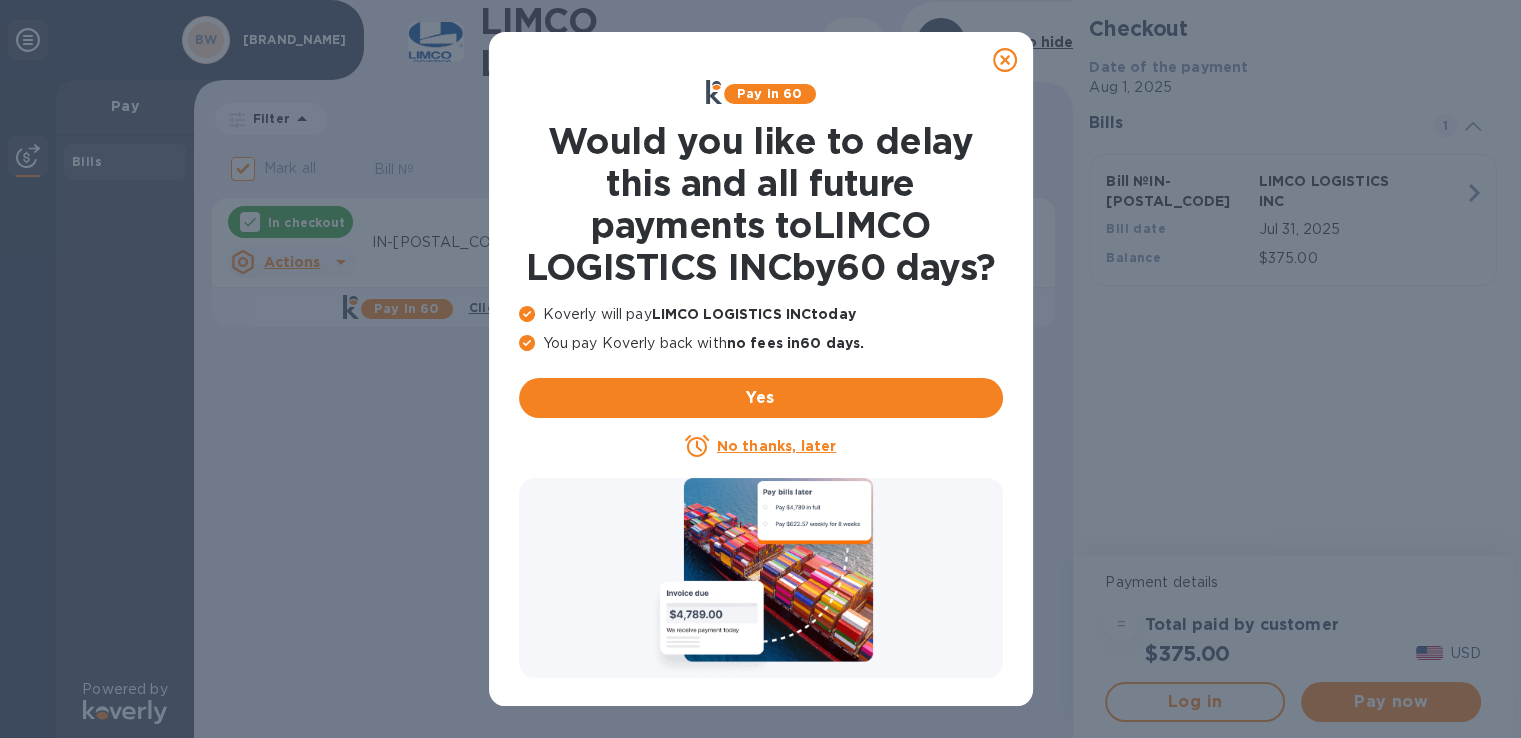 scroll, scrollTop: 0, scrollLeft: 0, axis: both 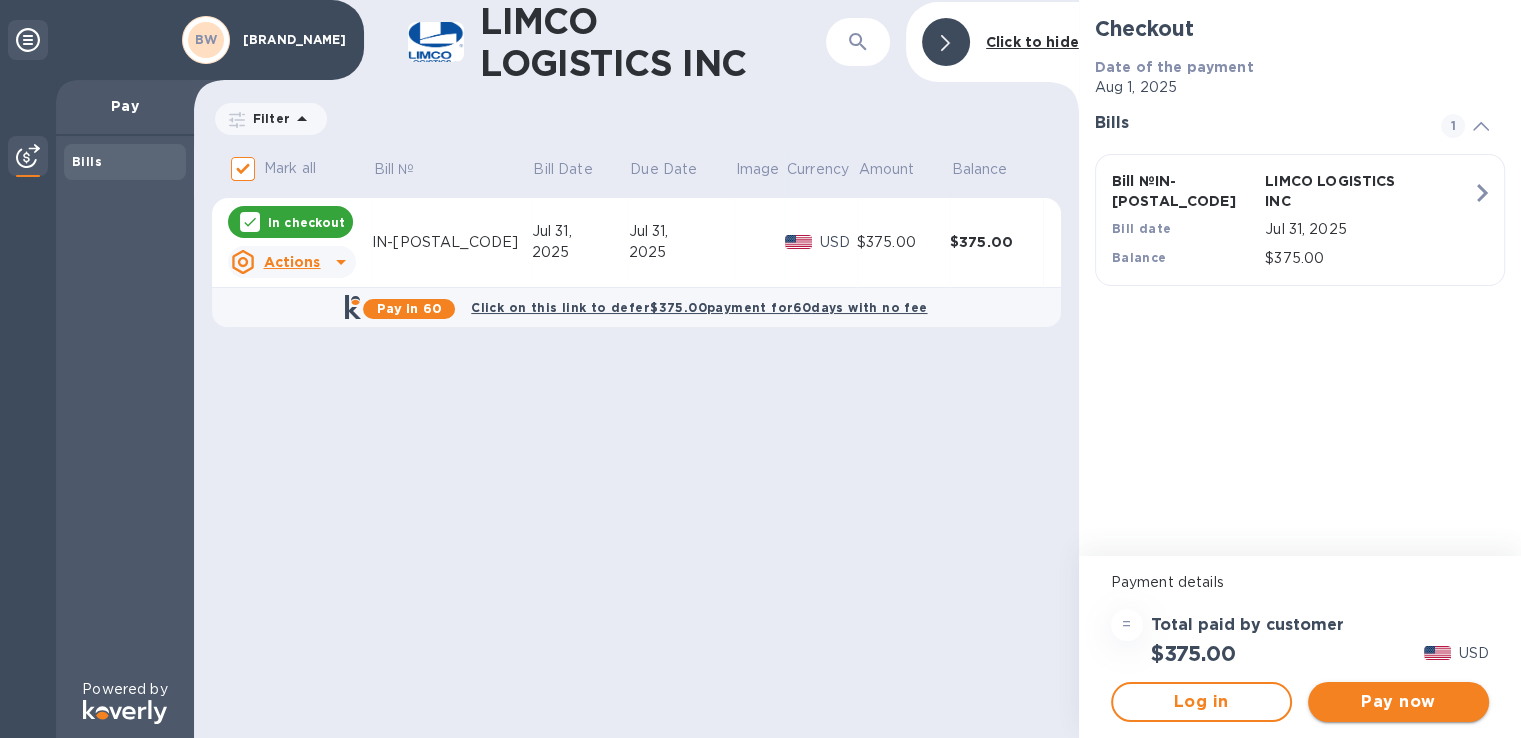 click on "Pay now" at bounding box center [1398, 702] 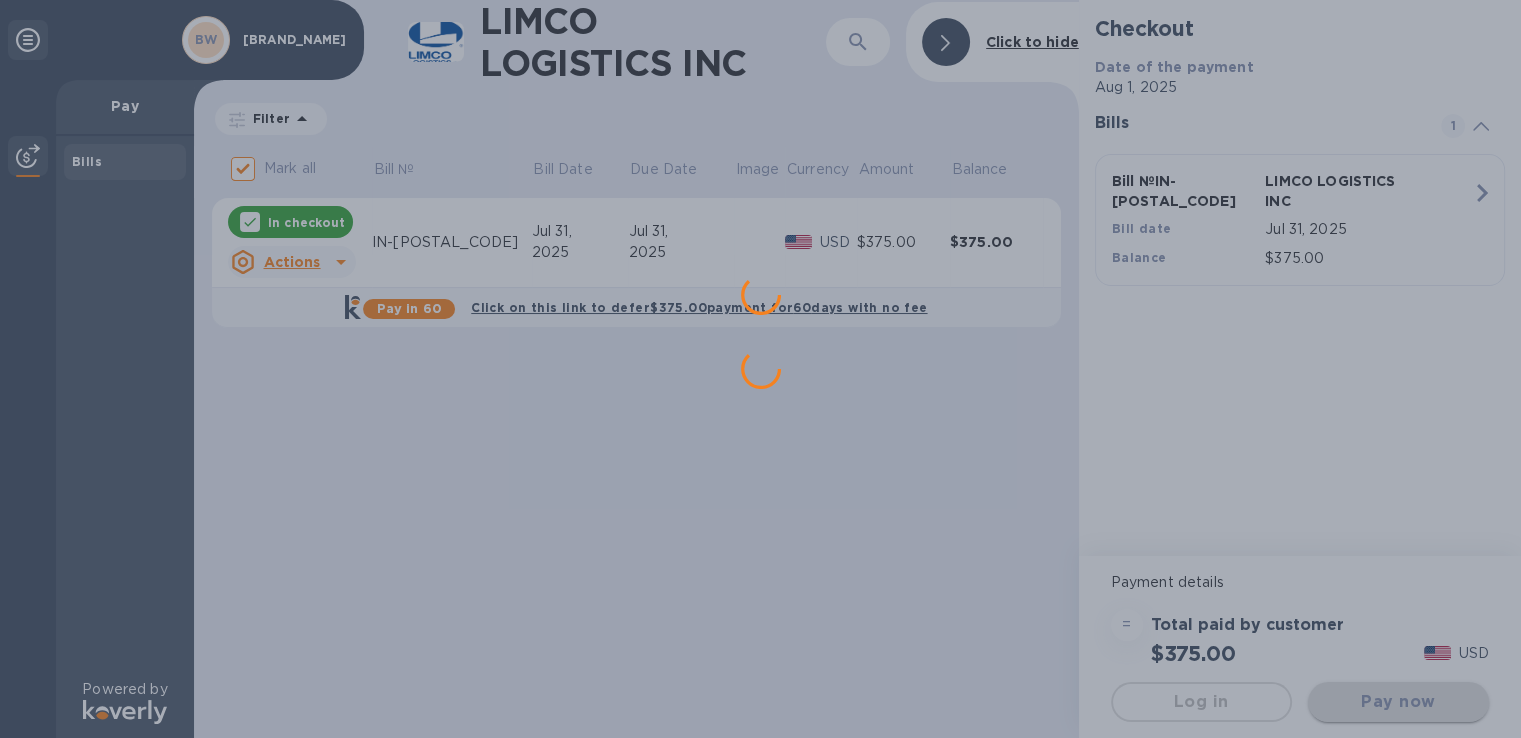 scroll, scrollTop: 0, scrollLeft: 0, axis: both 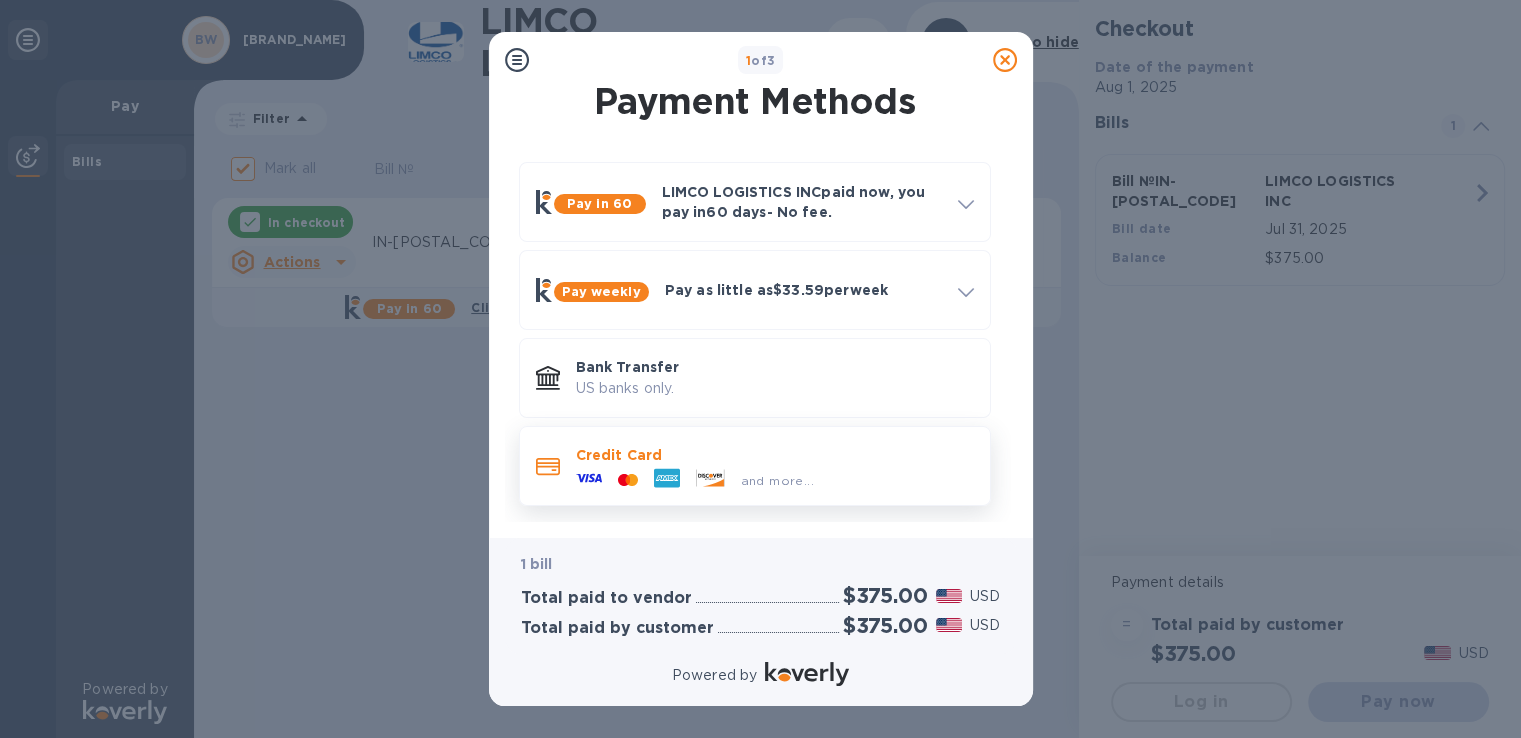 click on "Credit Card" at bounding box center (775, 455) 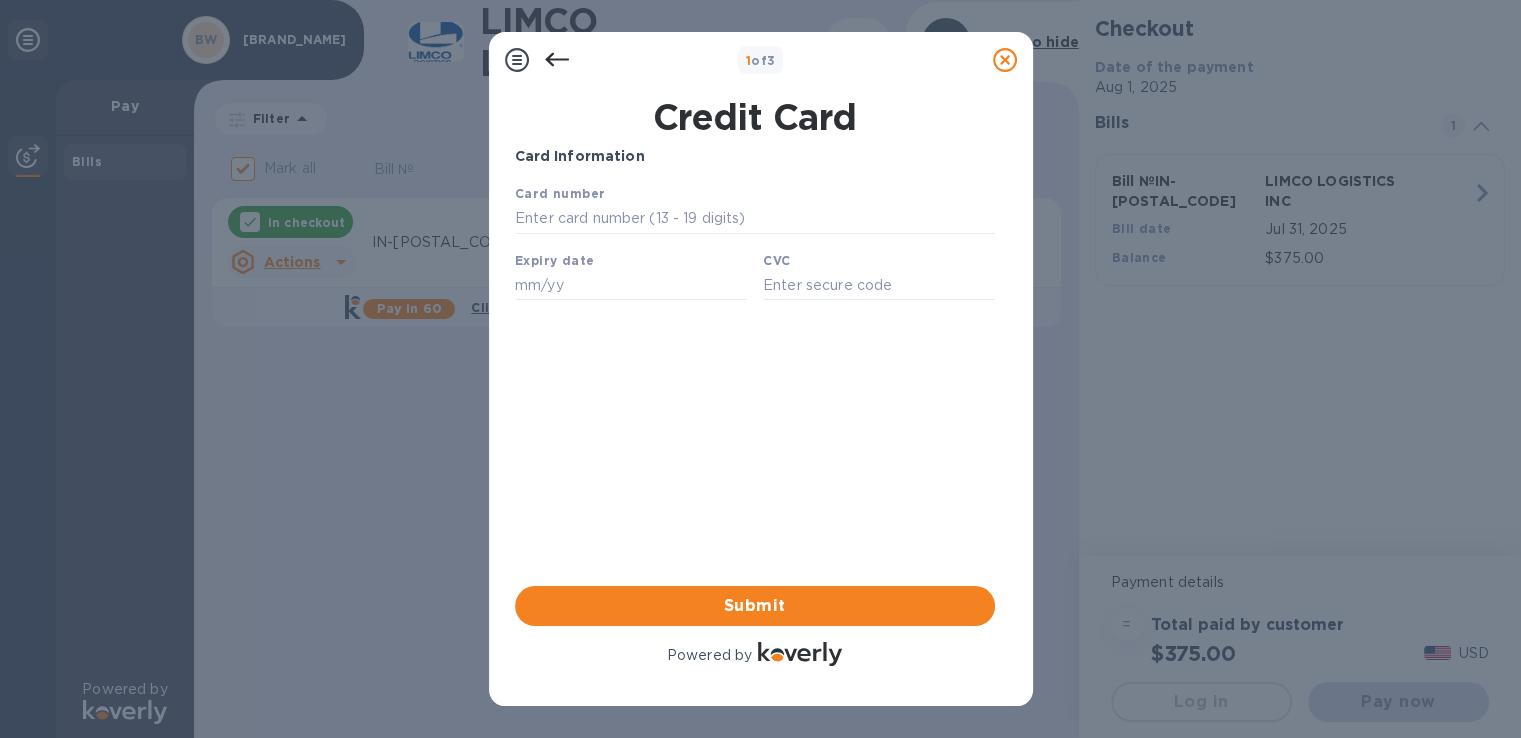 scroll, scrollTop: 0, scrollLeft: 0, axis: both 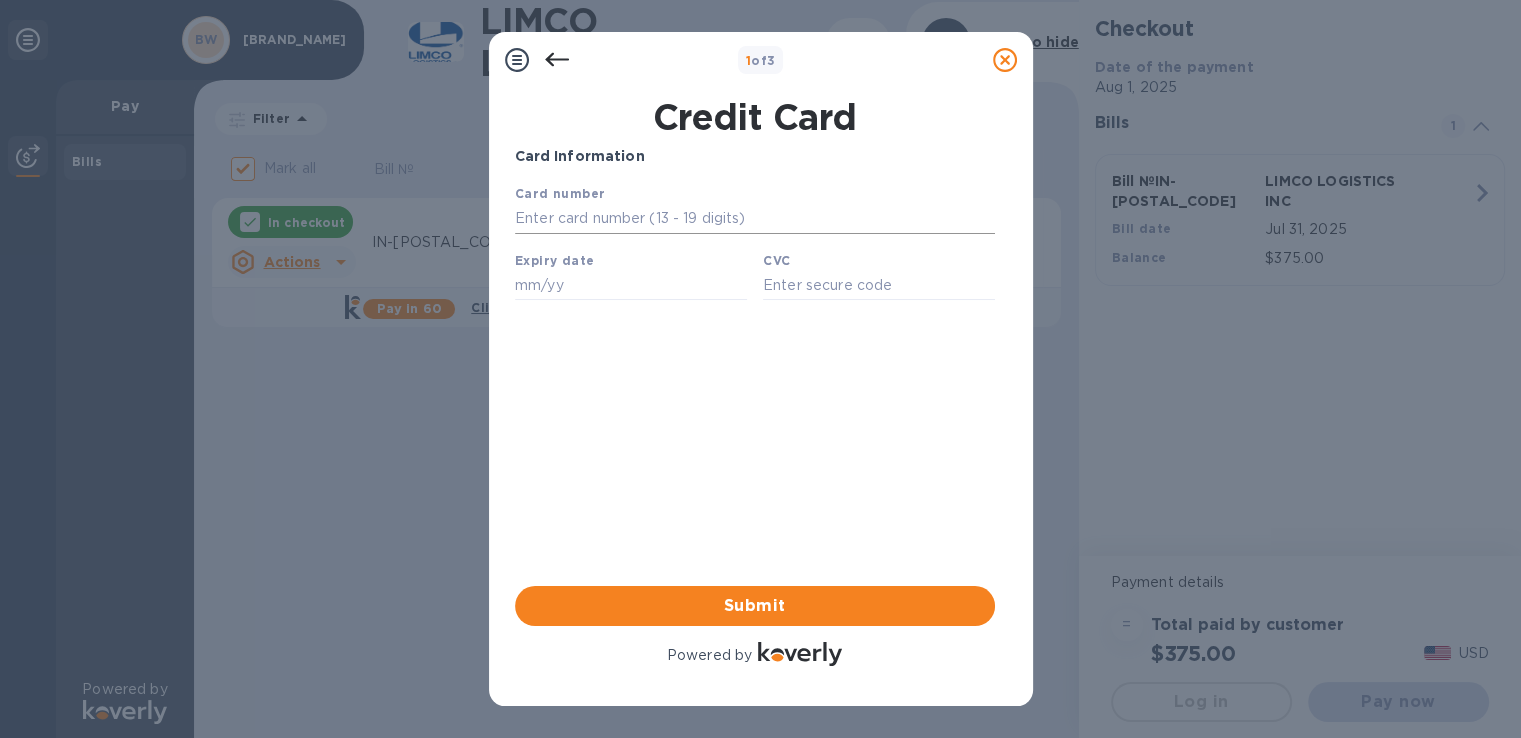 click at bounding box center (754, 219) 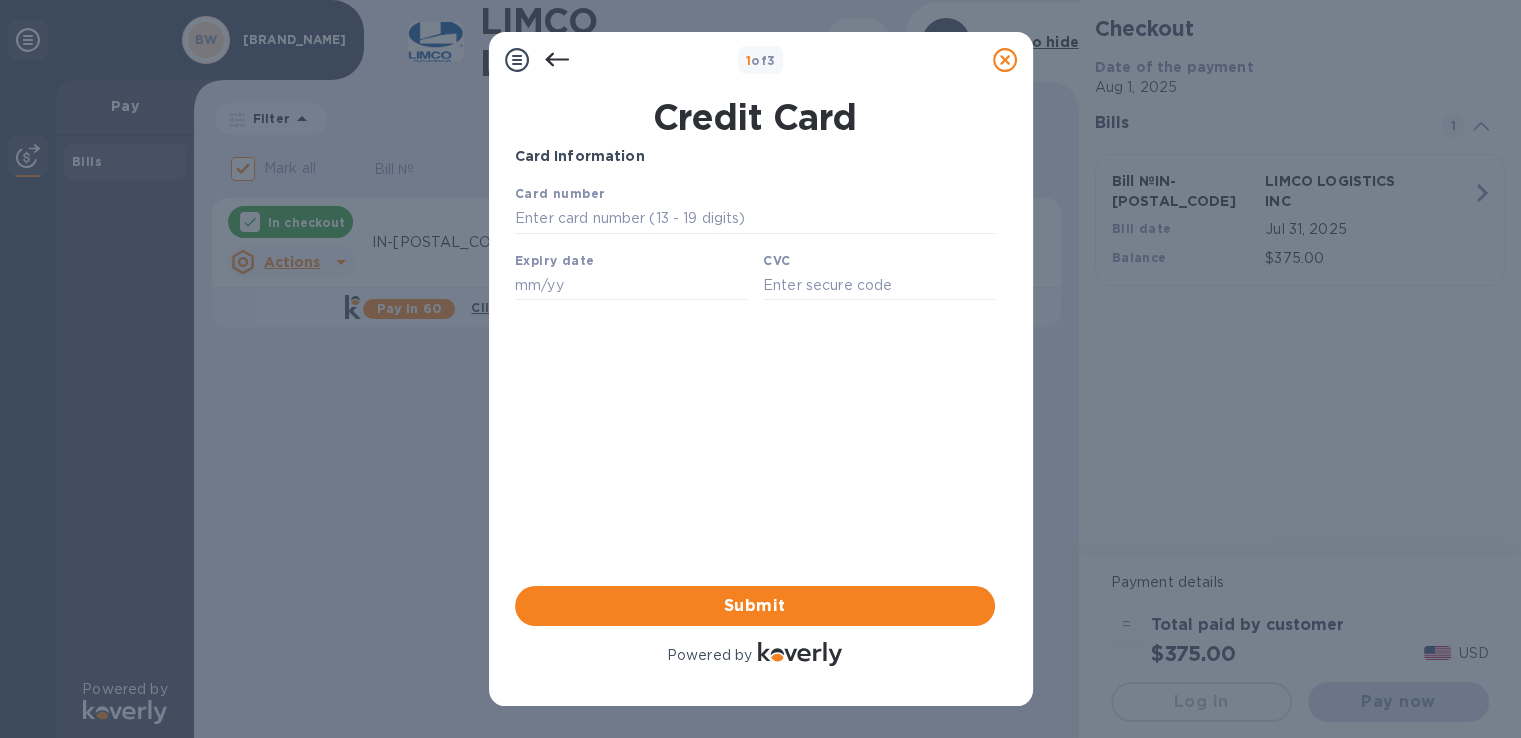 type on "[CREDIT_CARD]" 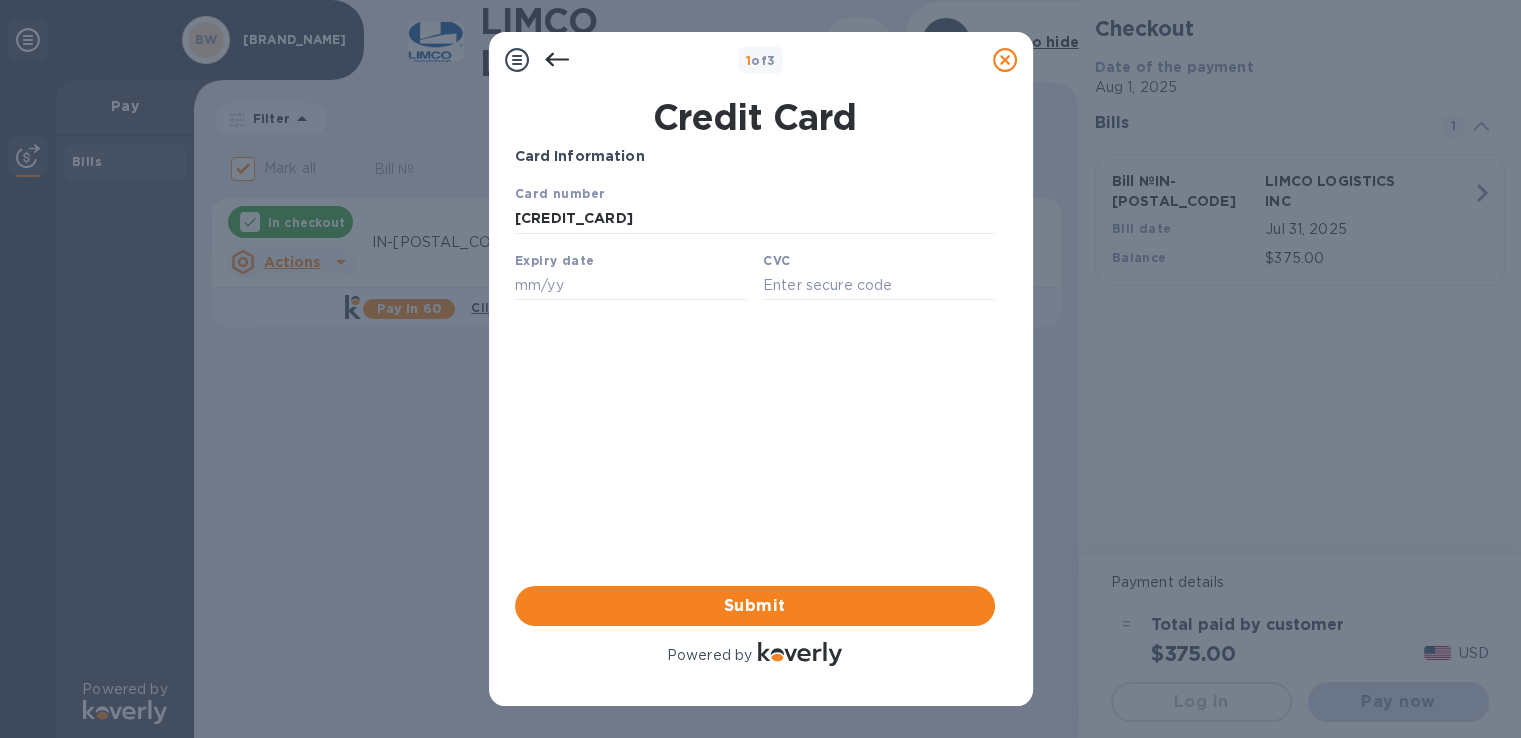 type on "[DATE]" 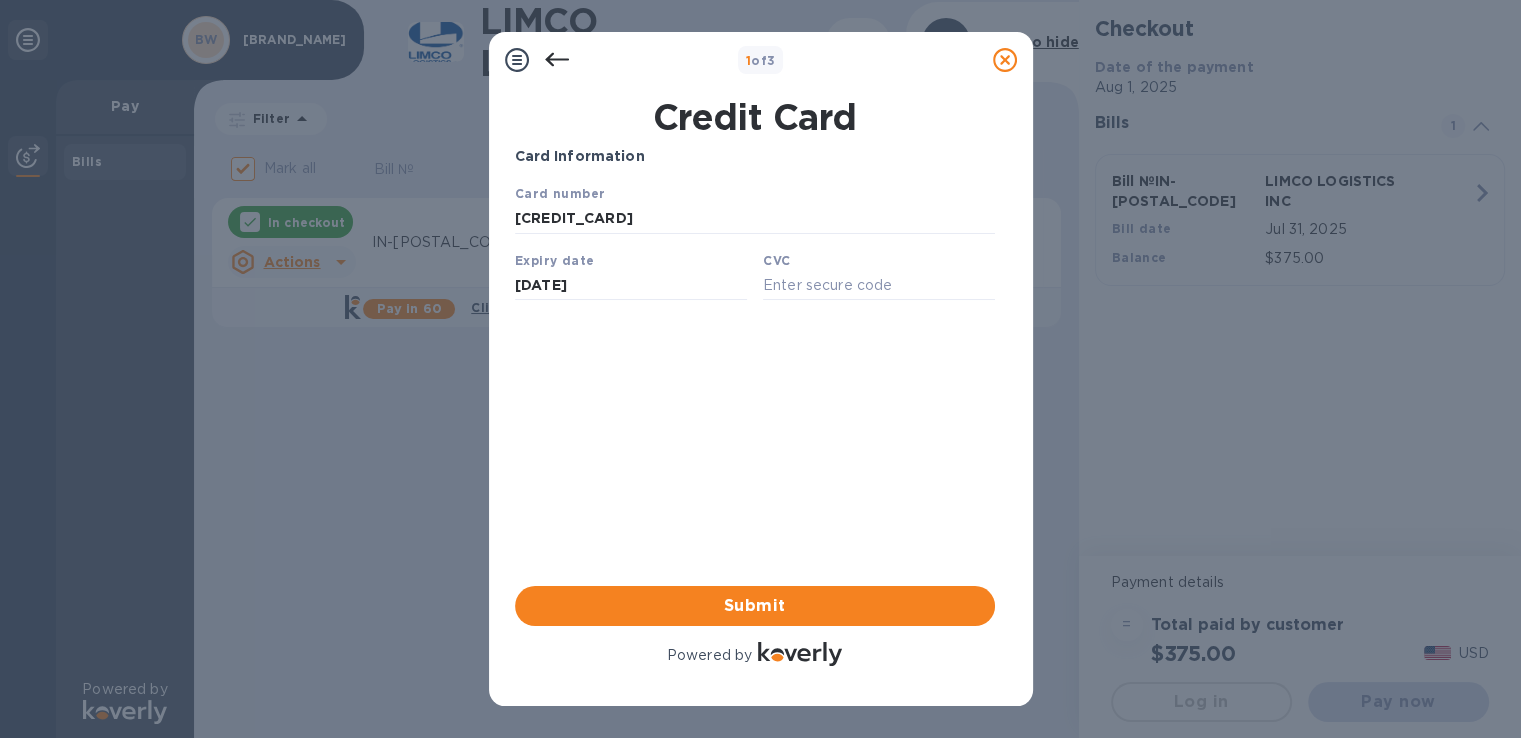 type on "675" 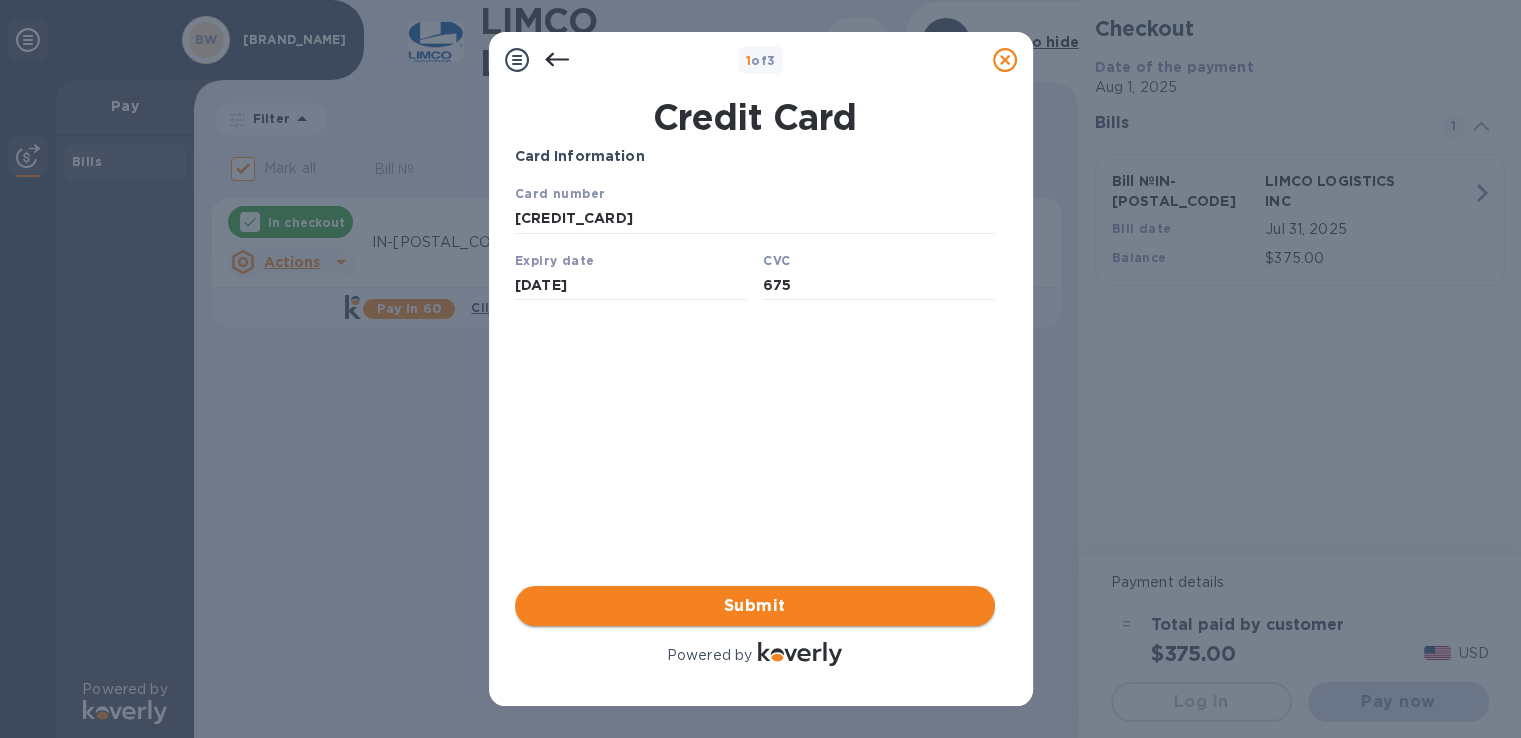 click on "Submit" at bounding box center (755, 606) 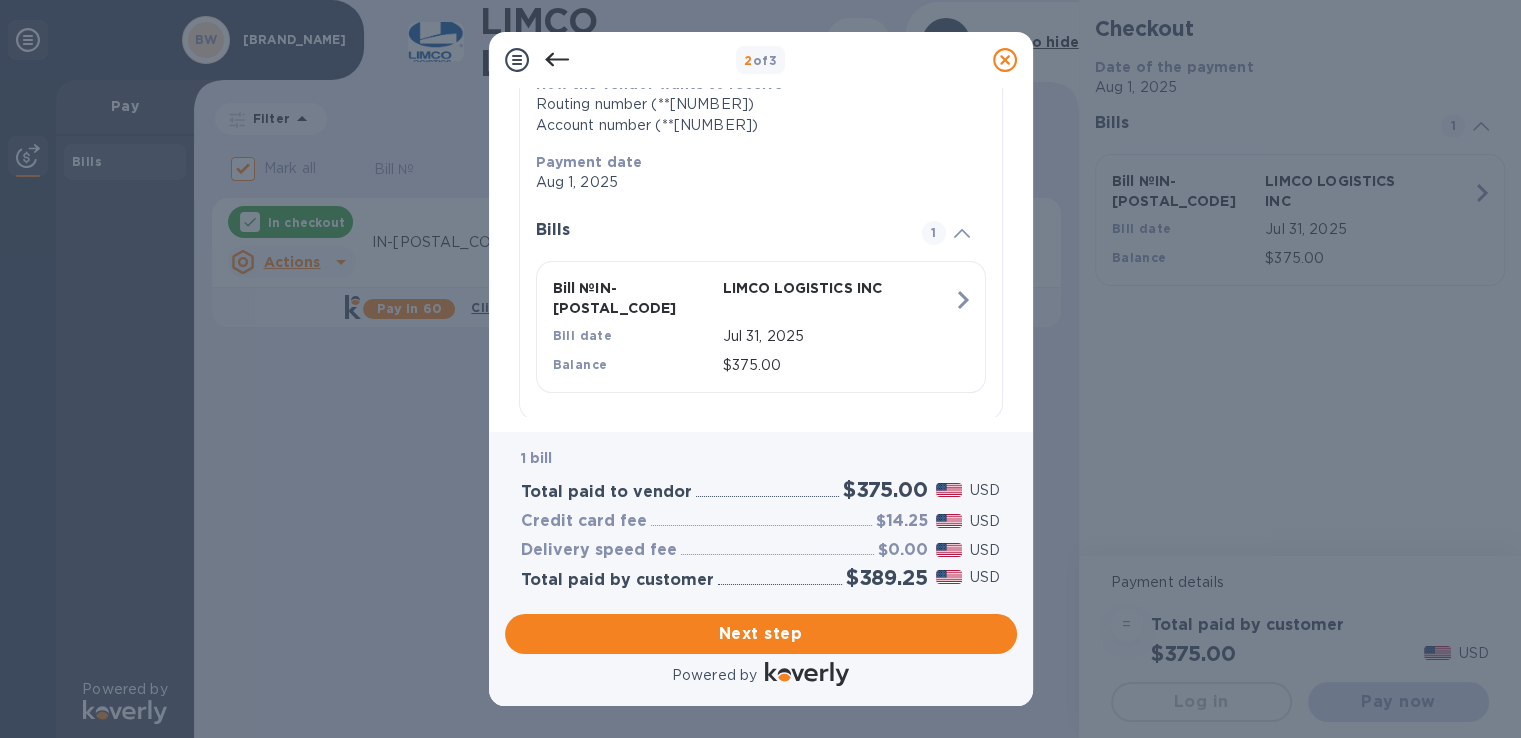 scroll, scrollTop: 356, scrollLeft: 0, axis: vertical 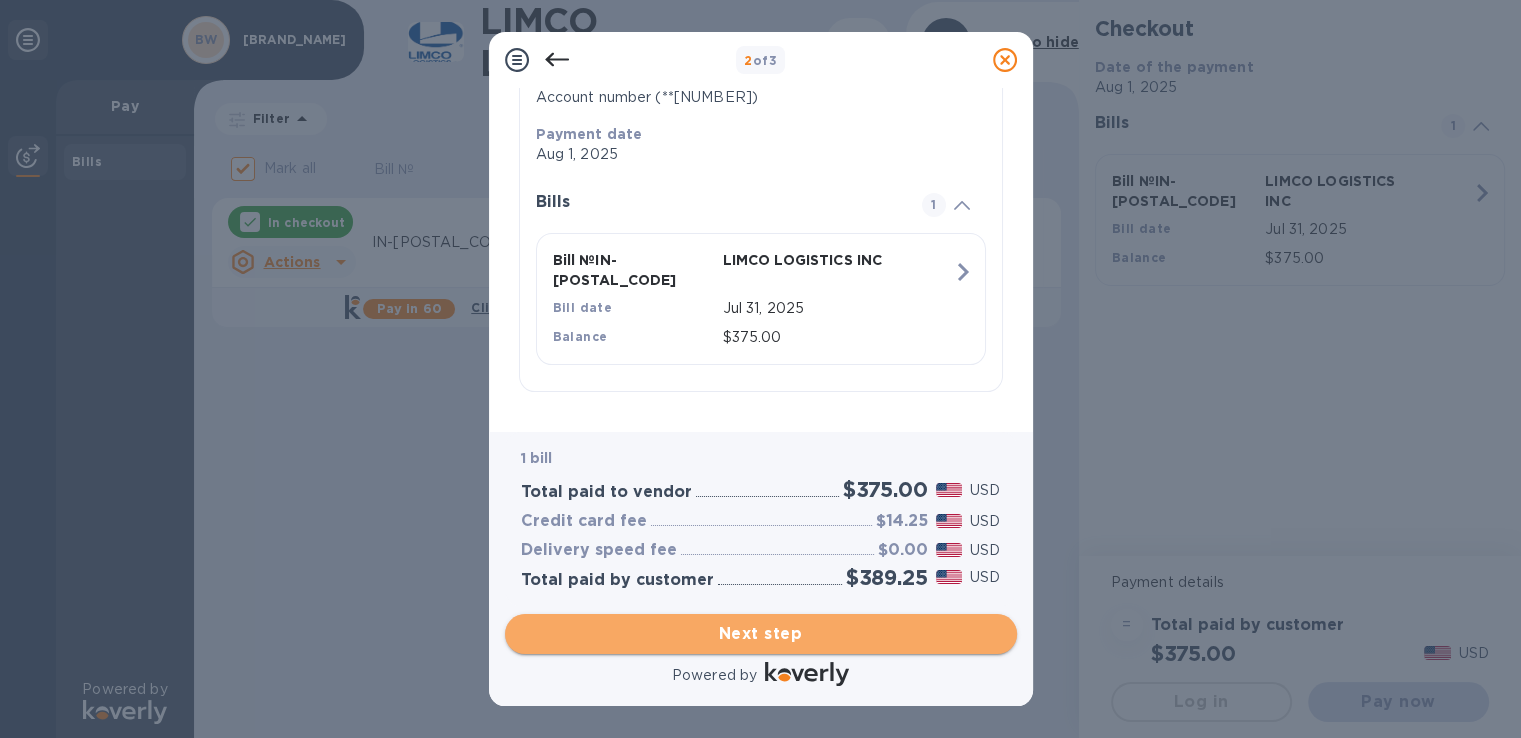 click on "Next step" at bounding box center (761, 634) 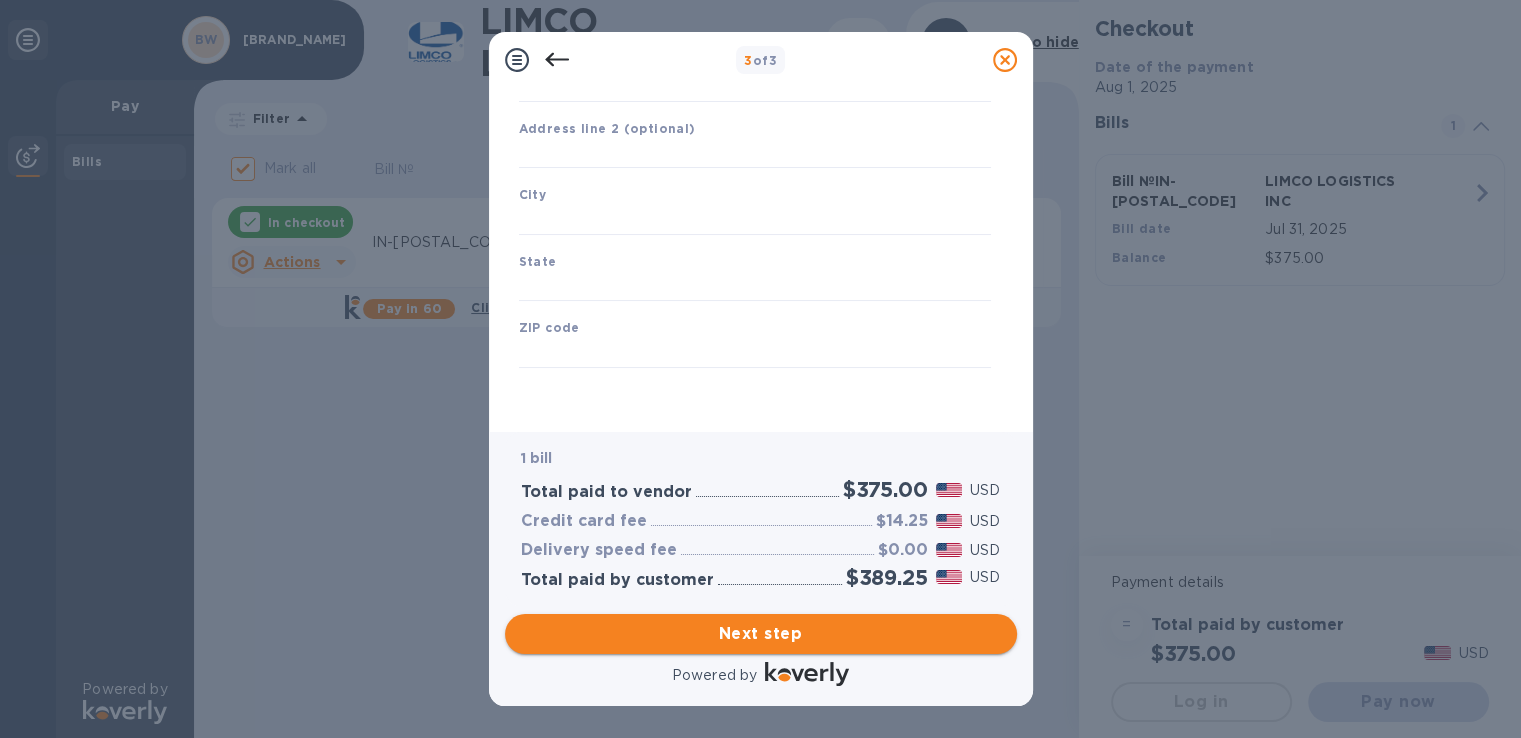 type on "United States" 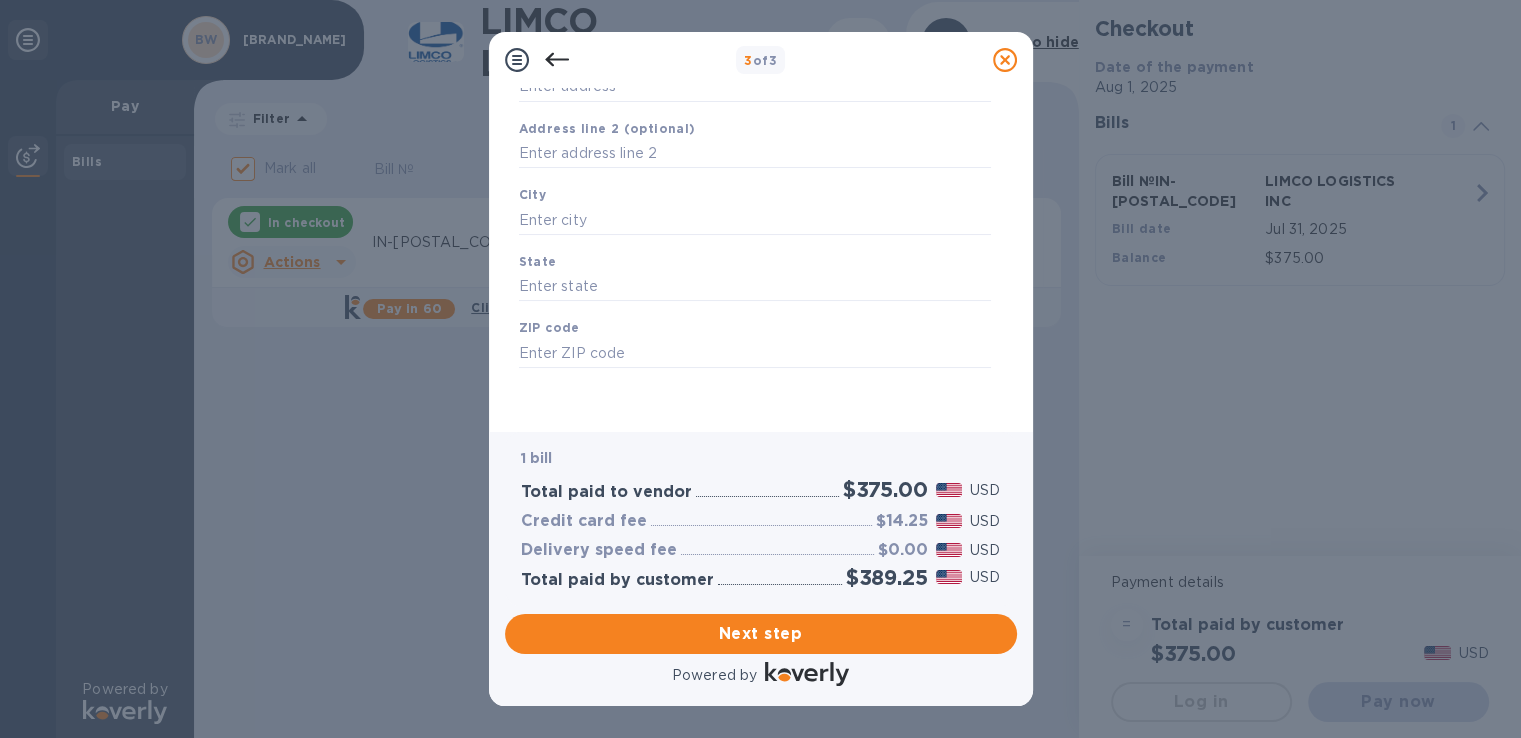 click 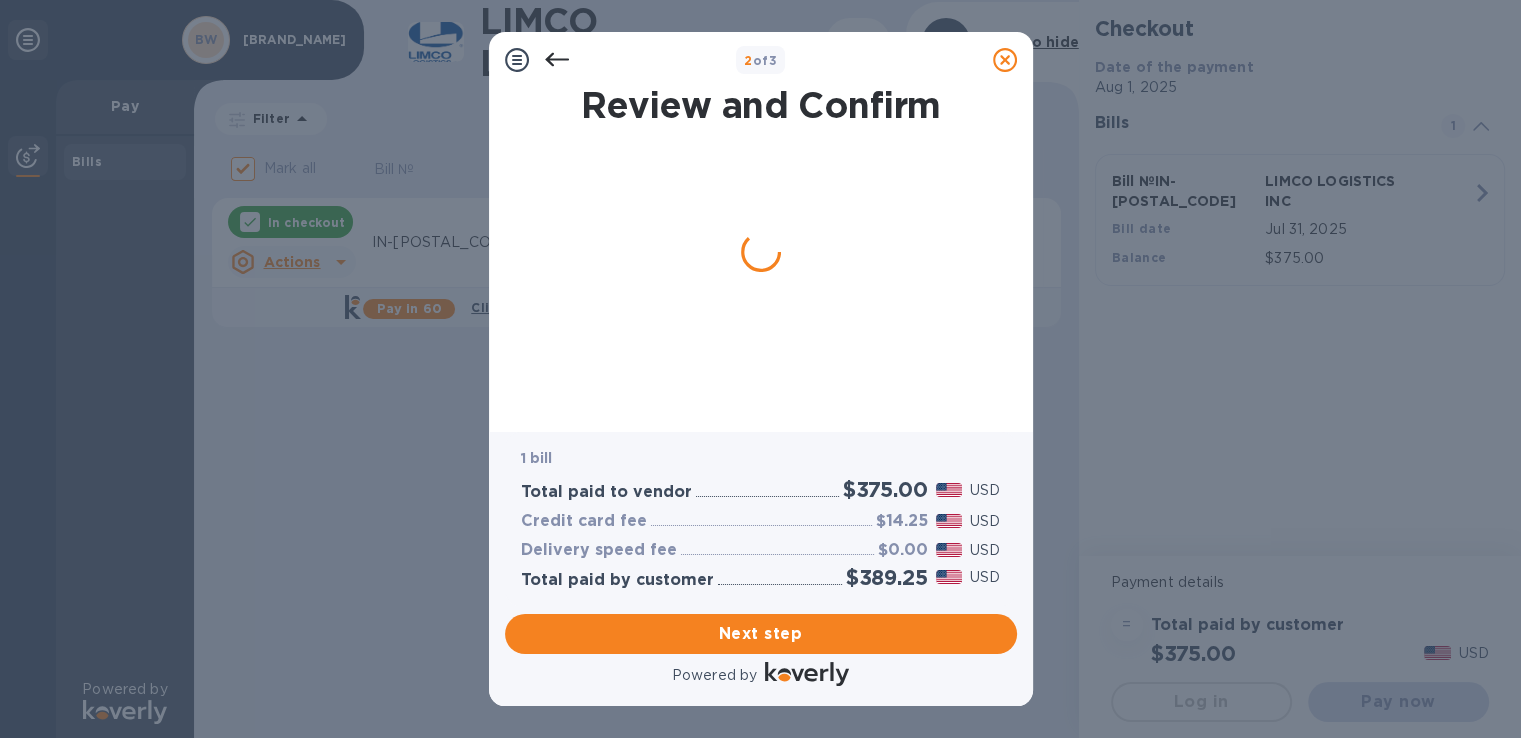 scroll, scrollTop: 0, scrollLeft: 0, axis: both 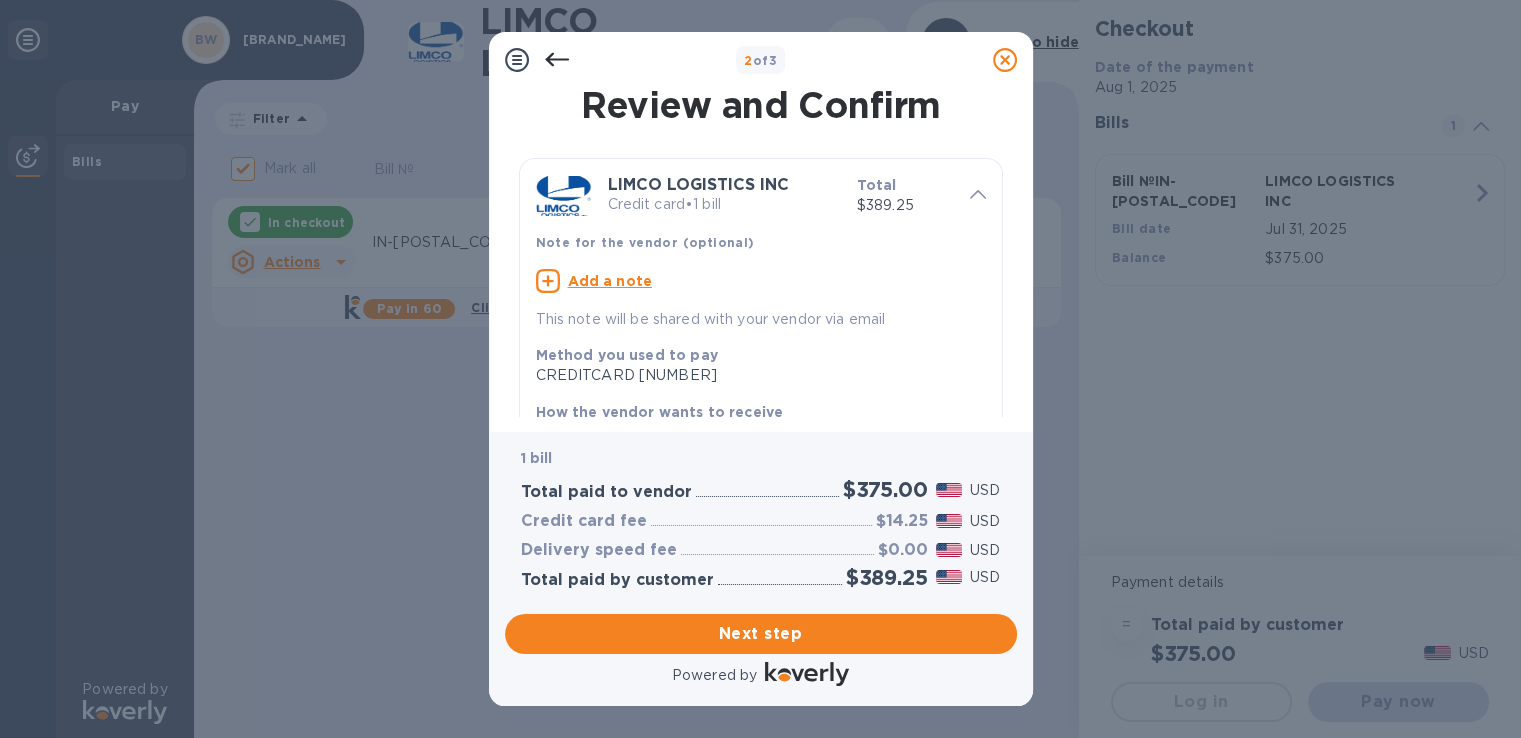 click on "Add a note" at bounding box center [610, 281] 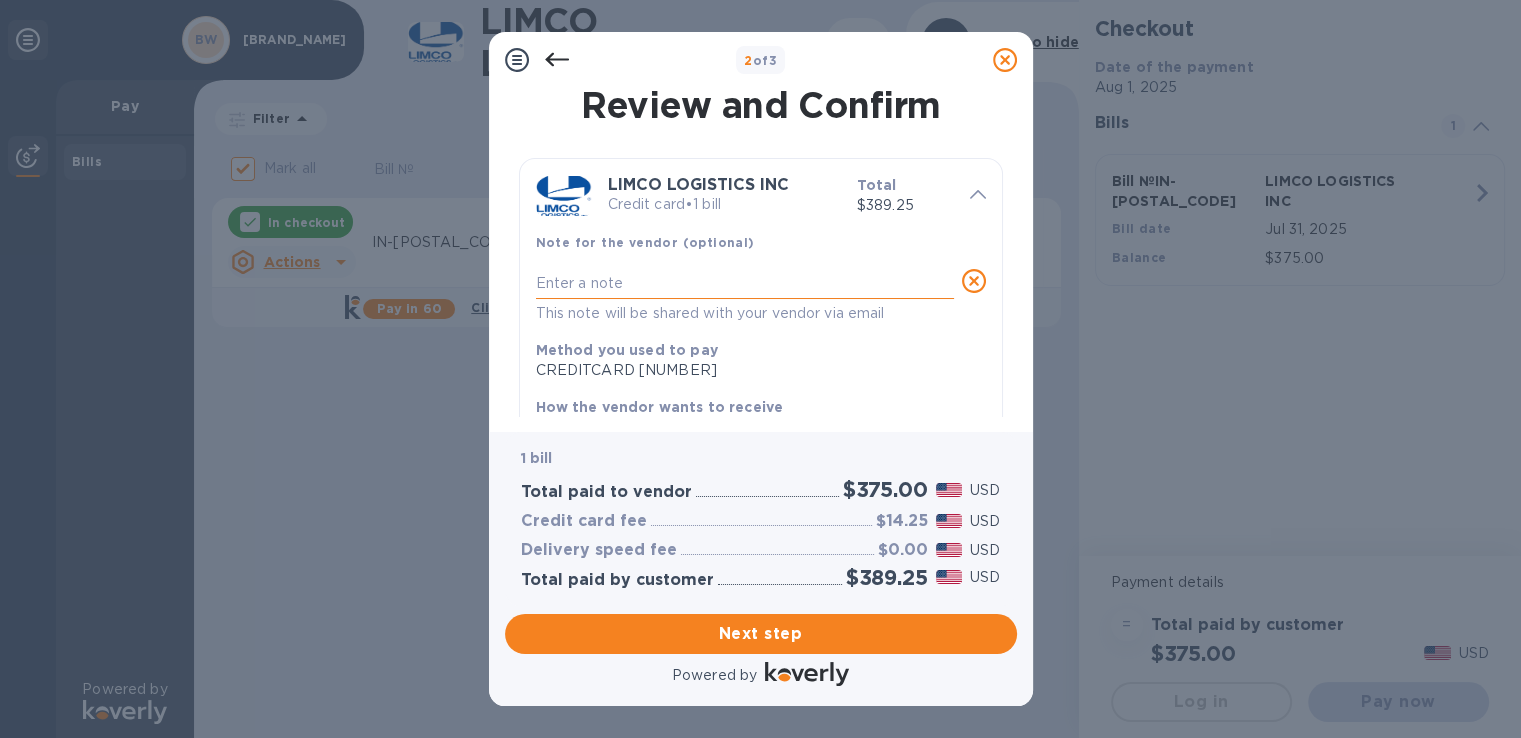 click at bounding box center [745, 283] 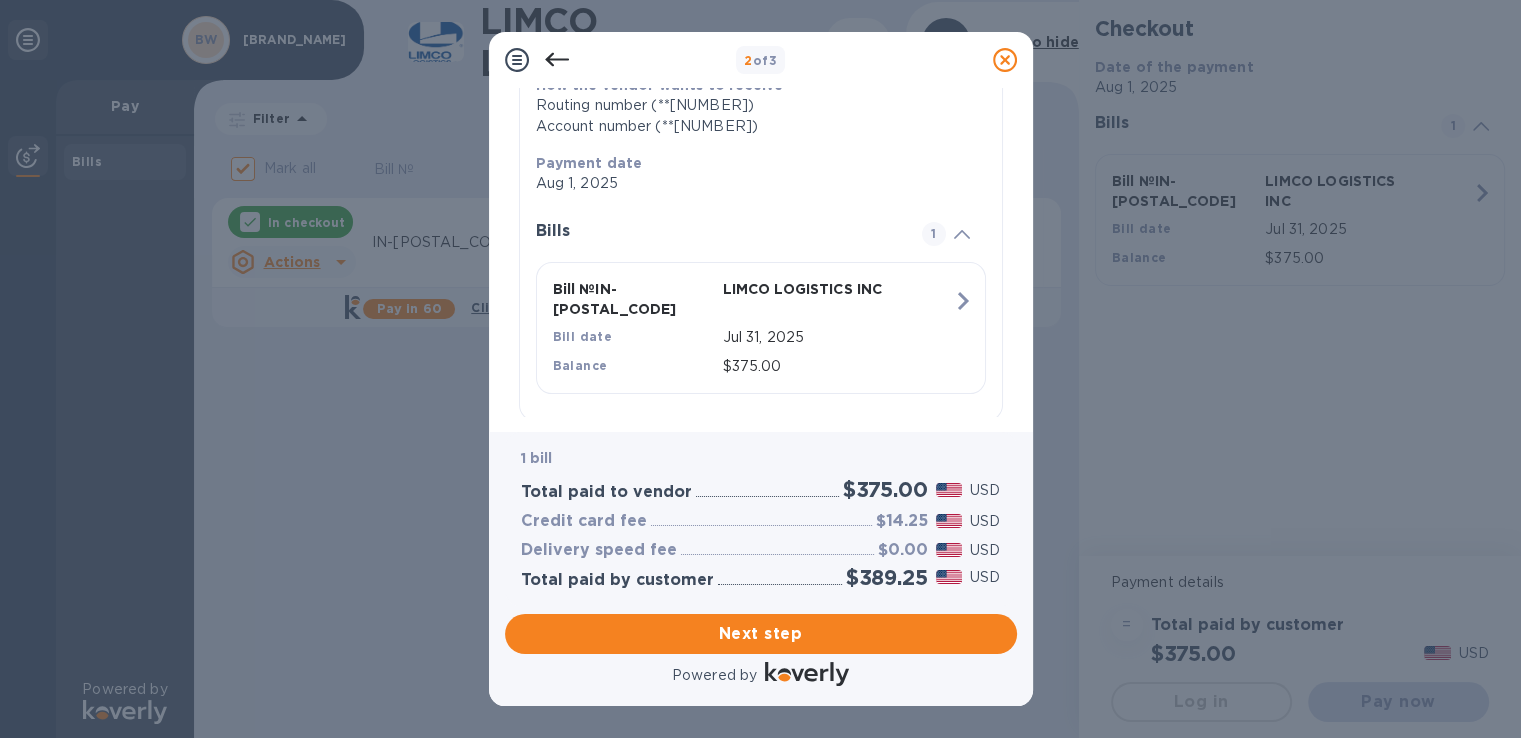 scroll, scrollTop: 331, scrollLeft: 0, axis: vertical 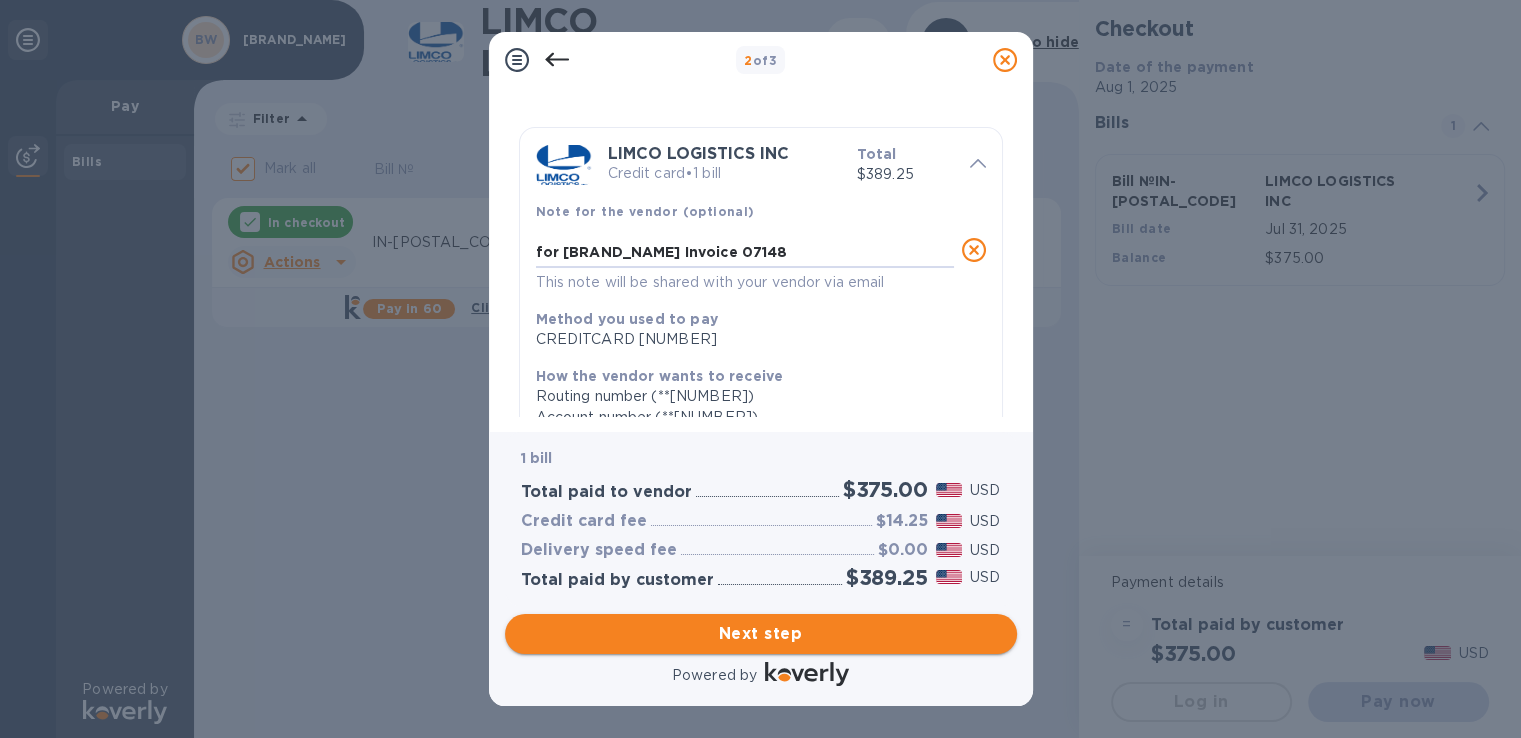 type on "for [BRAND_NAME] Invoice 07148" 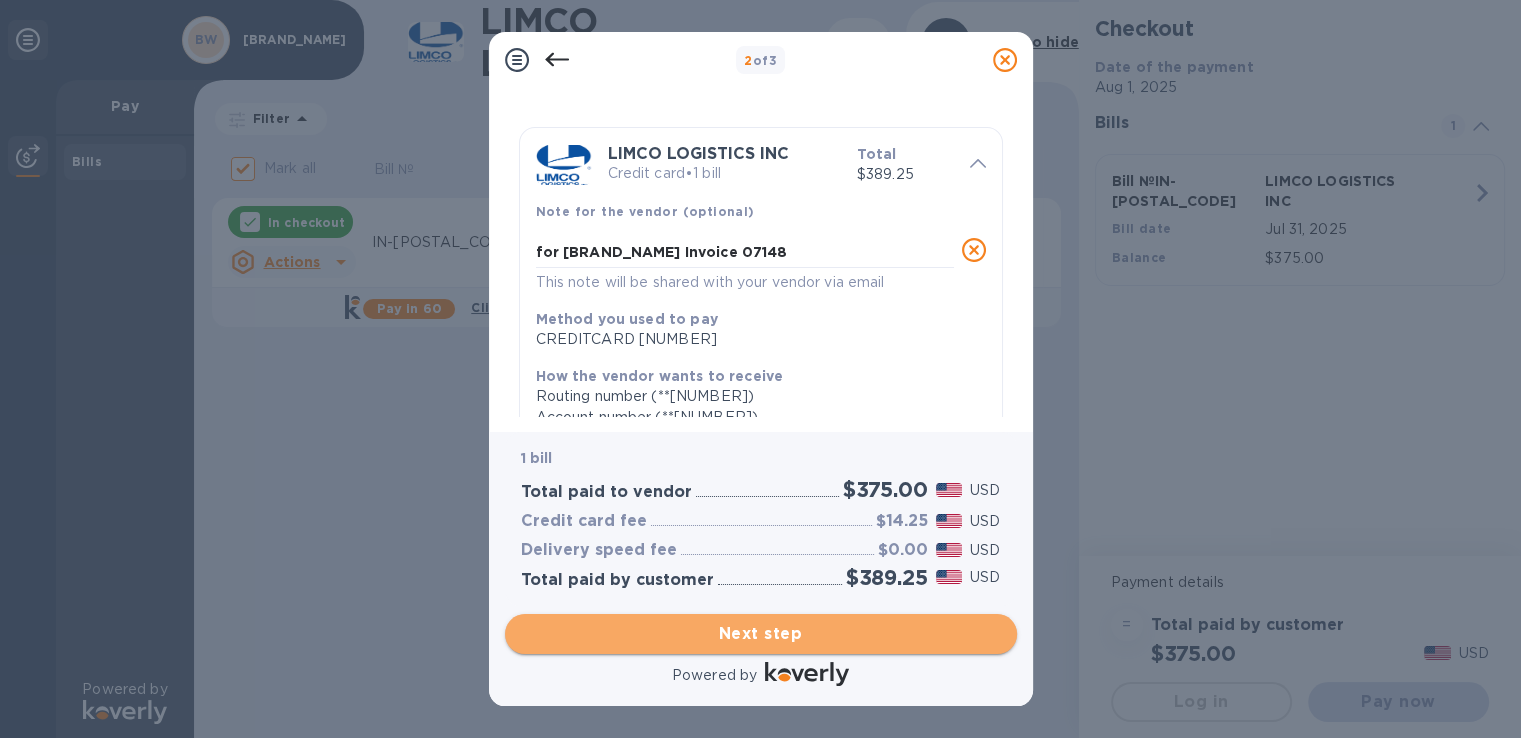 click on "Next step" at bounding box center (761, 634) 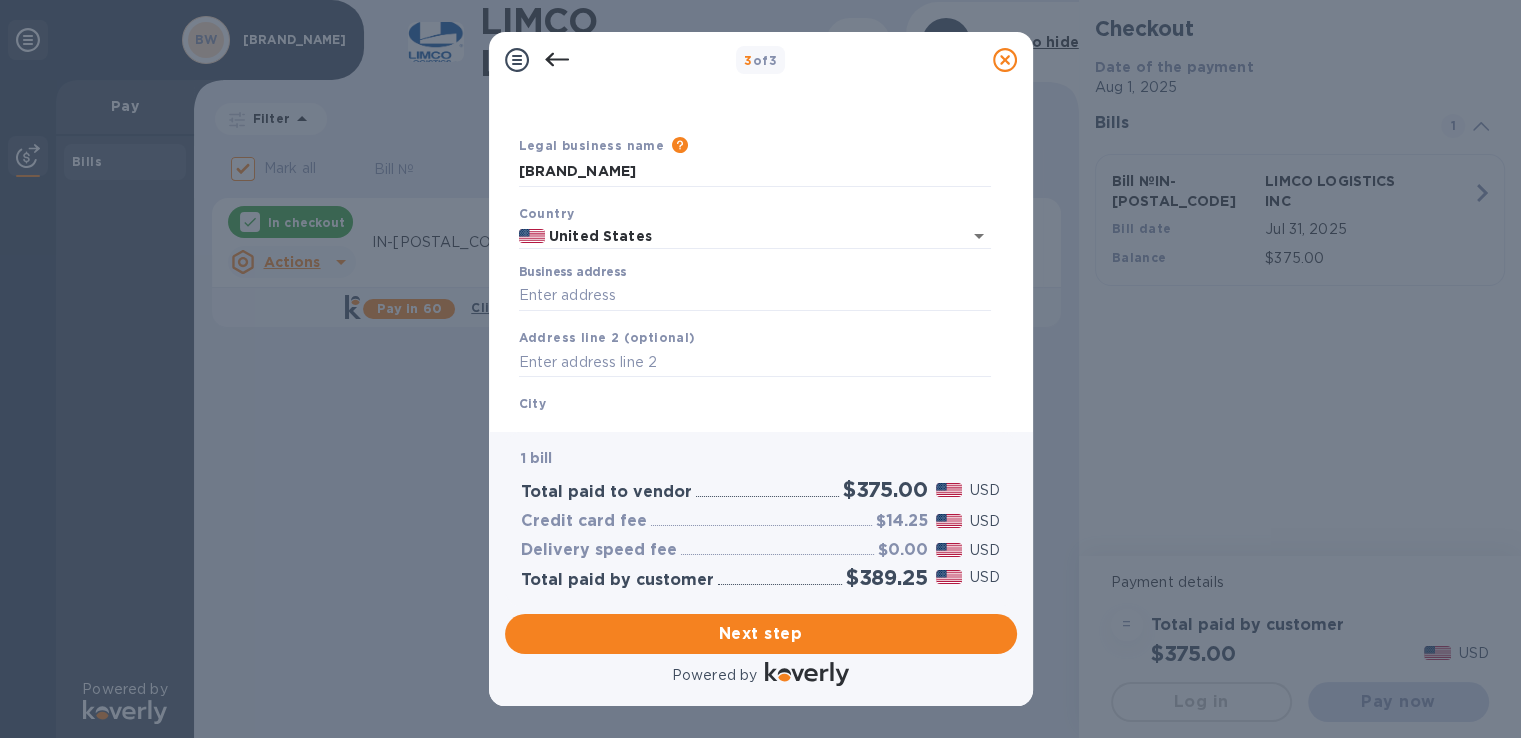 click on "Business address" at bounding box center [755, 288] 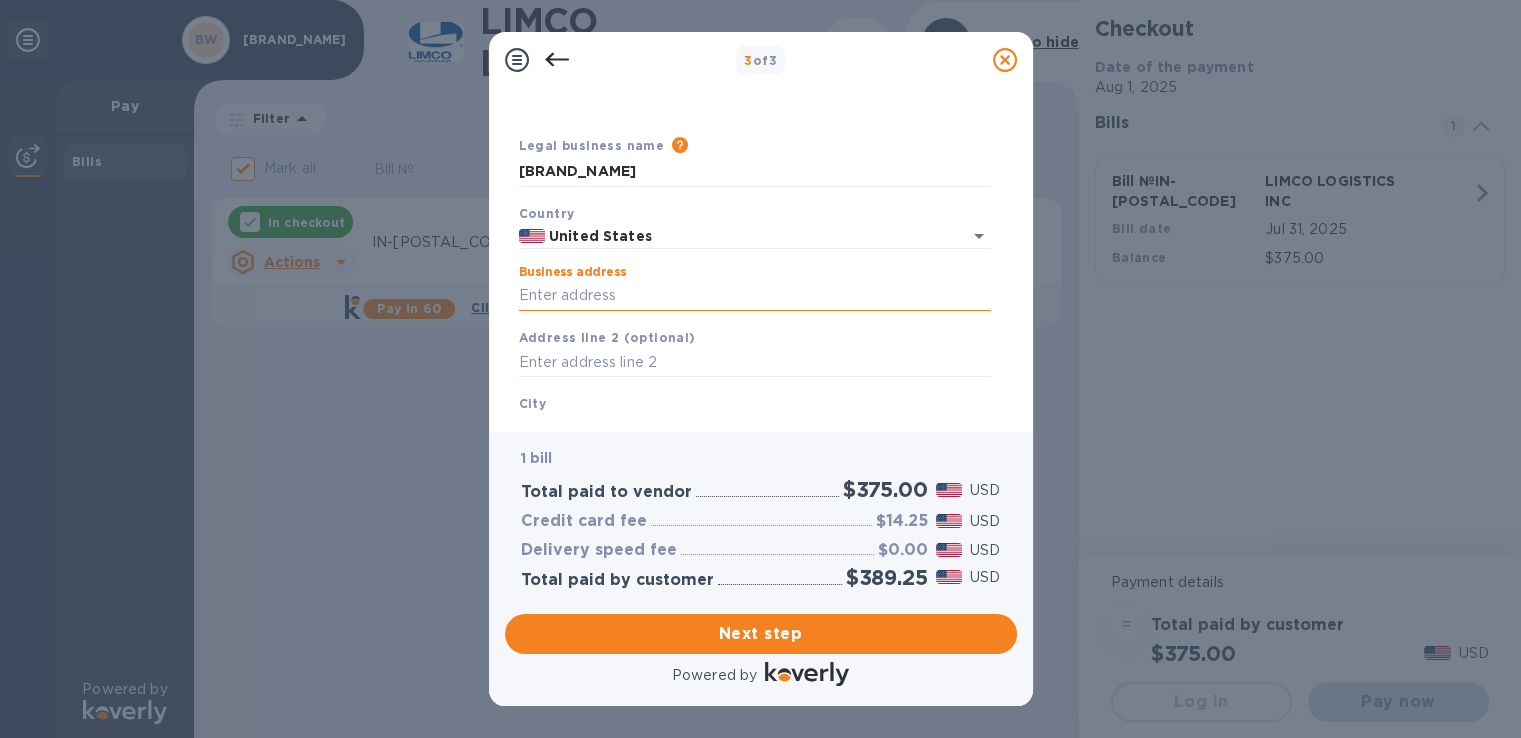 click on "Business address" at bounding box center [755, 296] 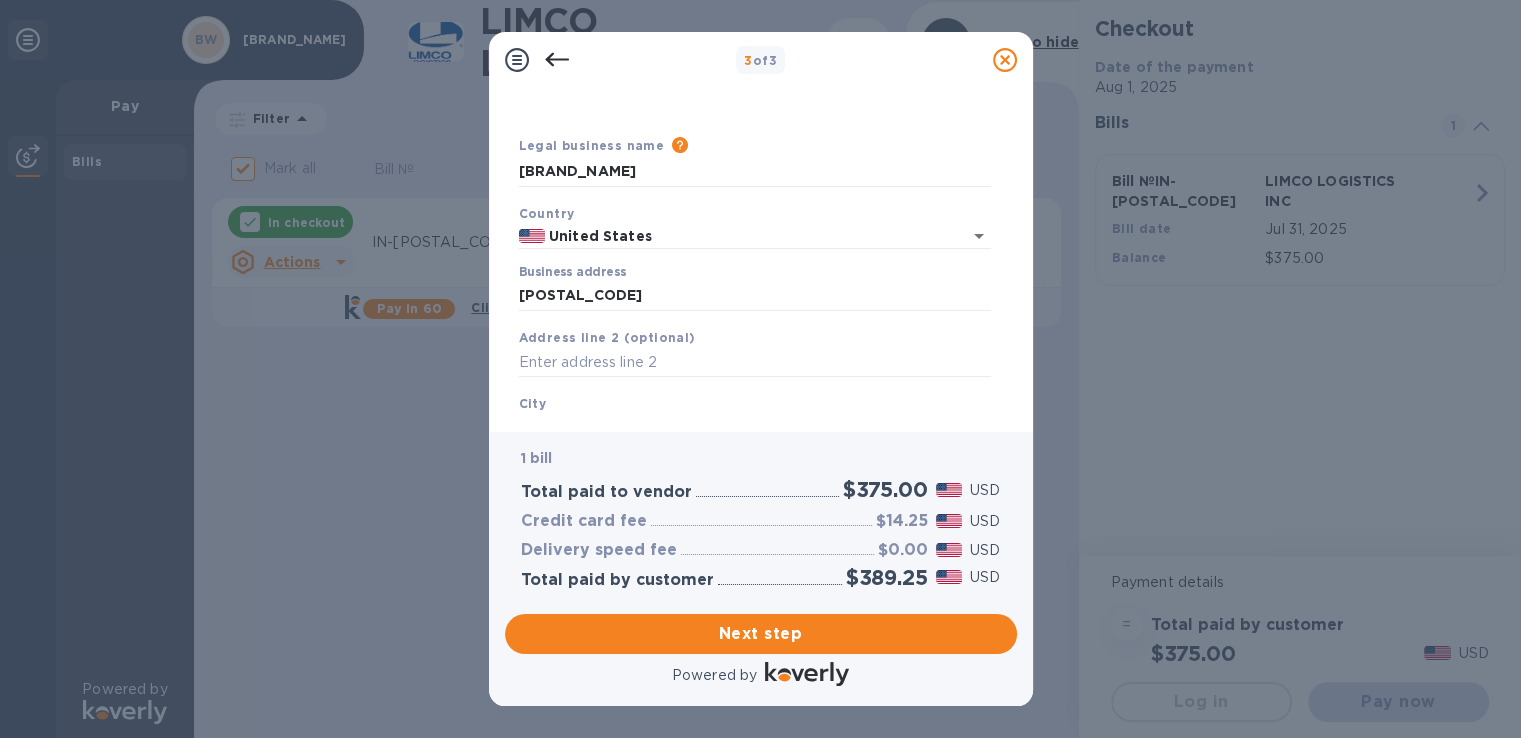 type on "[NUMBER] [STREET]" 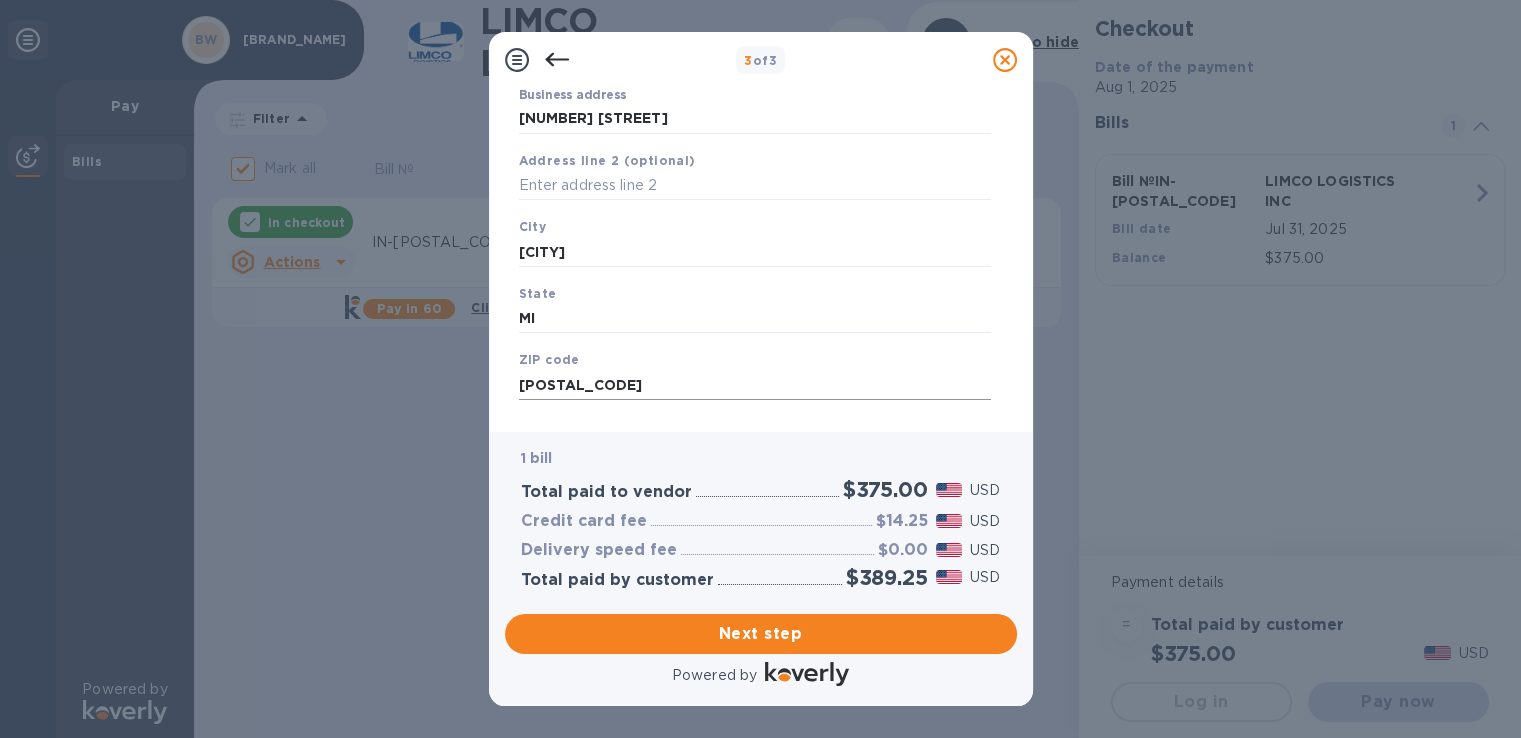 scroll, scrollTop: 243, scrollLeft: 0, axis: vertical 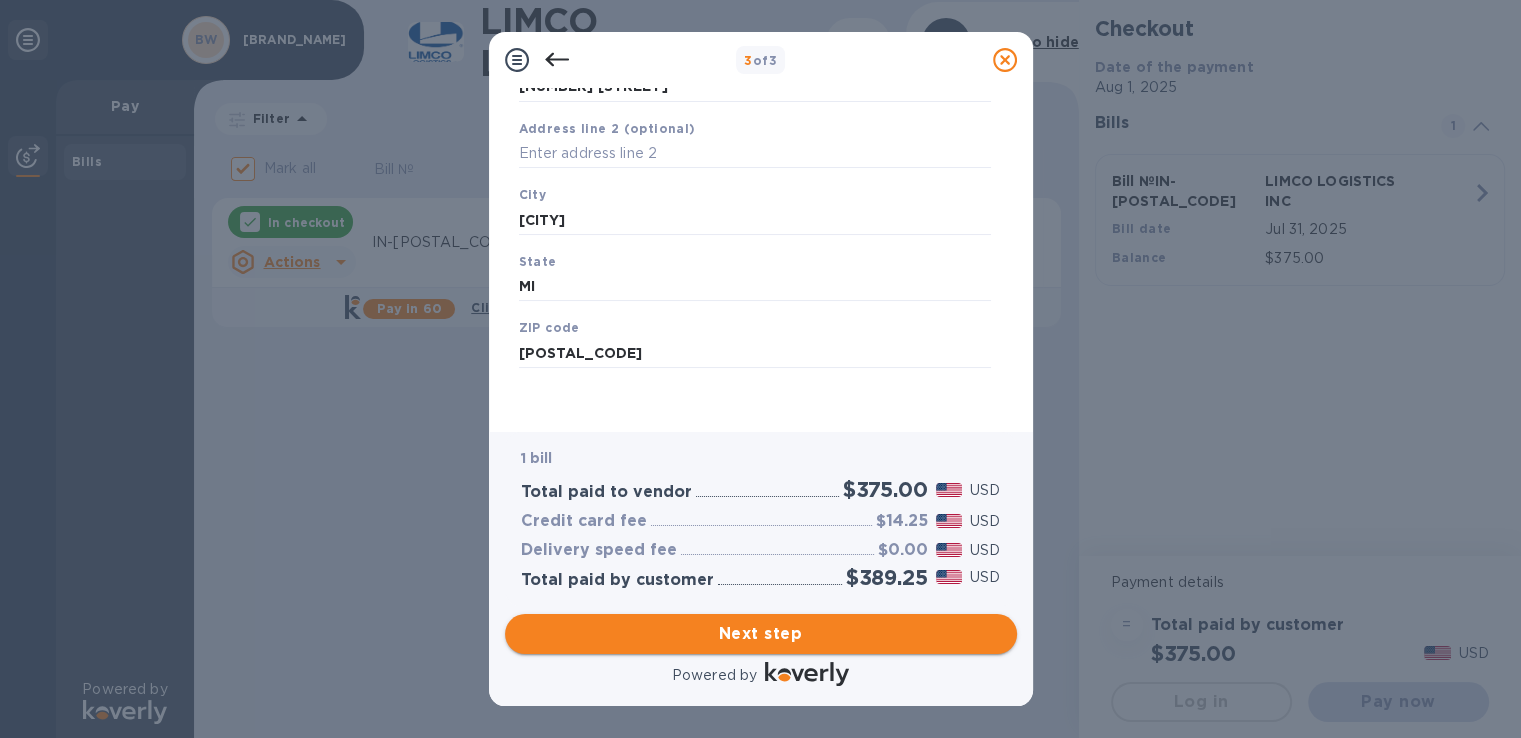 click on "Next step" at bounding box center [761, 634] 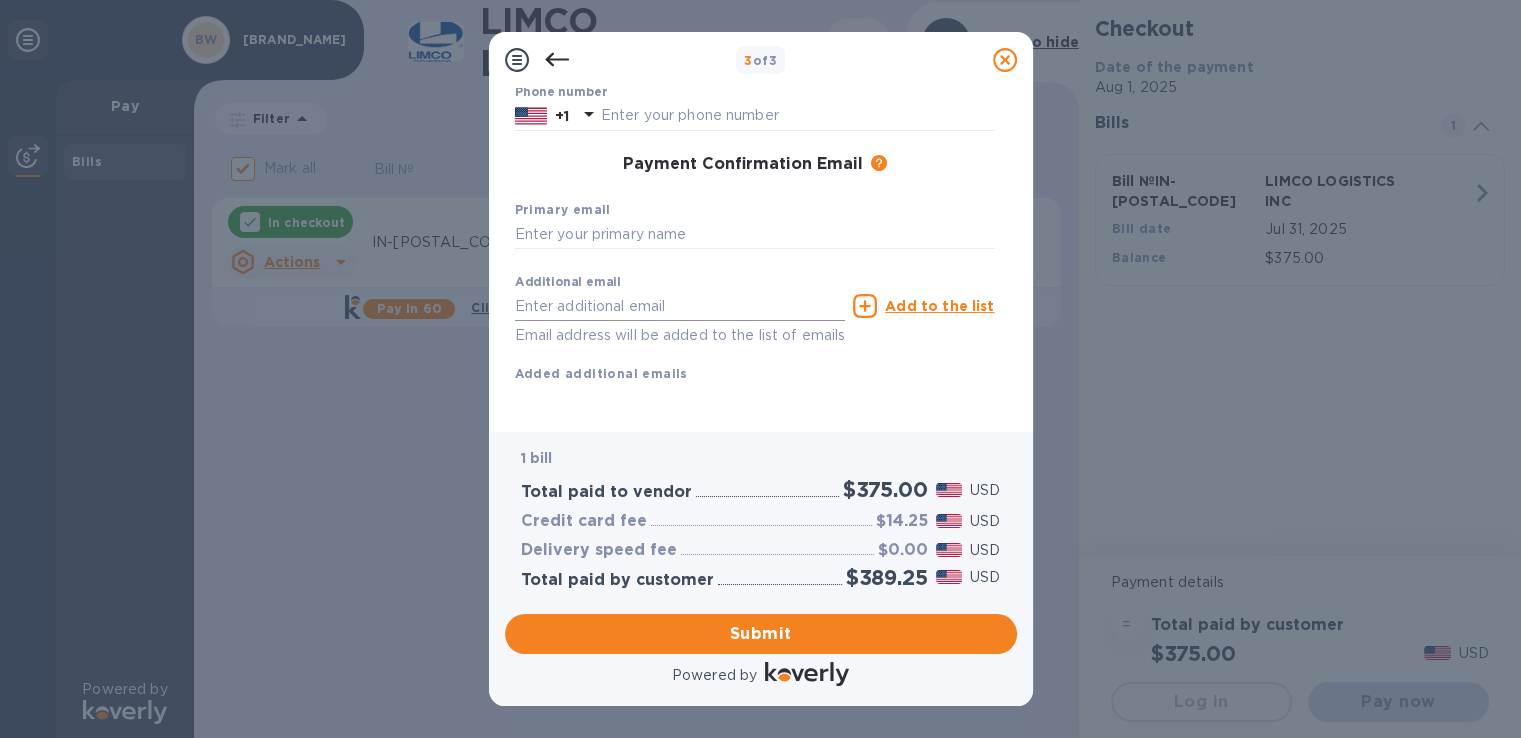 scroll, scrollTop: 289, scrollLeft: 0, axis: vertical 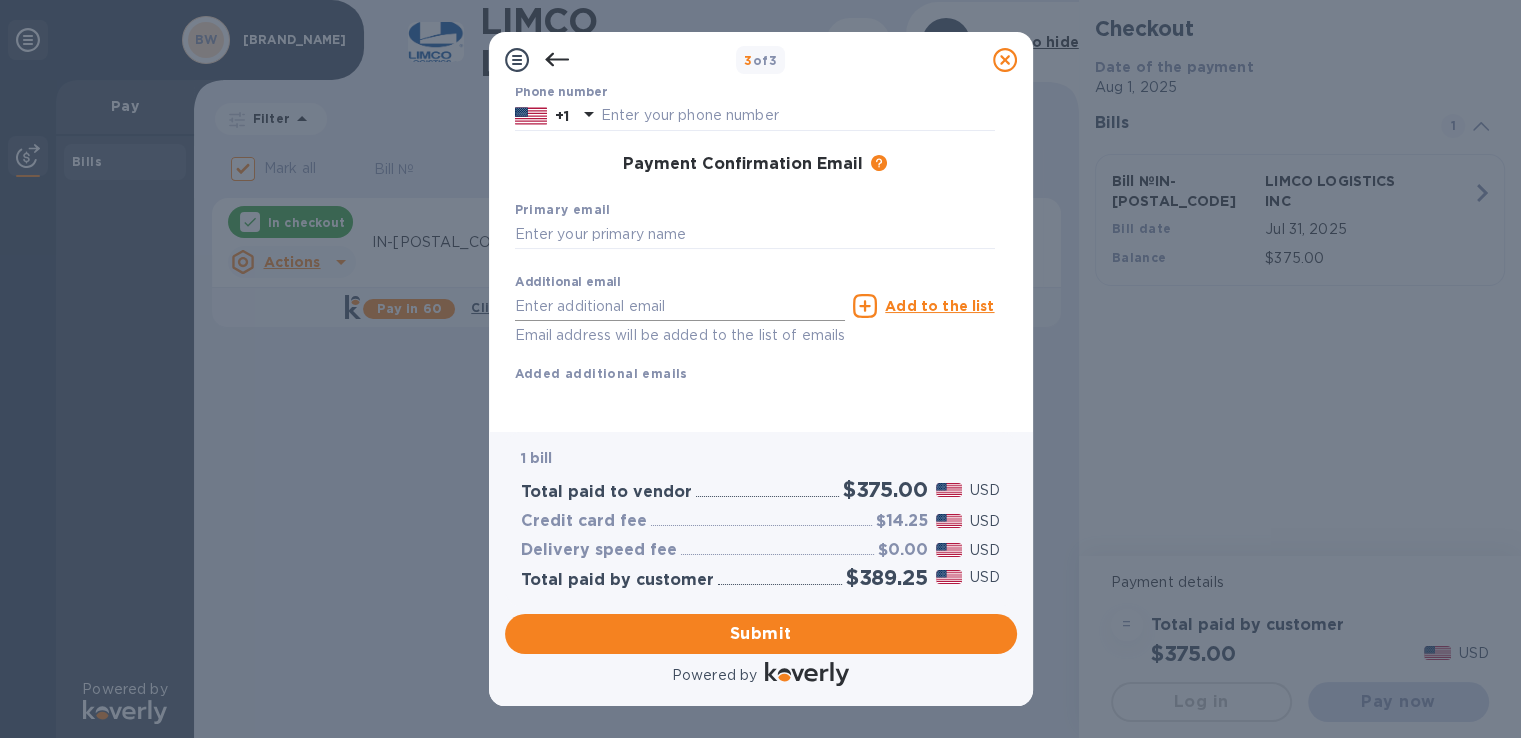 click at bounding box center [680, 306] 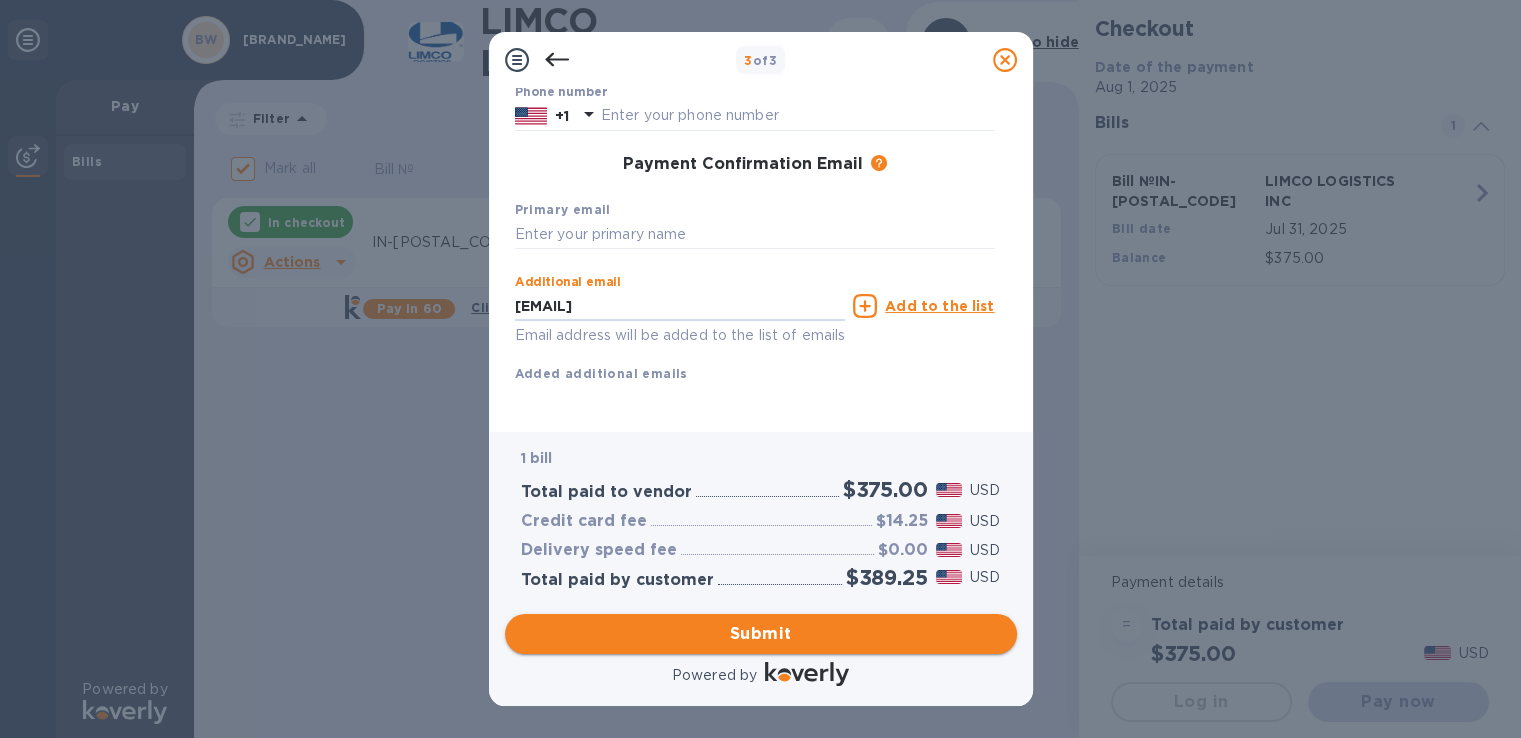 type on "[EMAIL]" 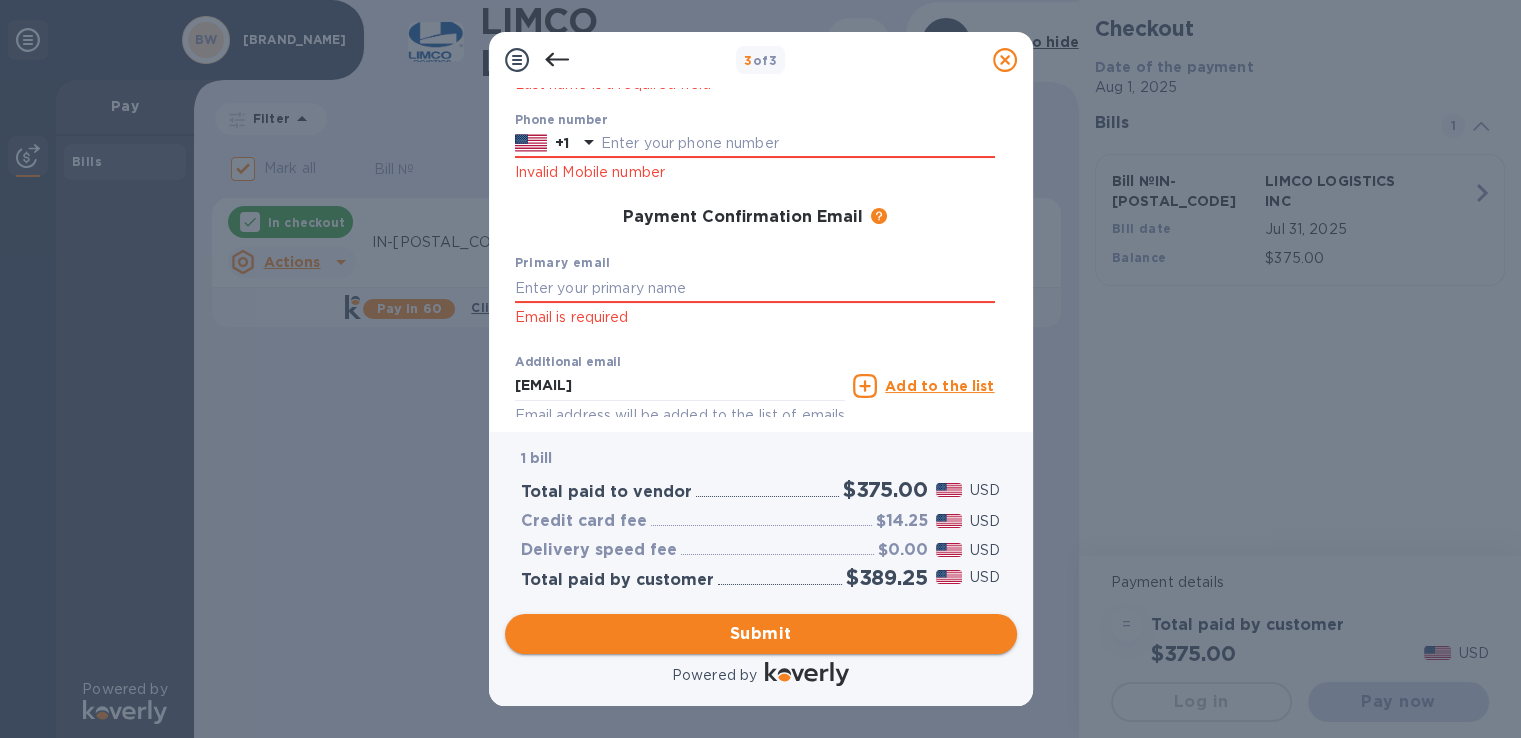 scroll, scrollTop: 342, scrollLeft: 0, axis: vertical 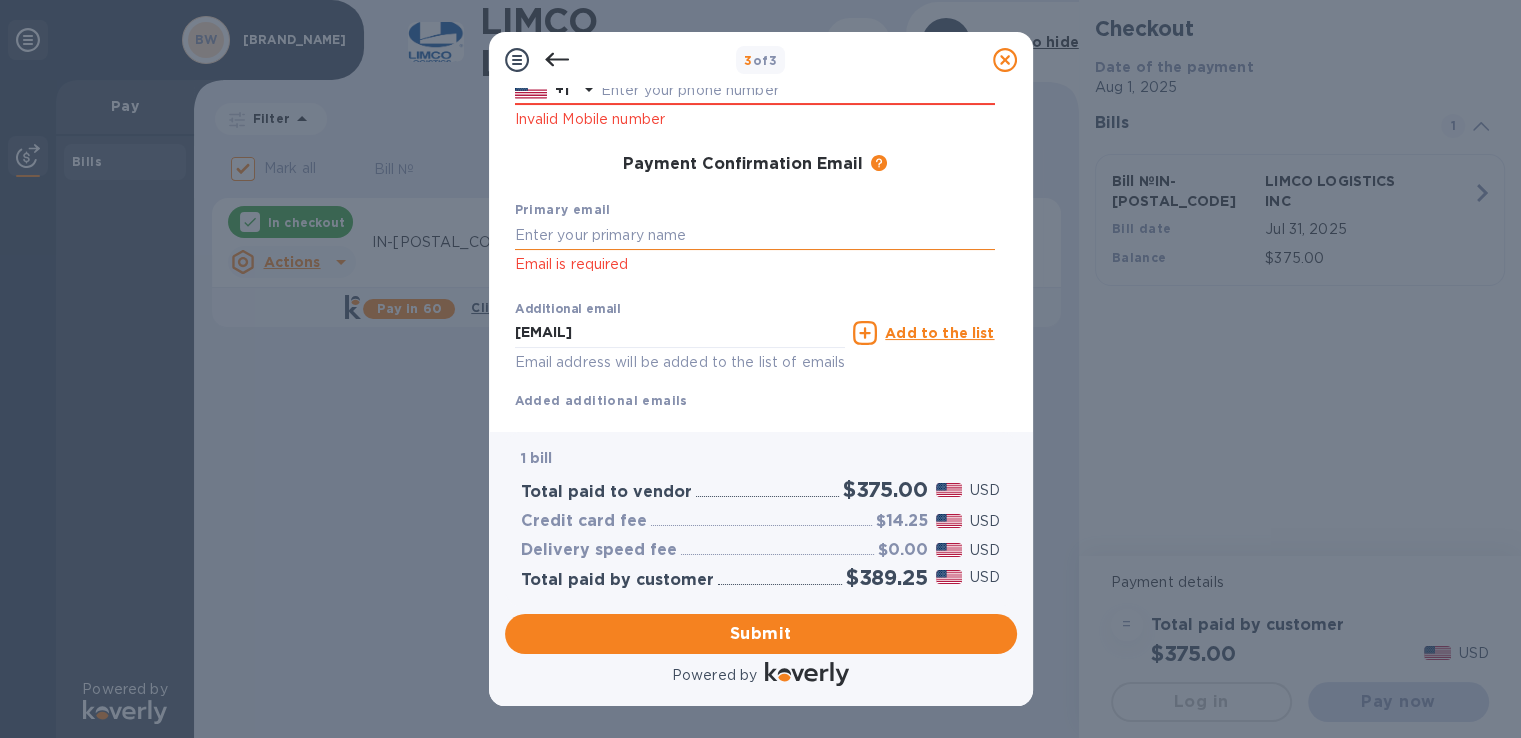 click at bounding box center [755, 235] 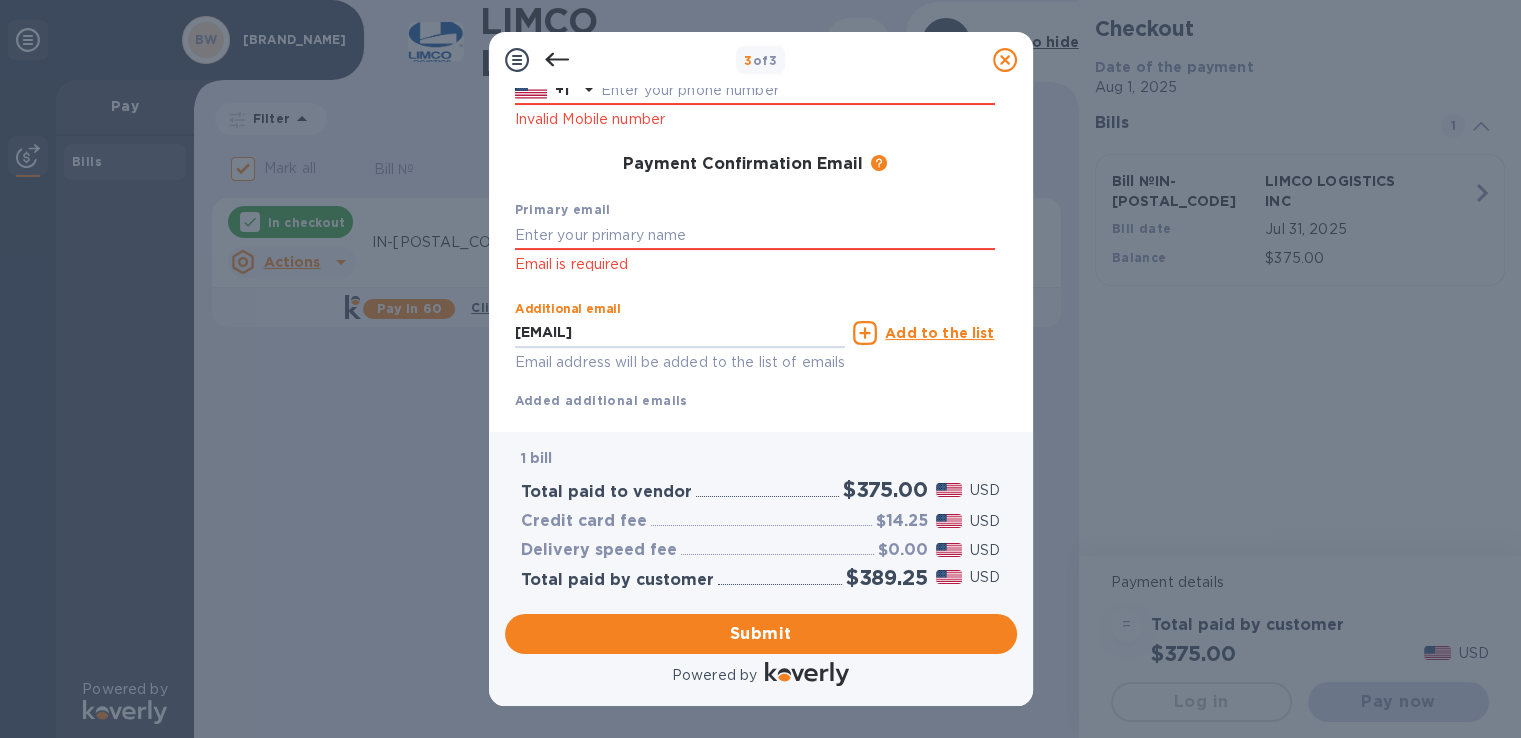 drag, startPoint x: 688, startPoint y: 337, endPoint x: 438, endPoint y: 337, distance: 250 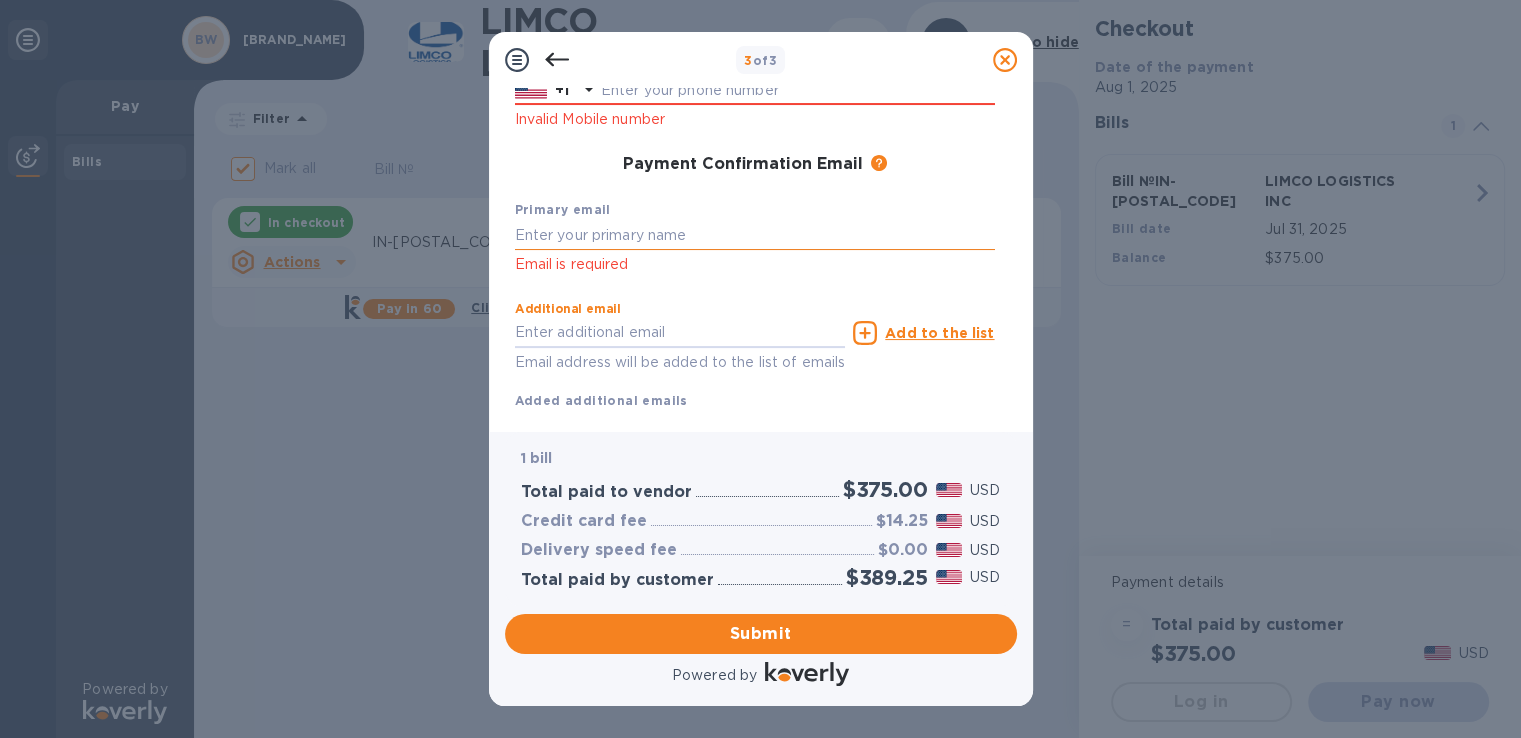 type 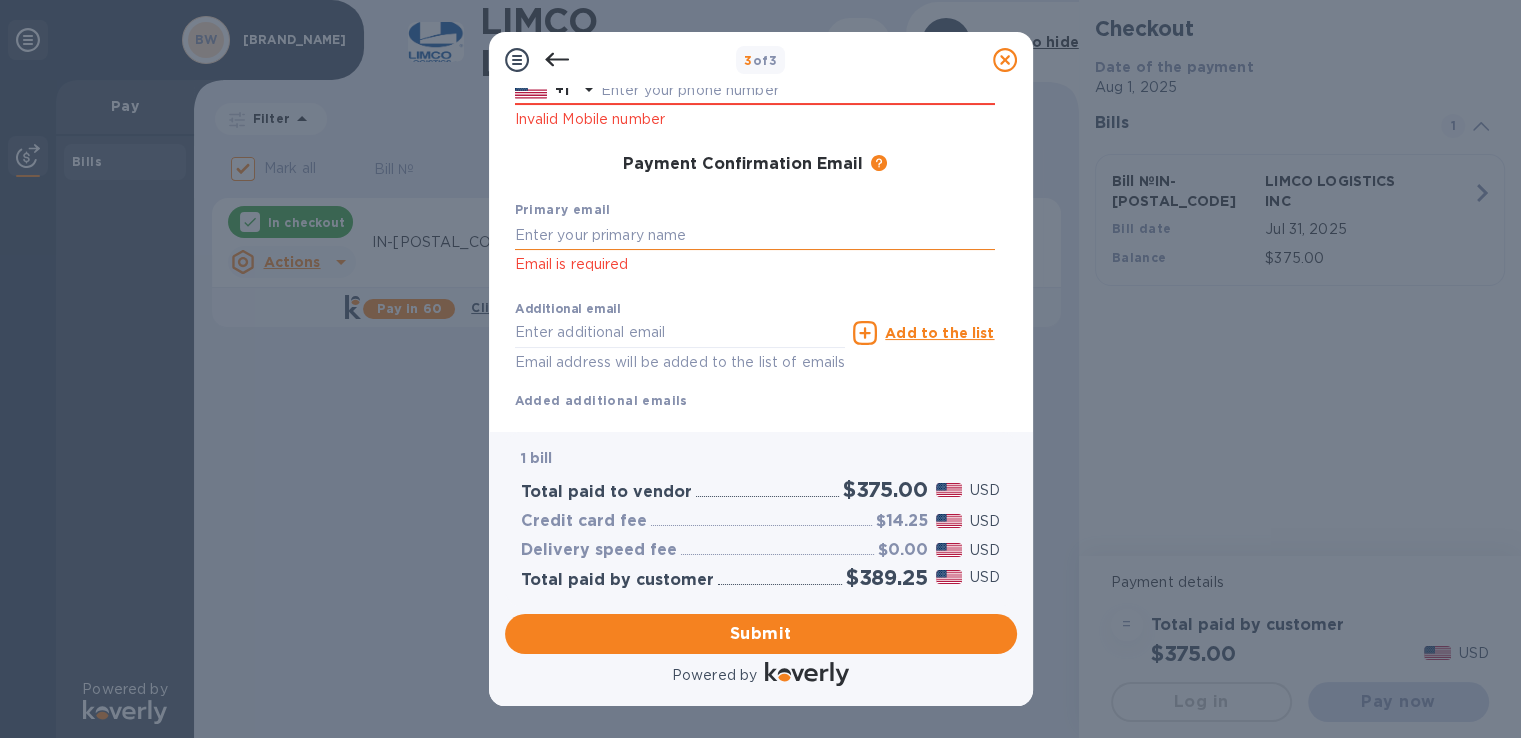 click at bounding box center [755, 235] 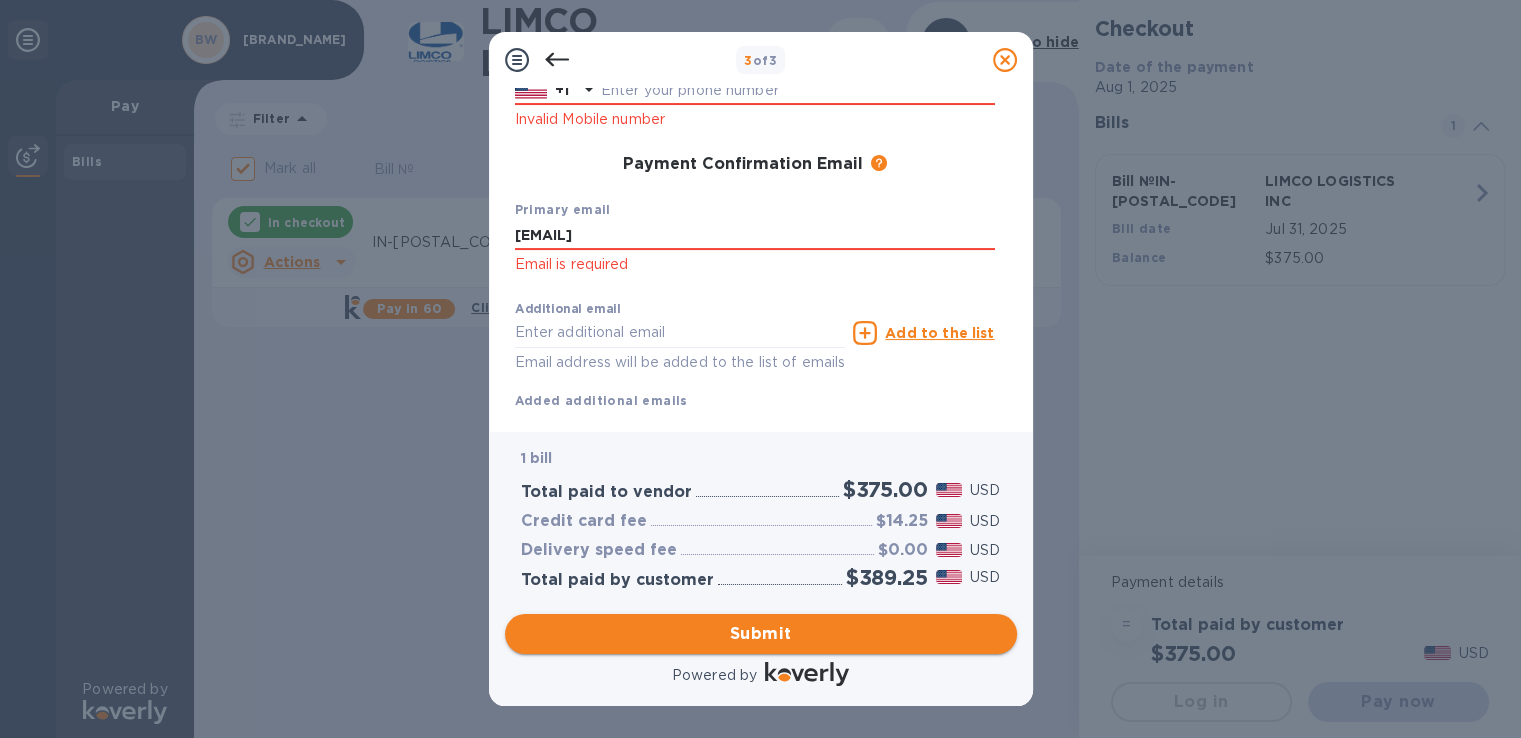 type on "[EMAIL]" 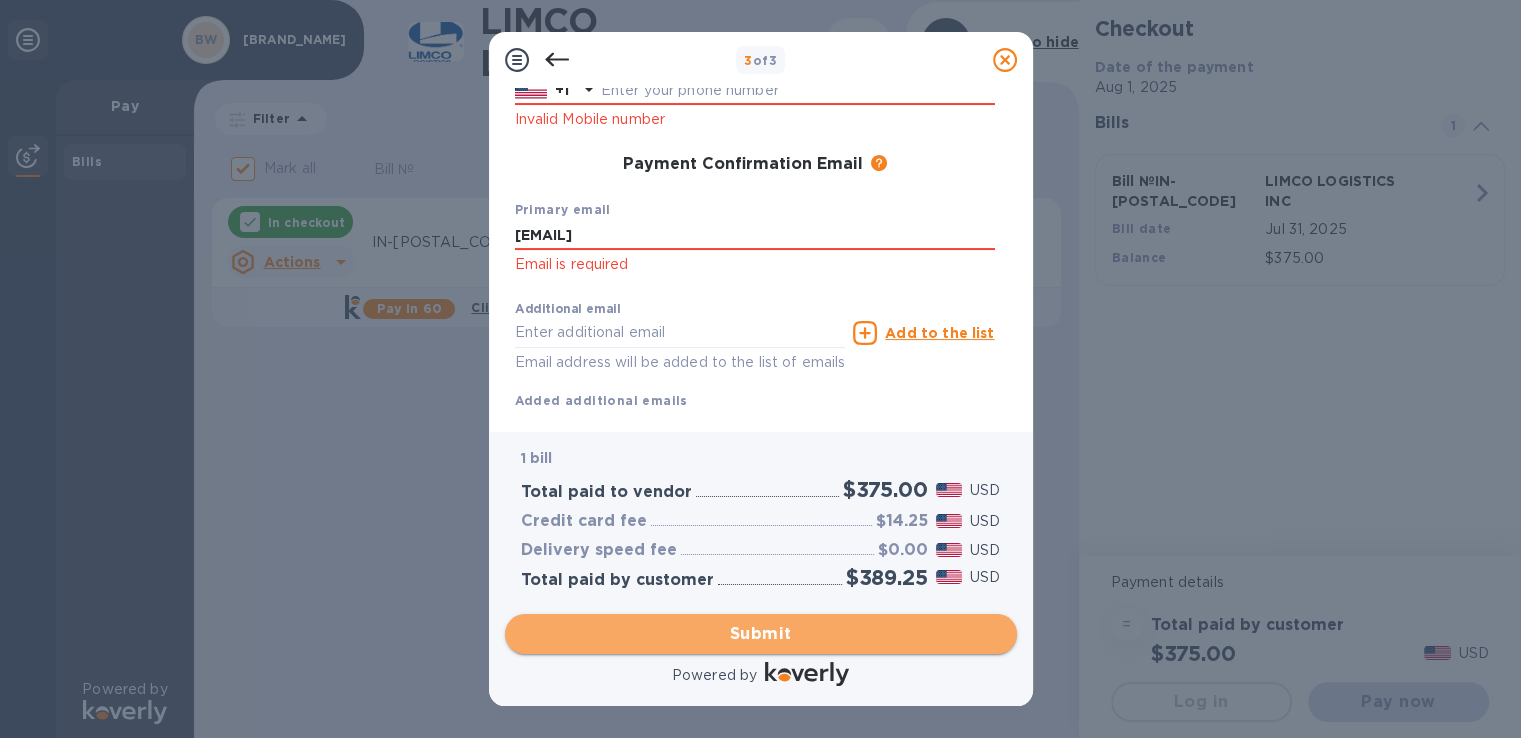 click on "Submit" at bounding box center [761, 634] 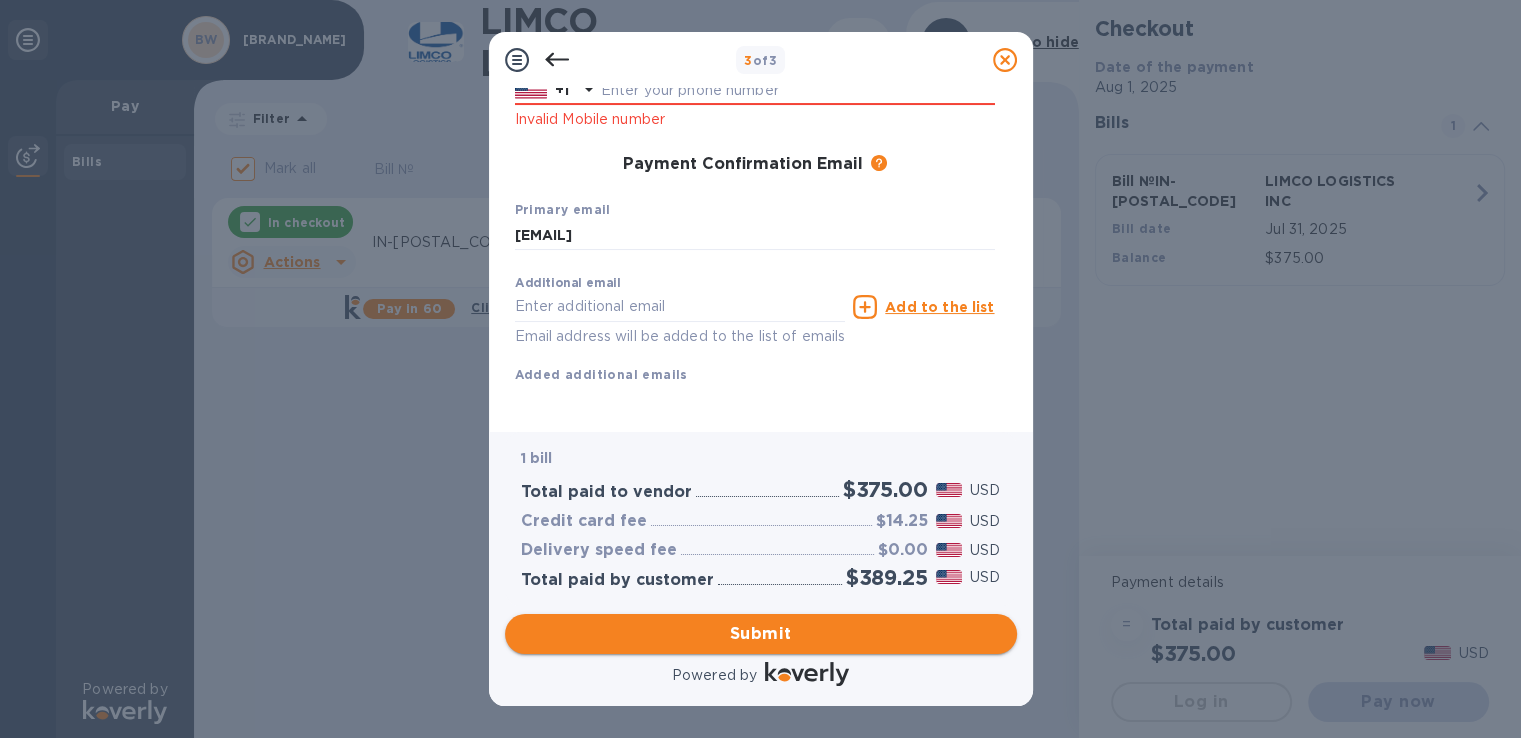 click on "Submit" at bounding box center (761, 634) 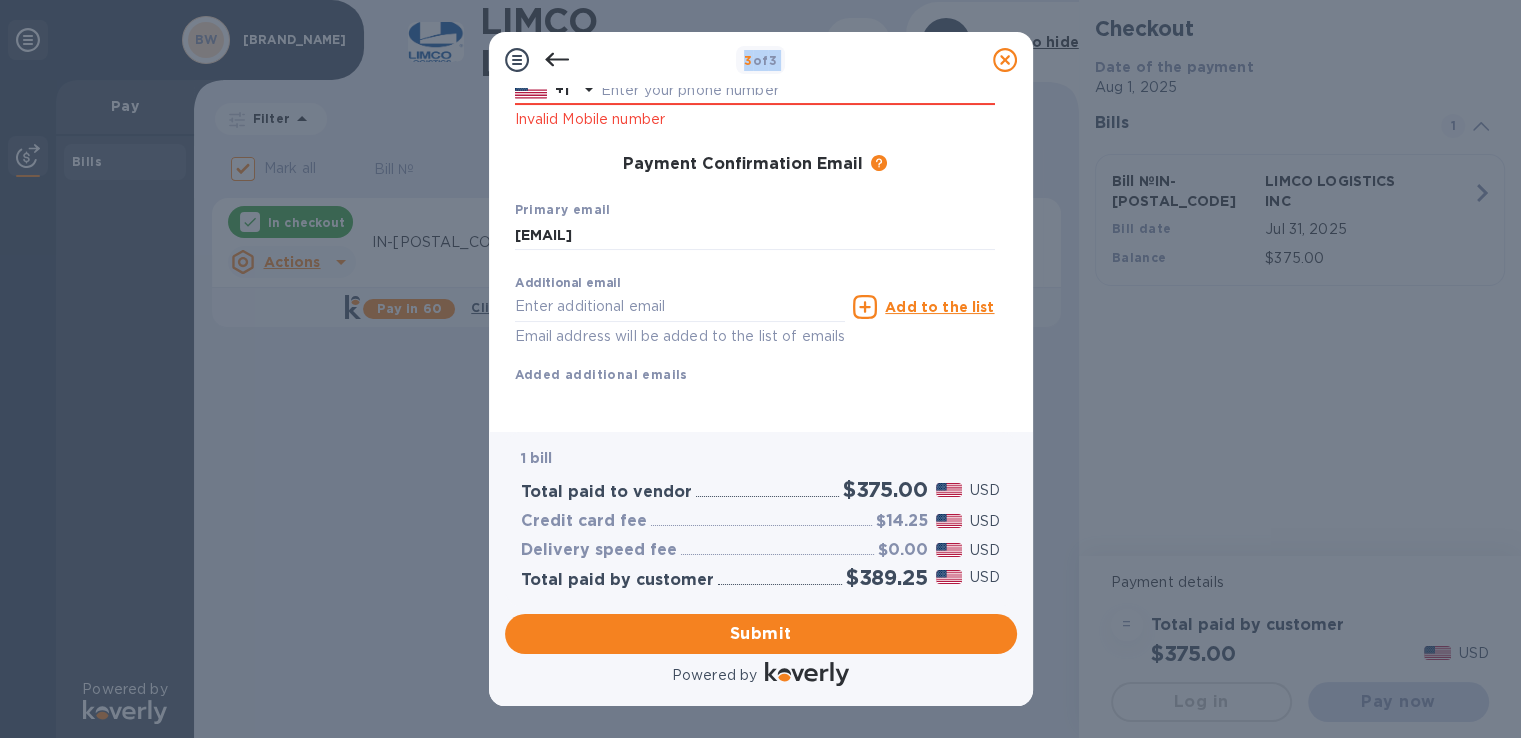 drag, startPoint x: 652, startPoint y: 88, endPoint x: 672, endPoint y: 81, distance: 21.189621 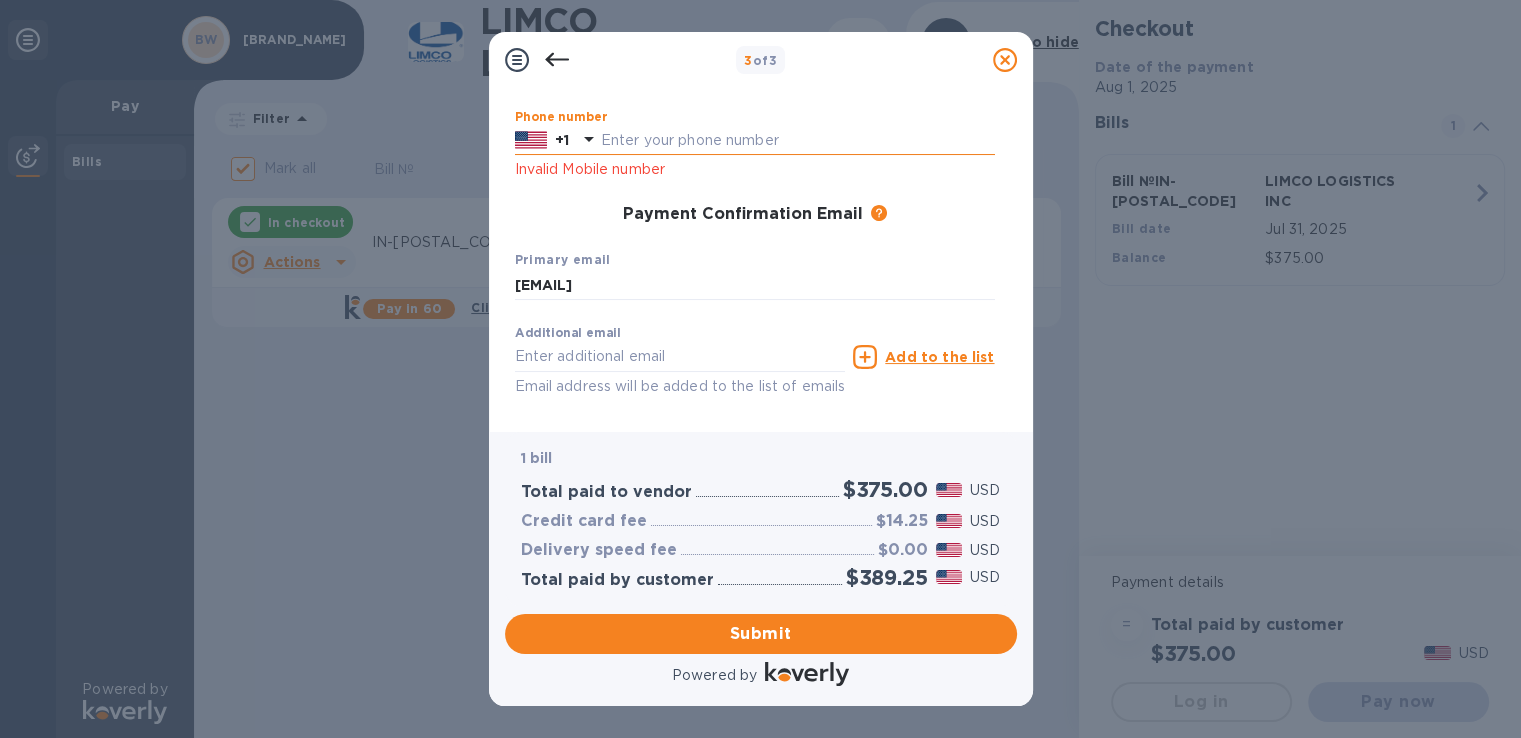 click at bounding box center [798, 141] 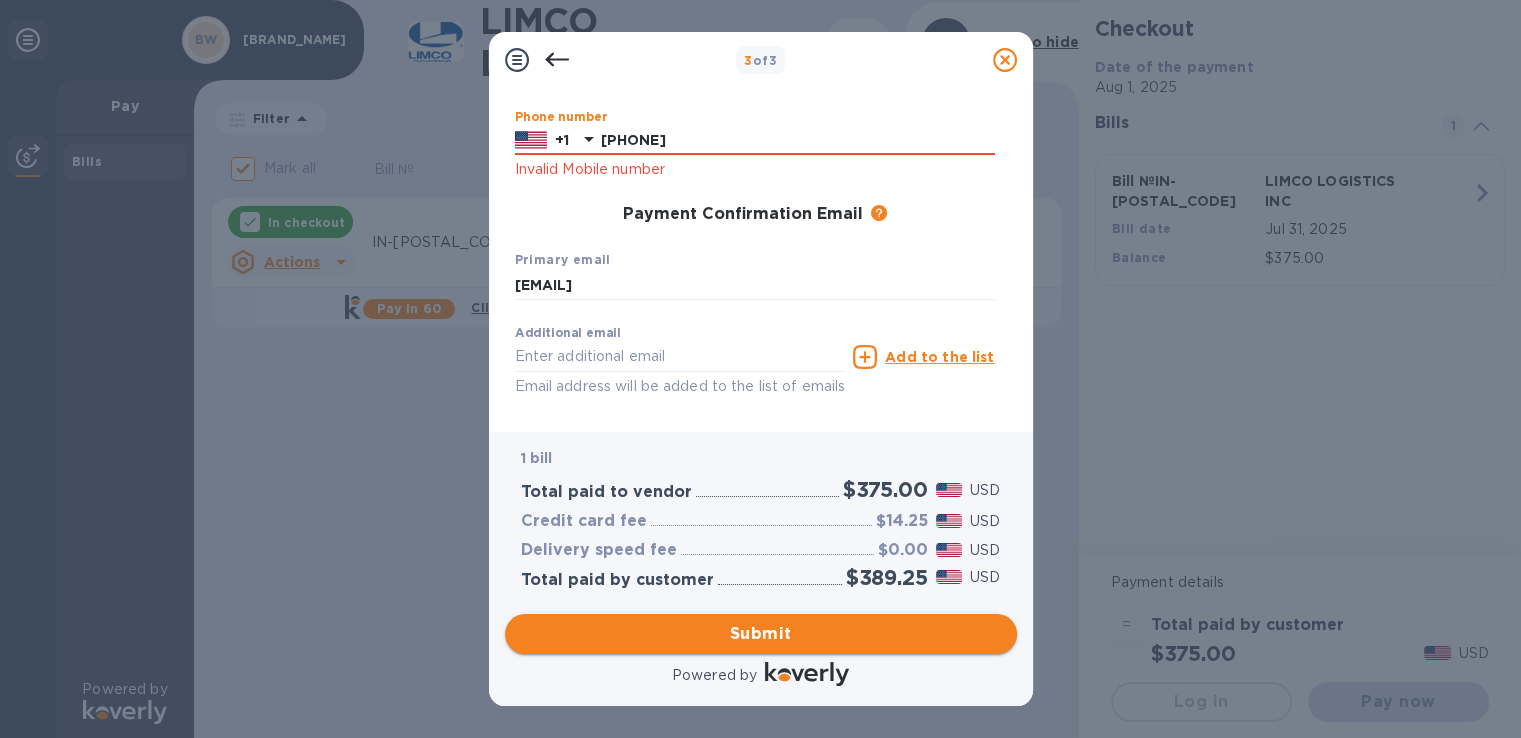 type on "[PHONE]" 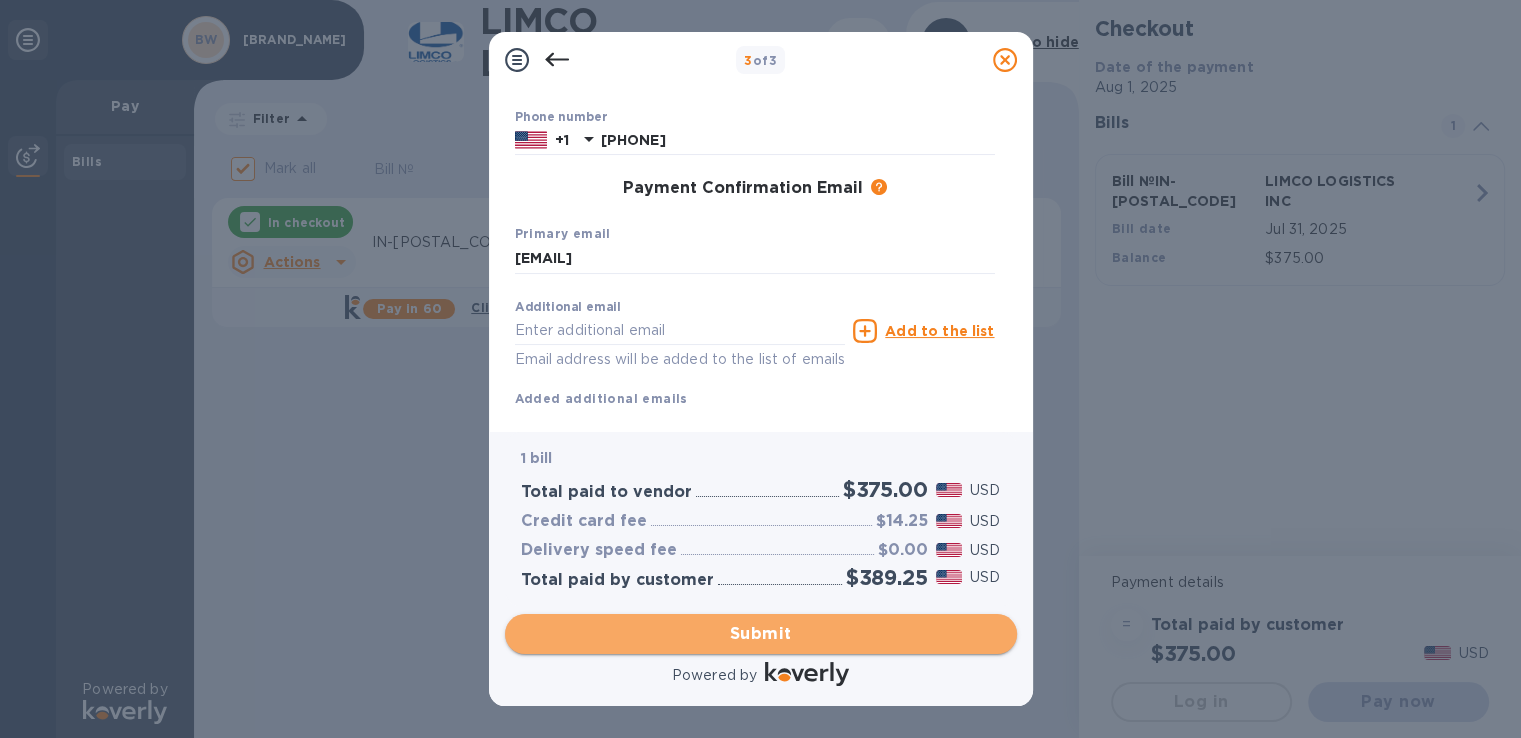 click on "Submit" at bounding box center [761, 634] 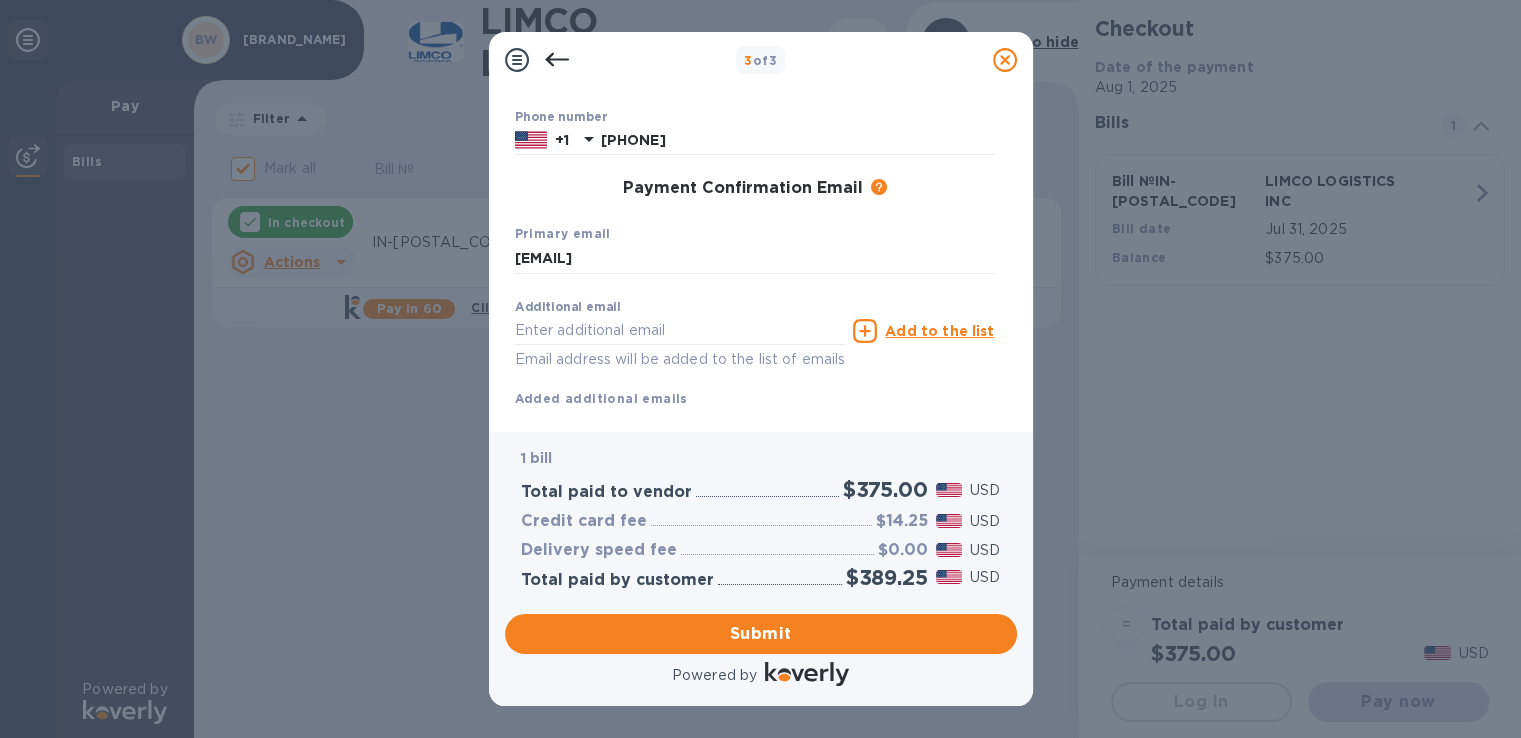 scroll, scrollTop: 0, scrollLeft: 0, axis: both 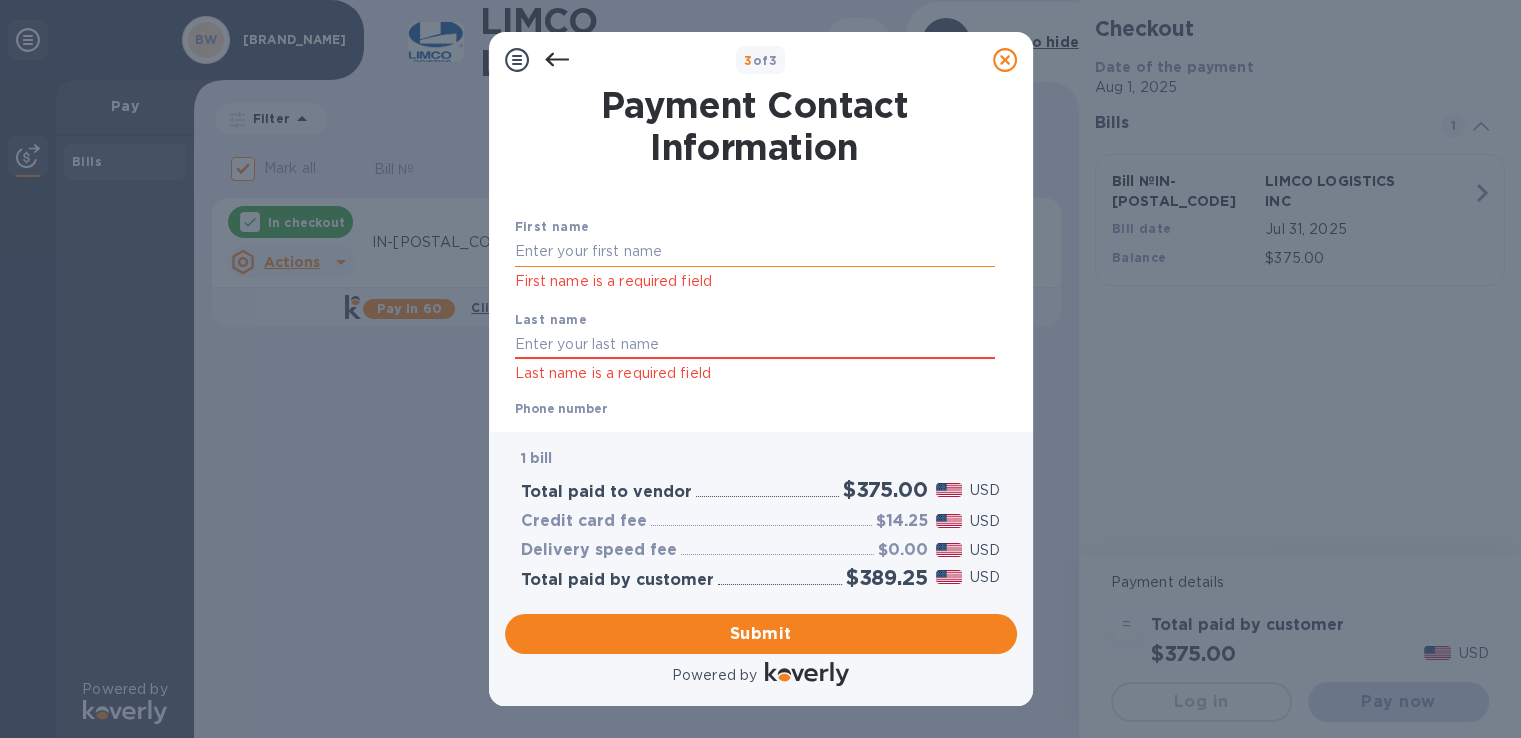click at bounding box center [755, 252] 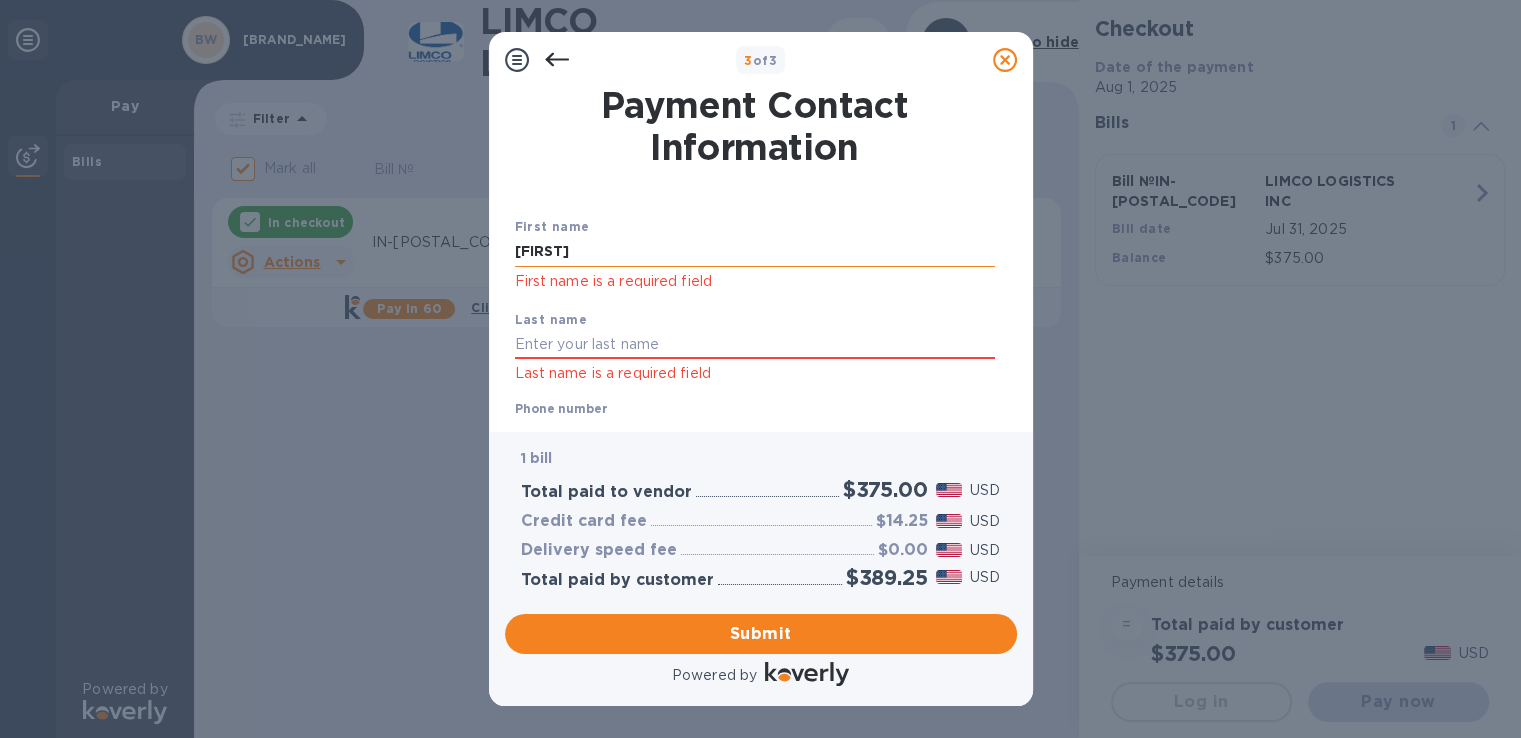 type on "[FIRST]" 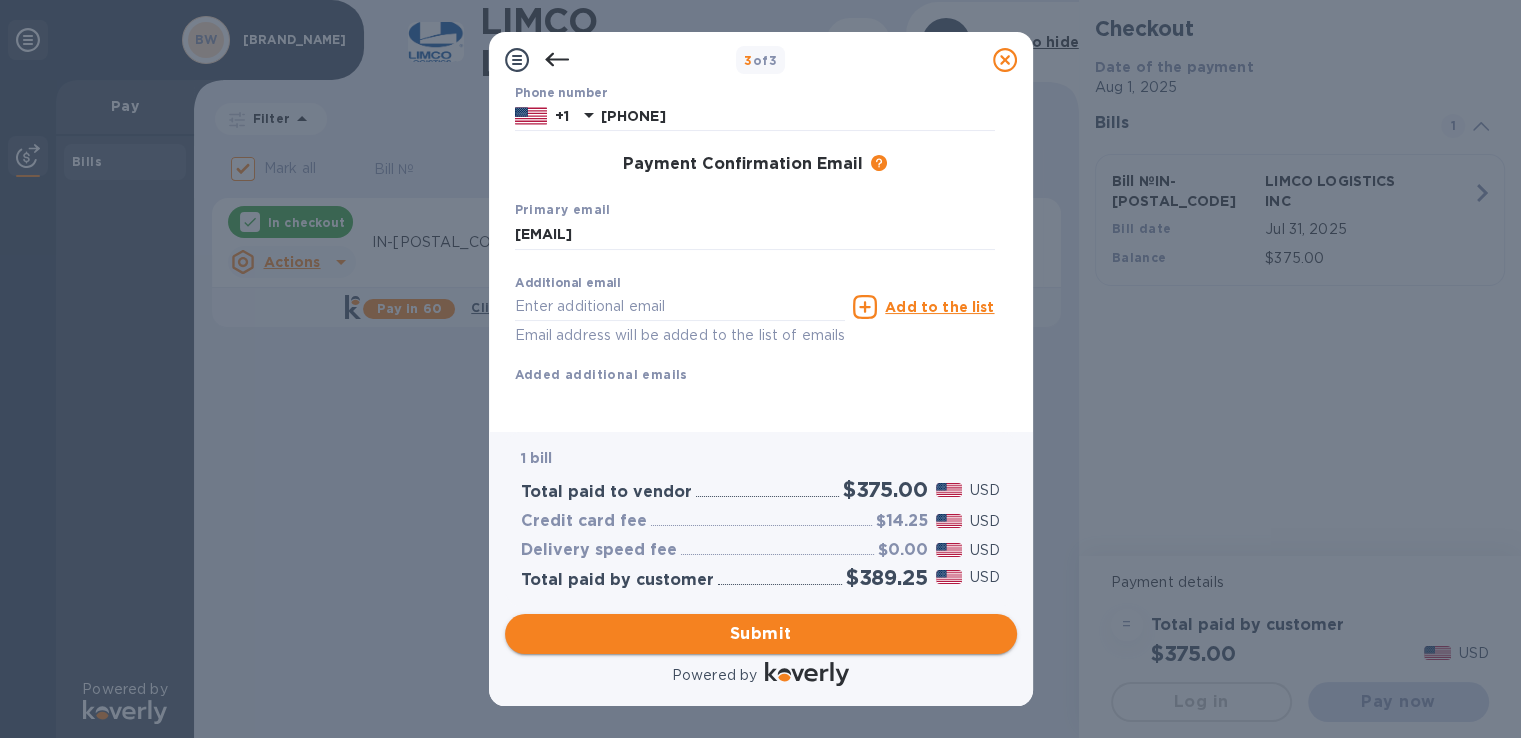 type on "[LAST]" 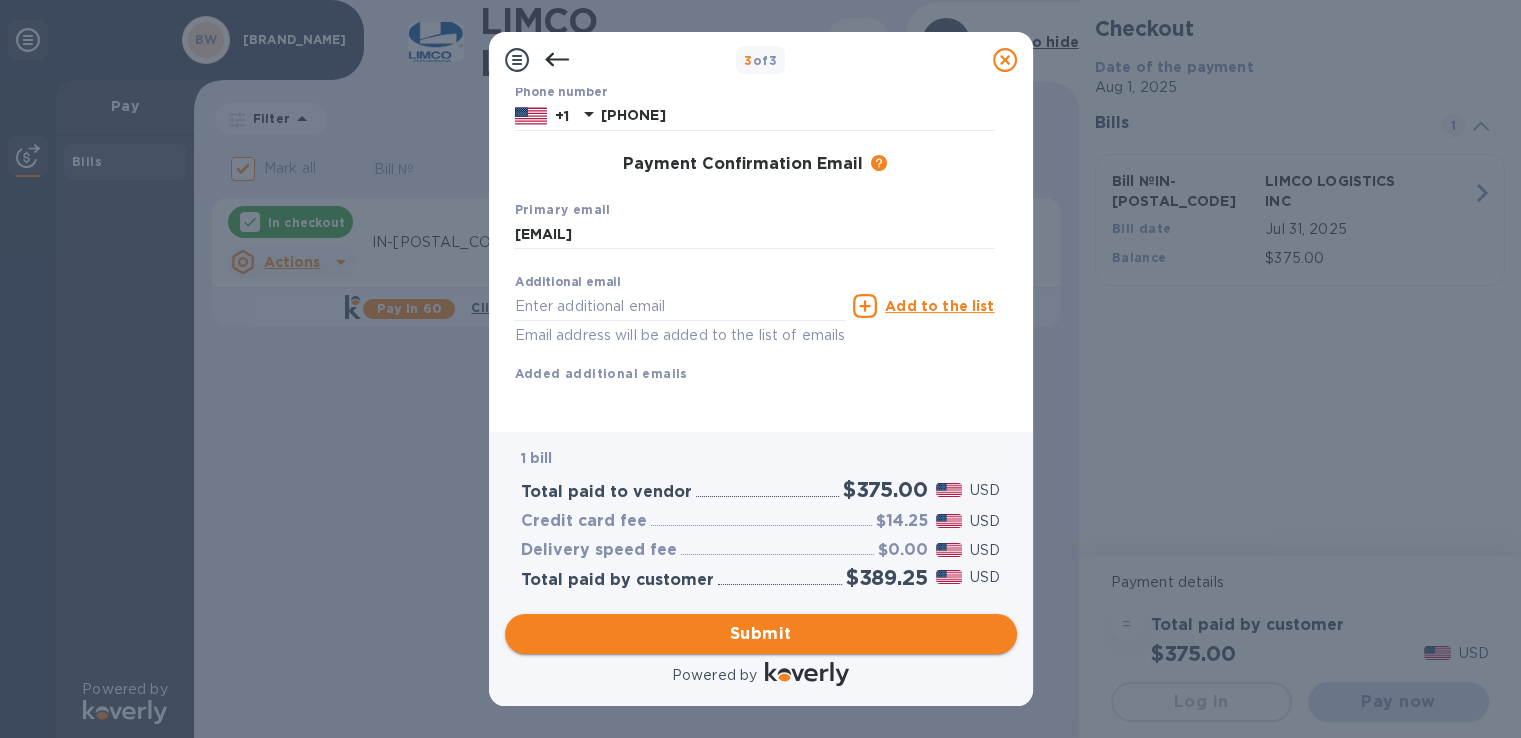 scroll, scrollTop: 289, scrollLeft: 0, axis: vertical 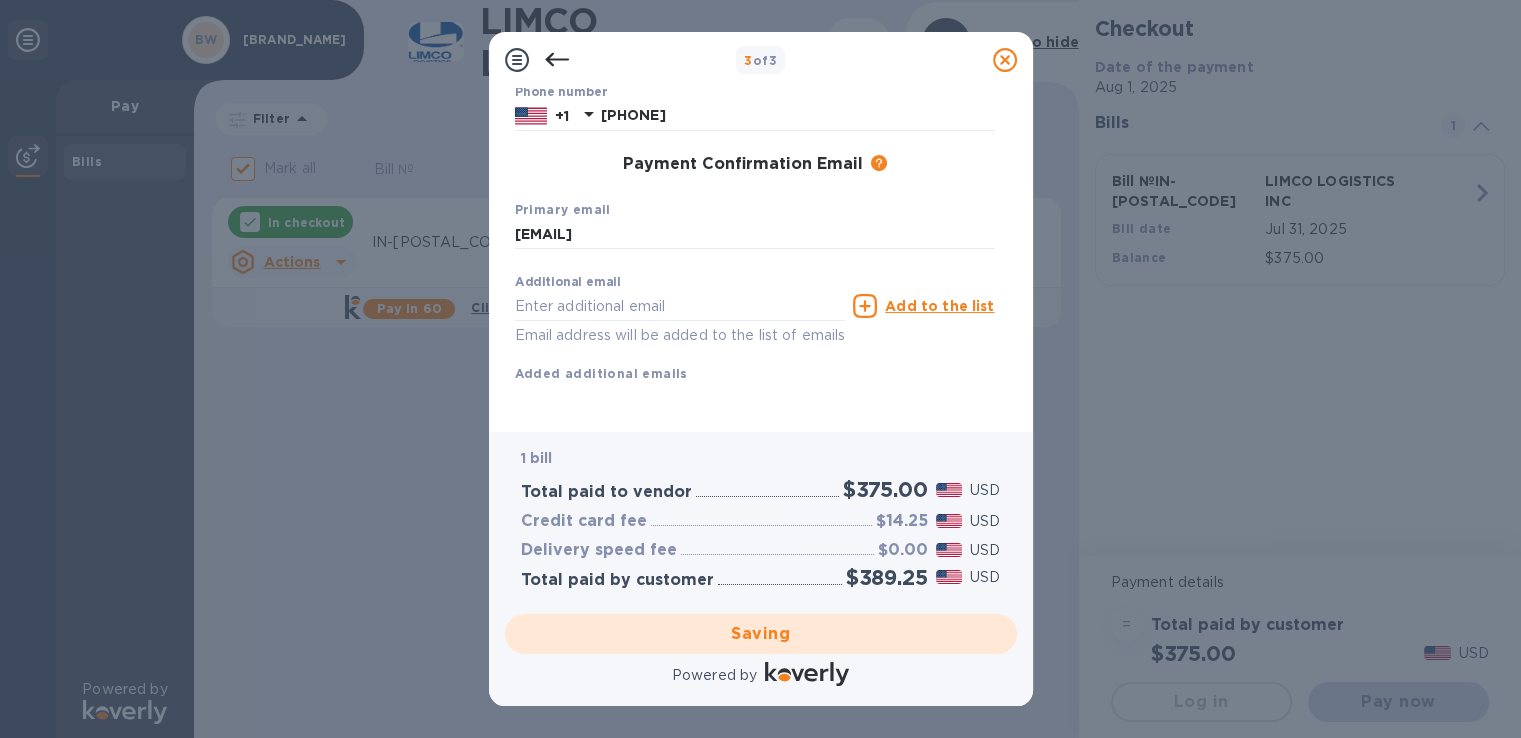 checkbox on "false" 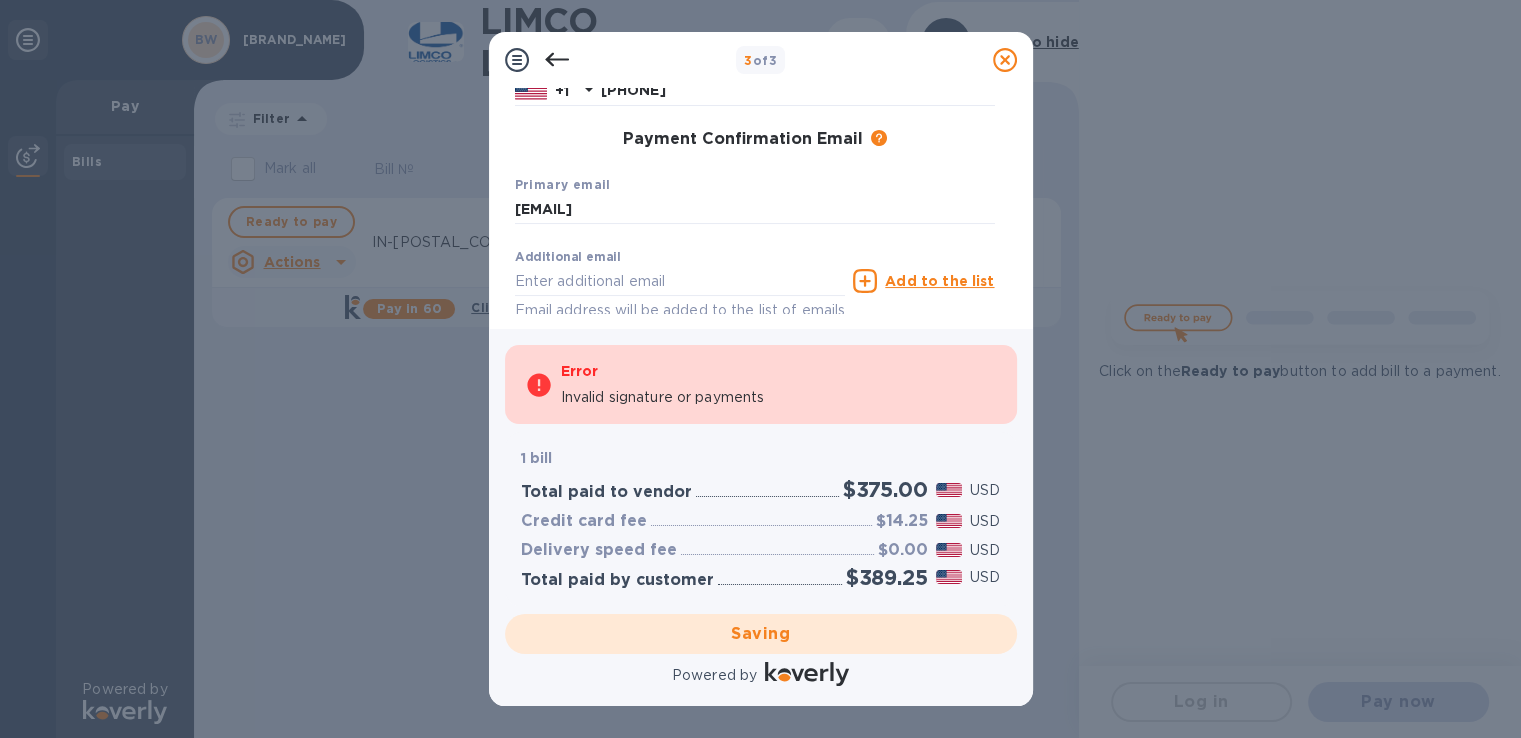 click on "Invalid signature or payments" at bounding box center [779, 397] 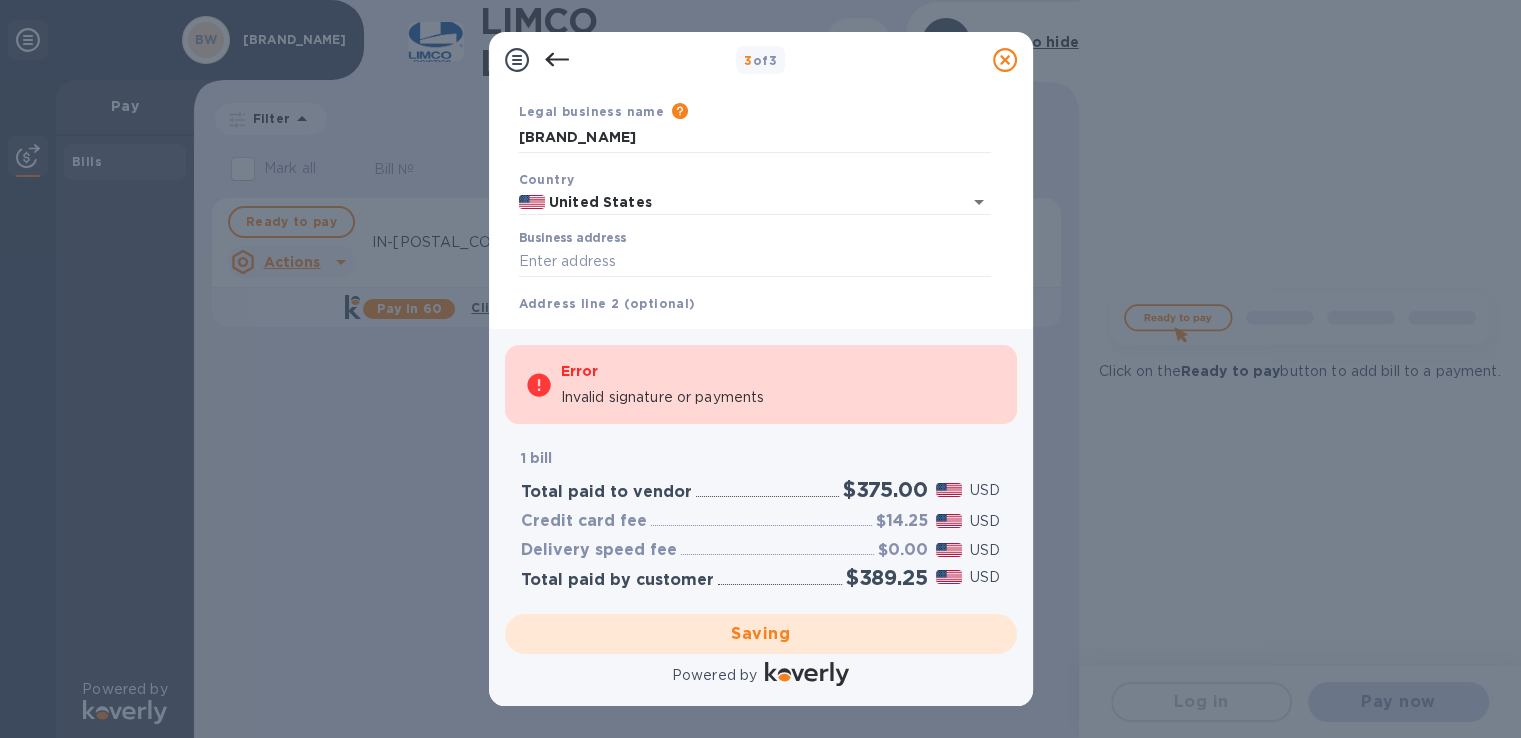 scroll, scrollTop: 100, scrollLeft: 0, axis: vertical 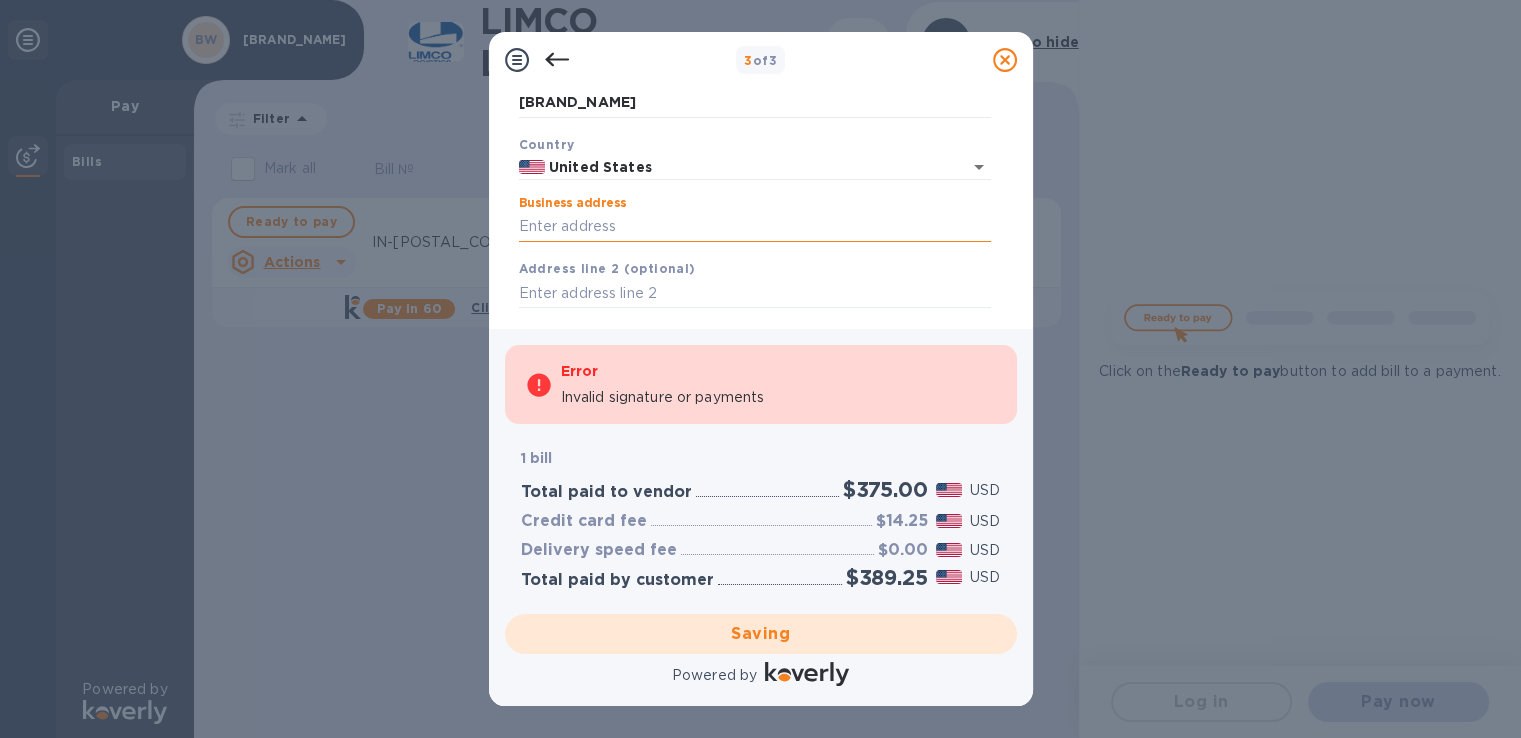 click on "Business address" at bounding box center [755, 227] 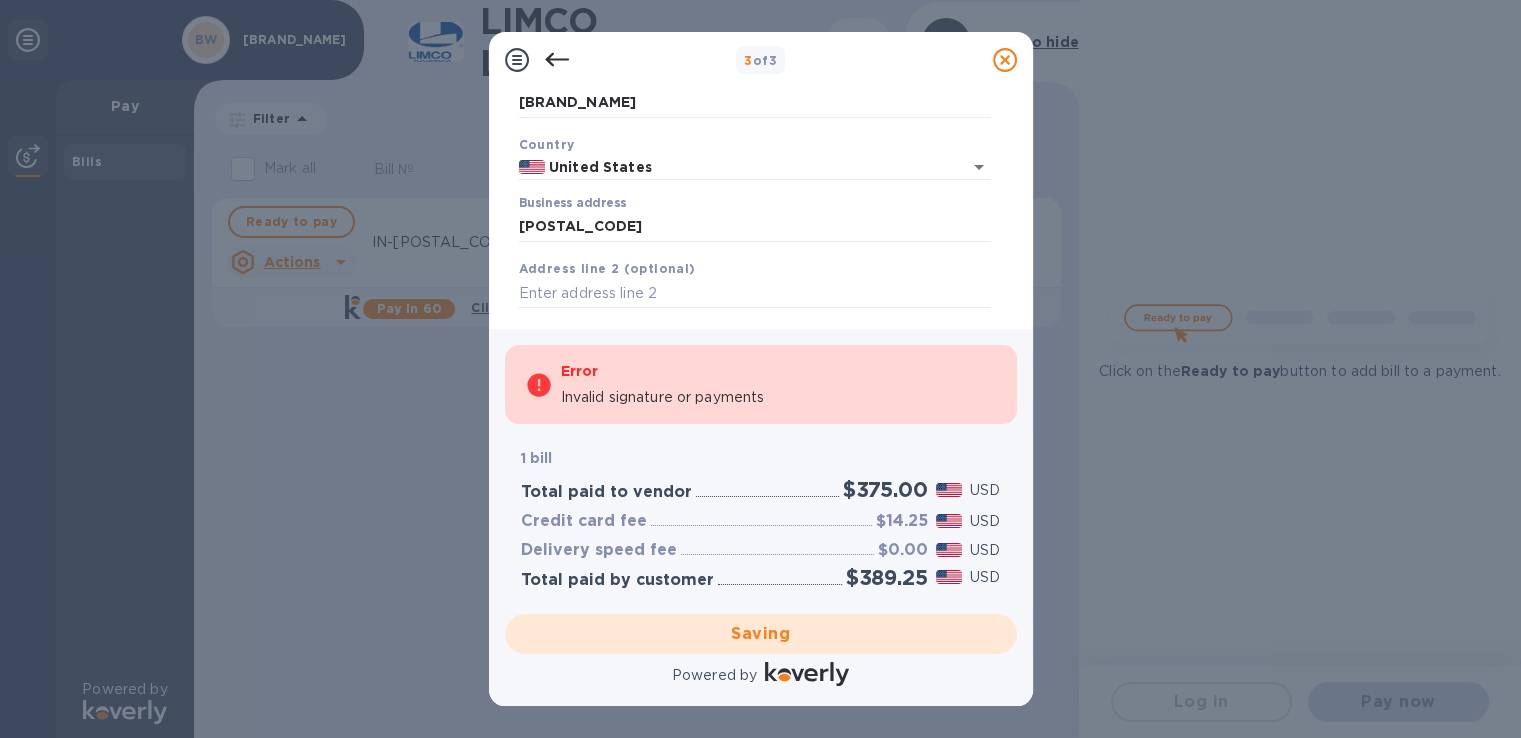 type on "[NUMBER] [STREET]" 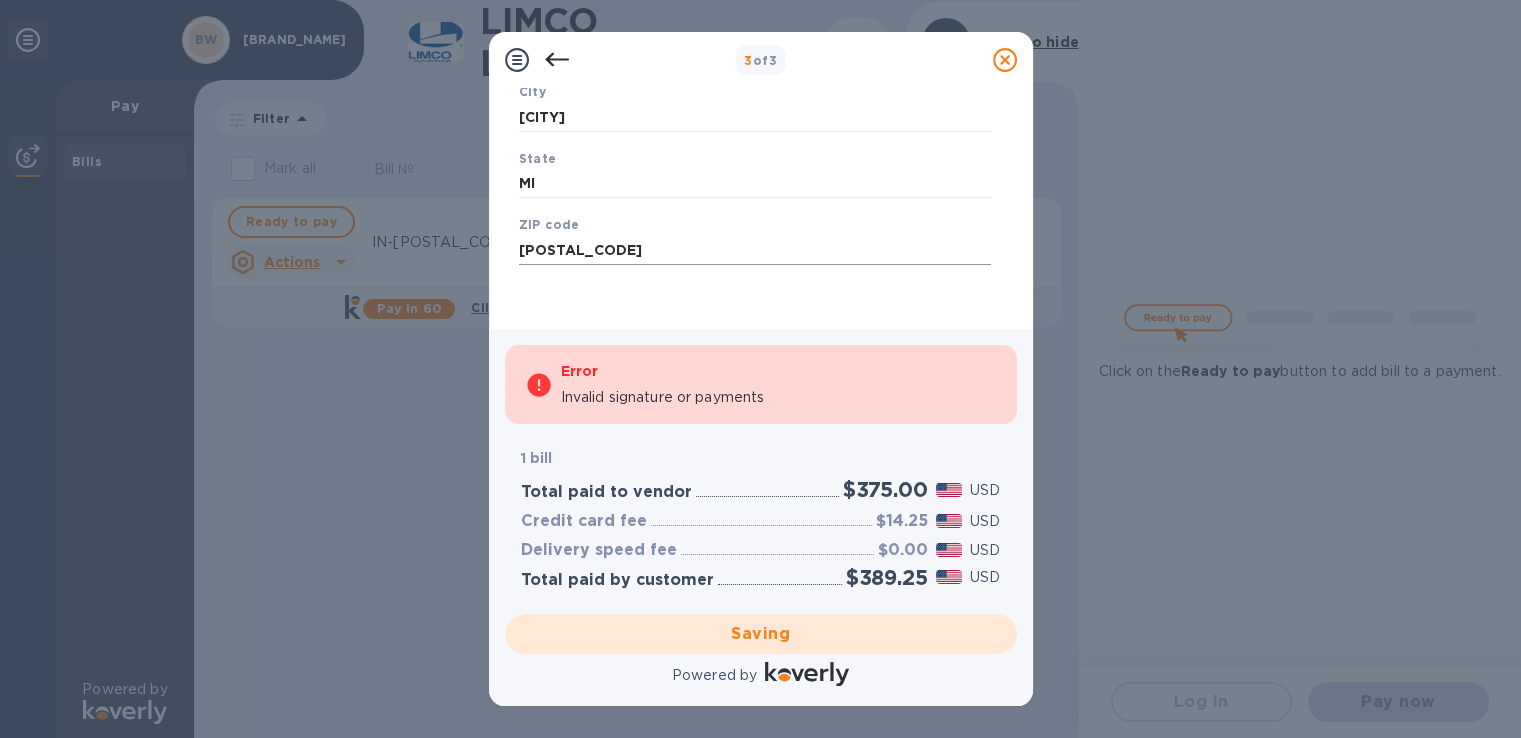 scroll, scrollTop: 347, scrollLeft: 0, axis: vertical 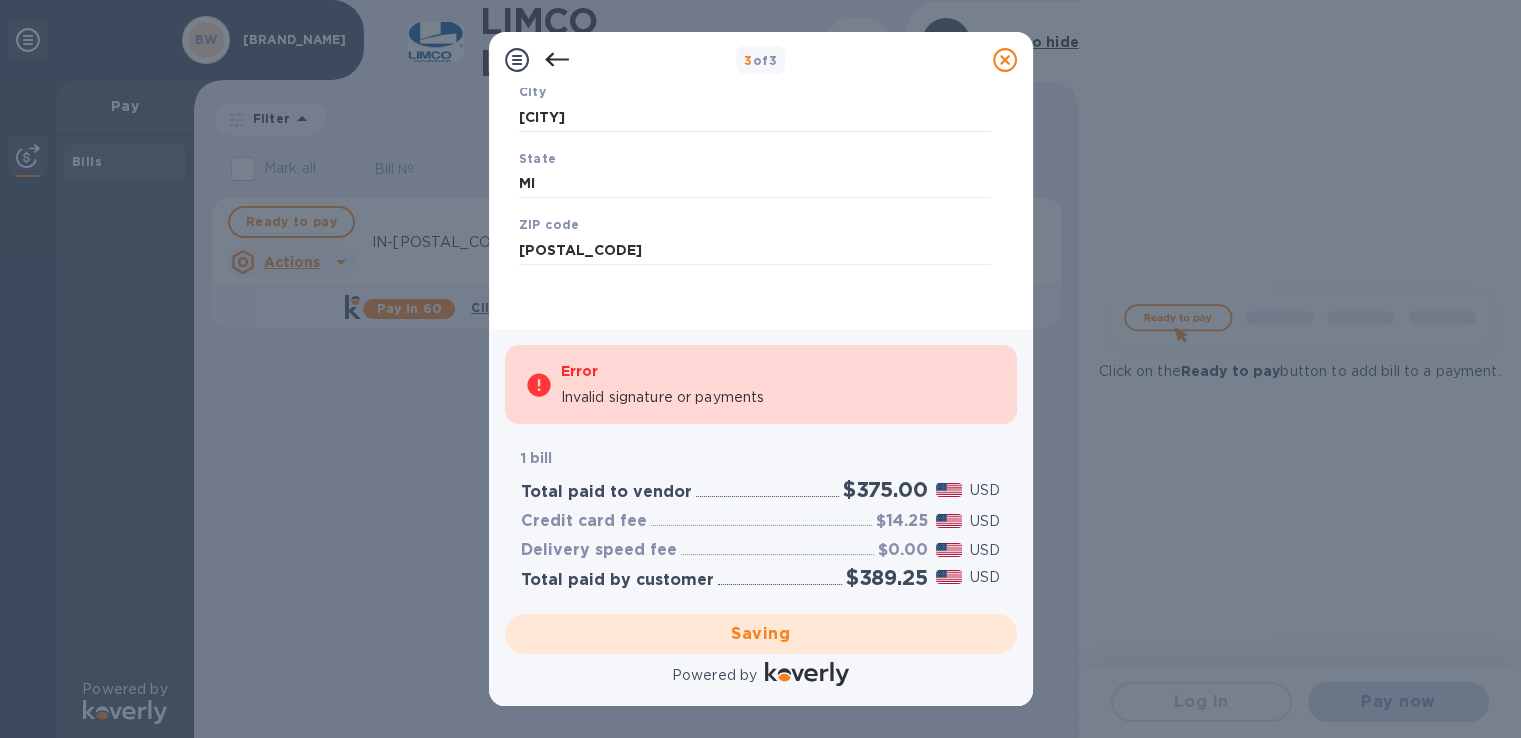 click on "Saving" at bounding box center (761, 634) 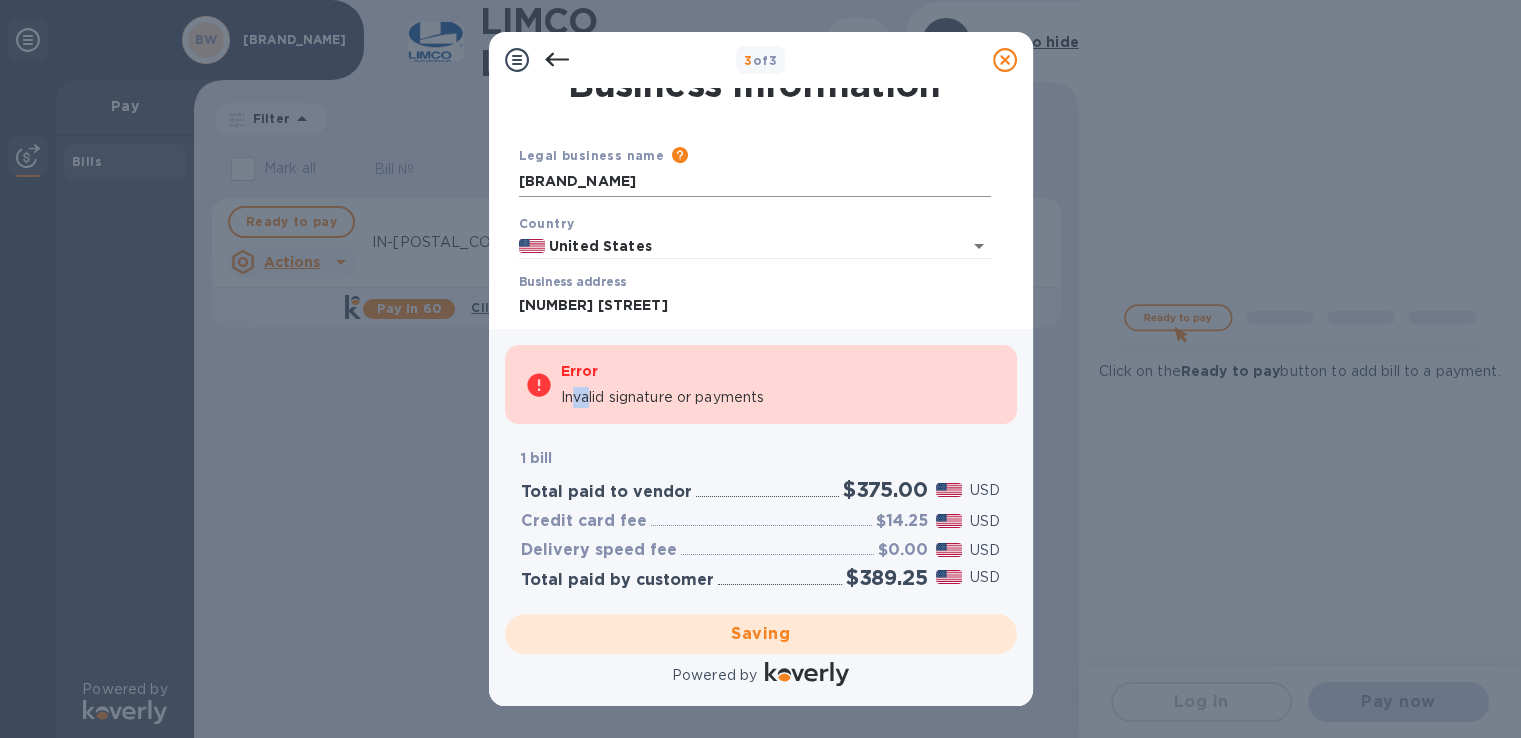 scroll, scrollTop: 0, scrollLeft: 0, axis: both 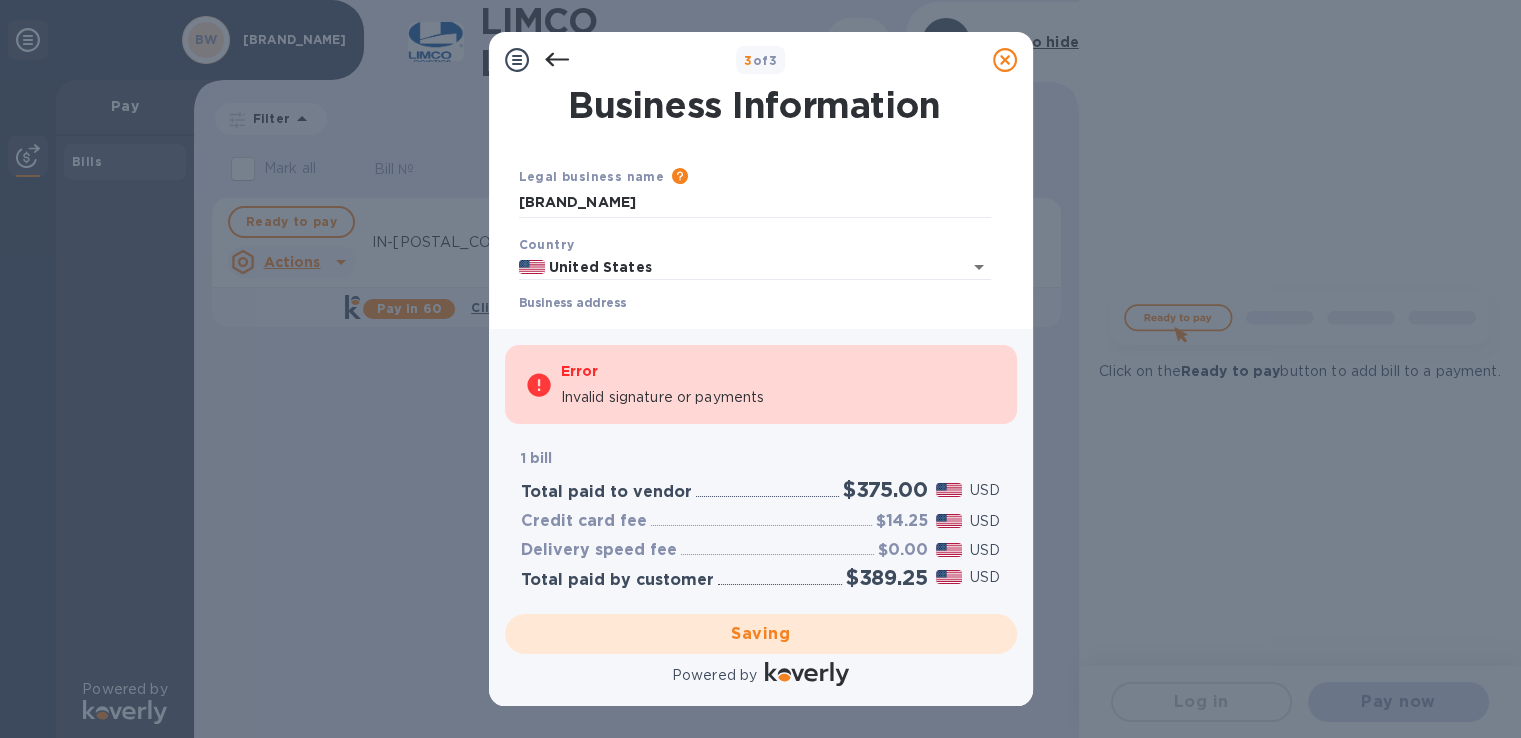 click at bounding box center (517, 60) 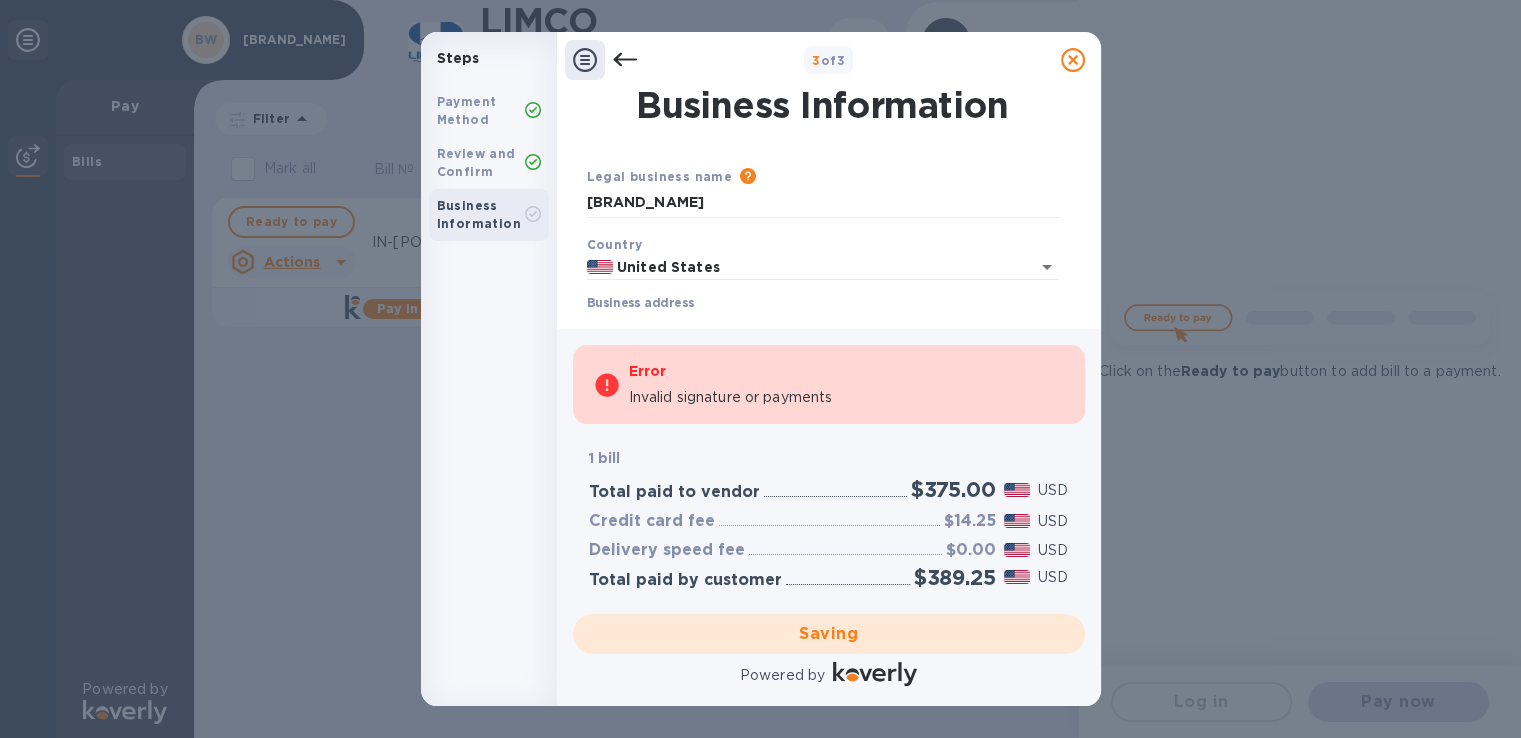 click on "Business Information" at bounding box center [479, 214] 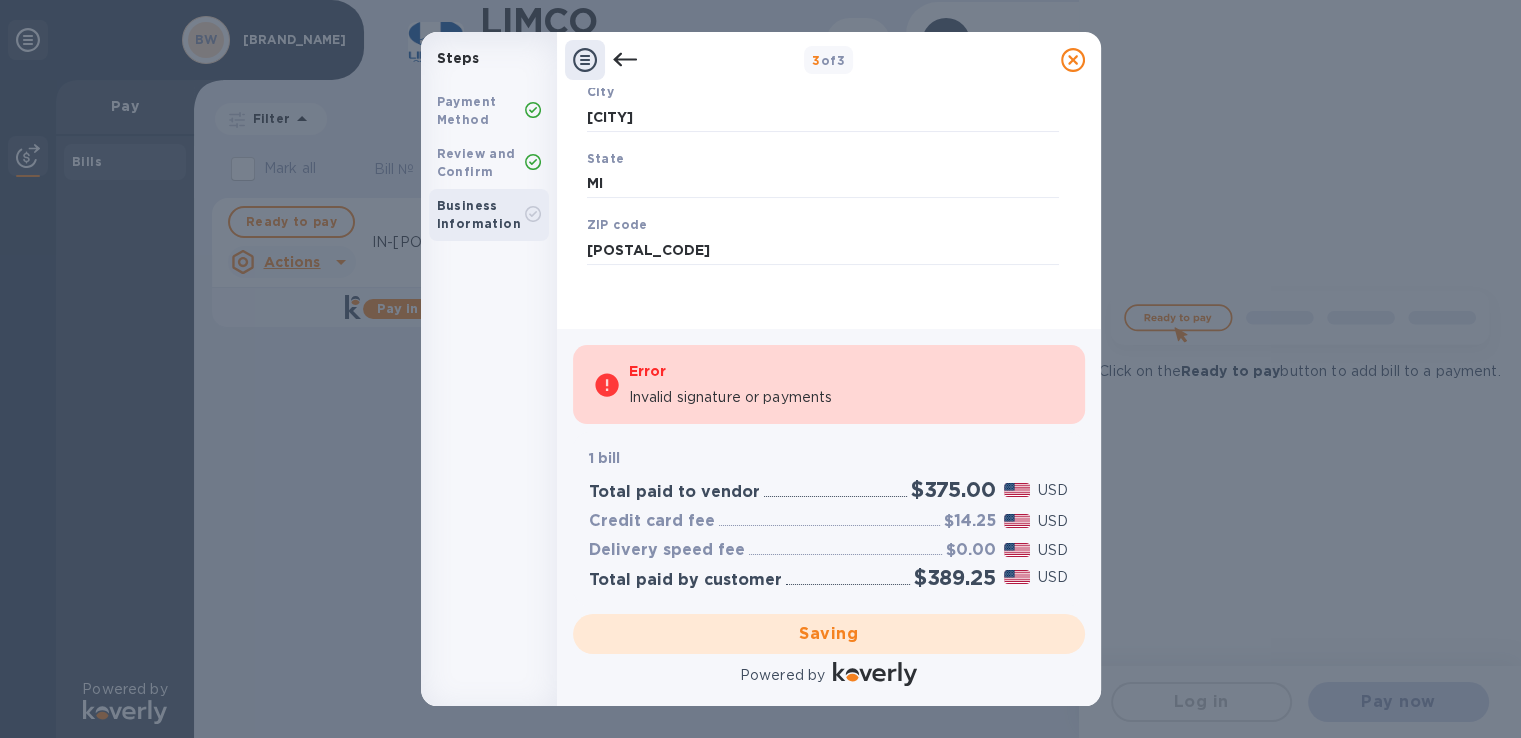 scroll, scrollTop: 347, scrollLeft: 0, axis: vertical 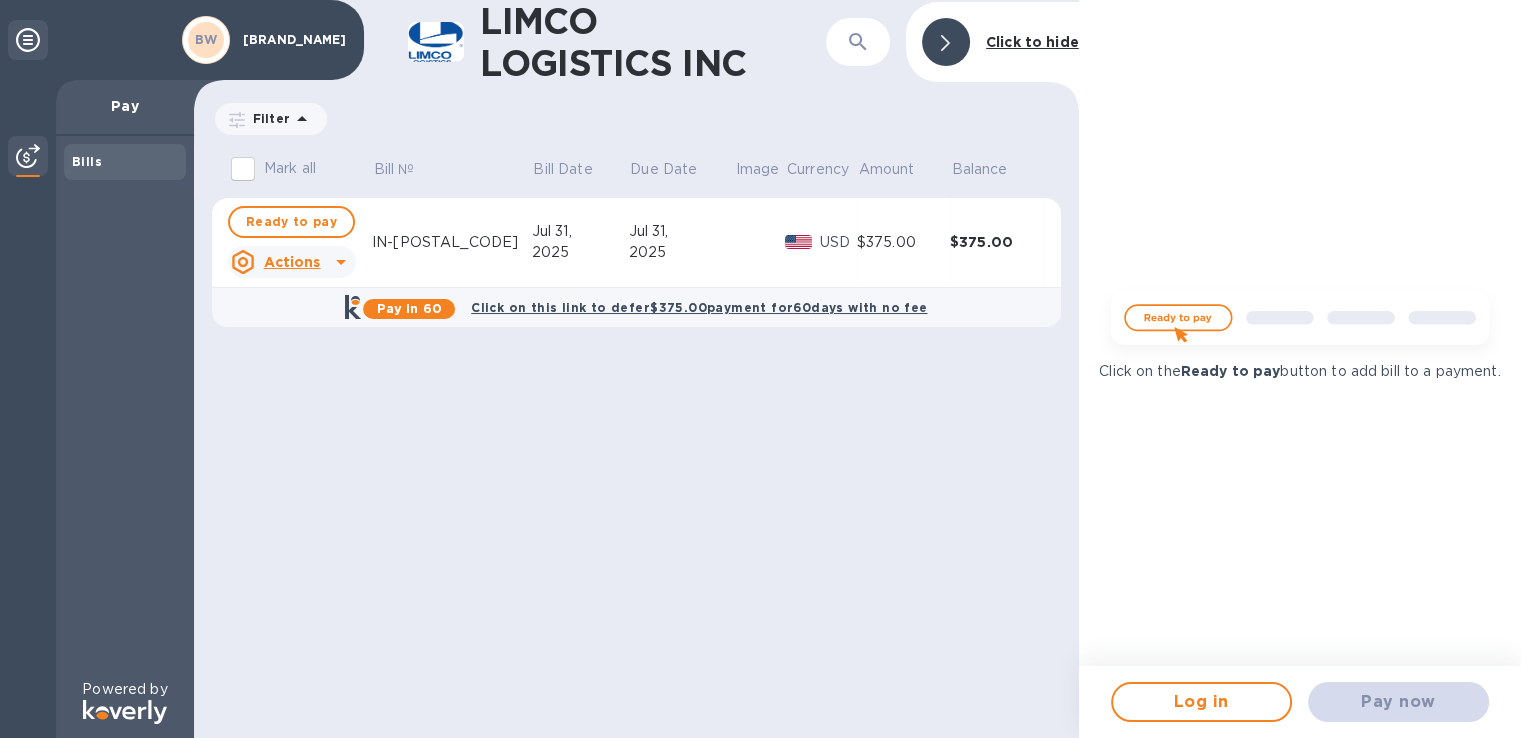 click on "Ready to pay" at bounding box center (1231, 371) 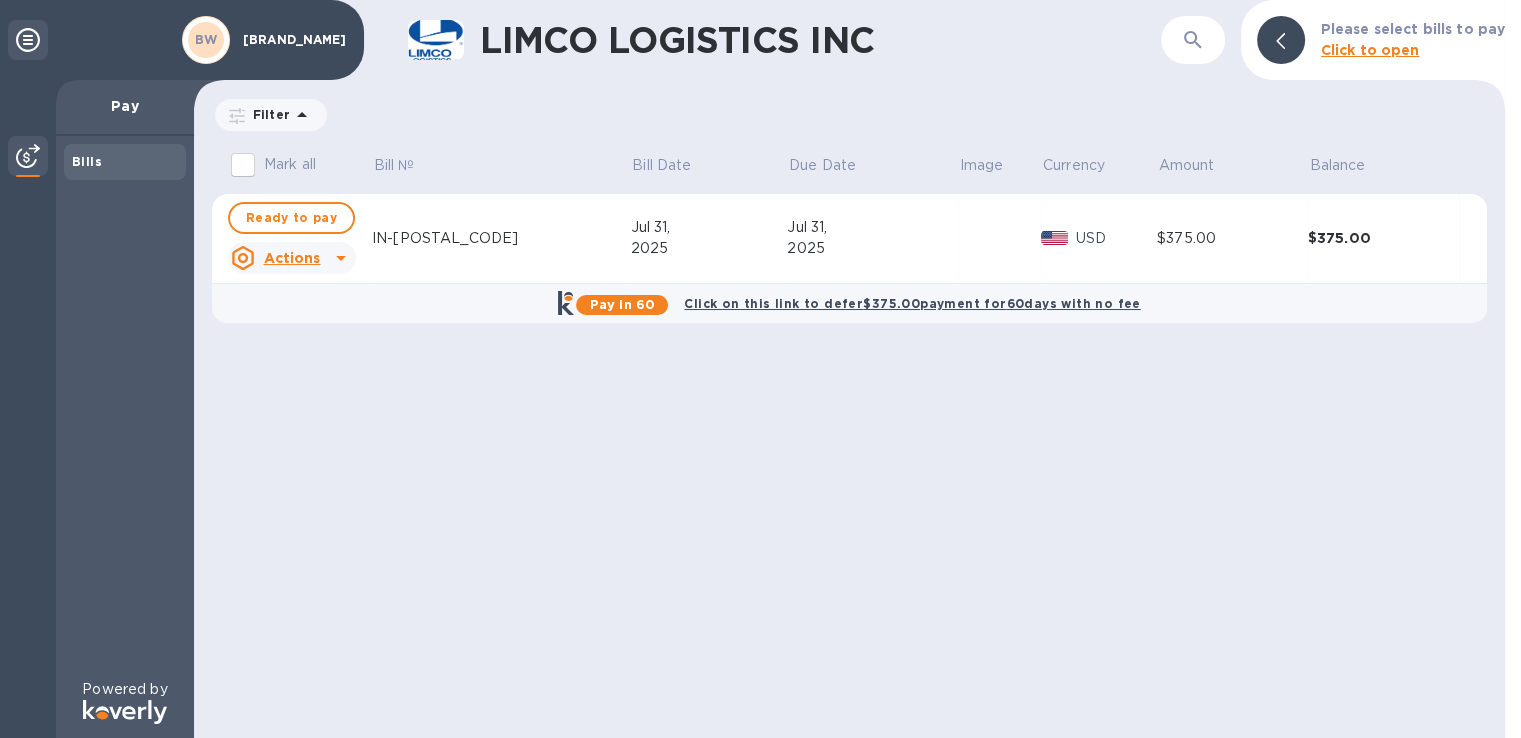 click on "Click to open" at bounding box center (1370, 50) 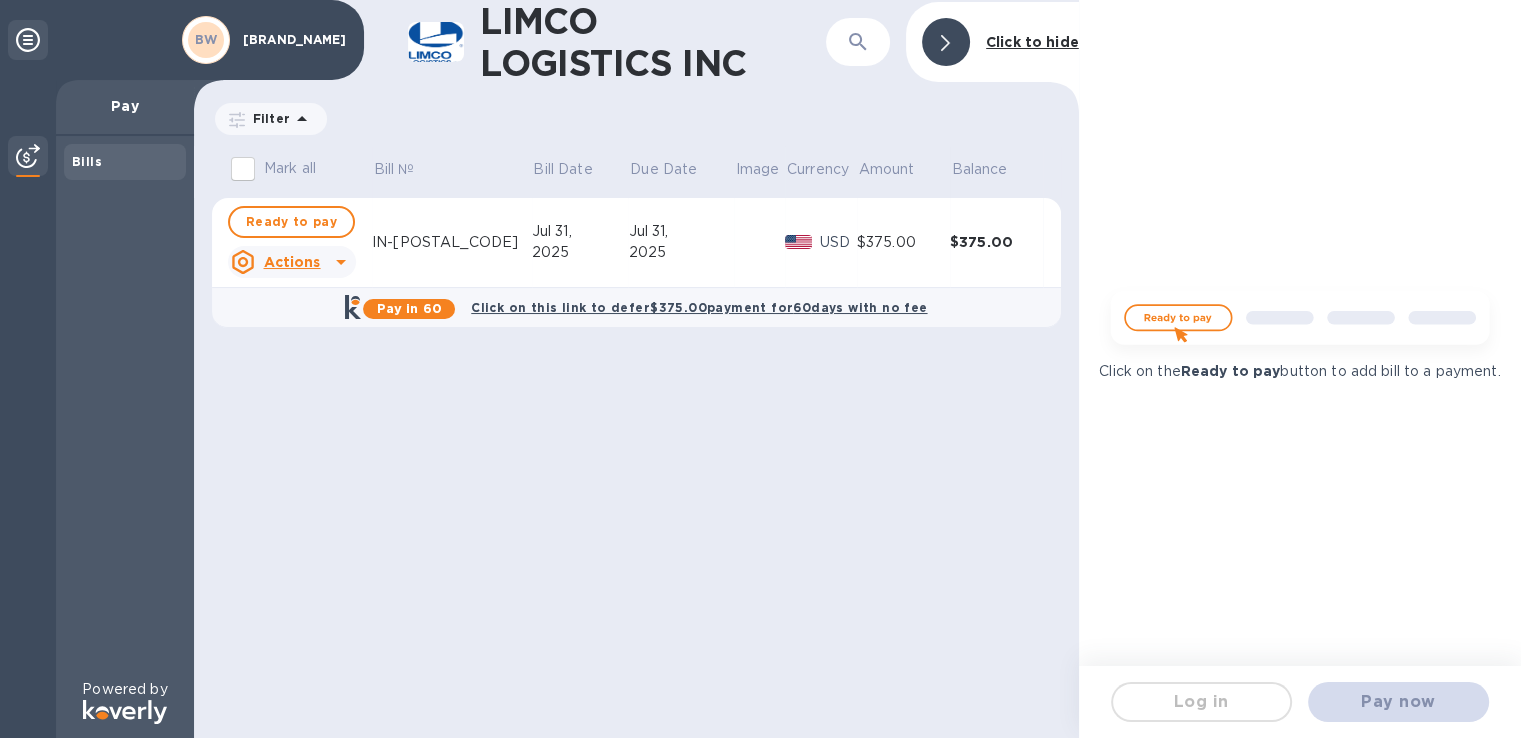 drag, startPoint x: 1199, startPoint y: 699, endPoint x: 1231, endPoint y: 673, distance: 41.231056 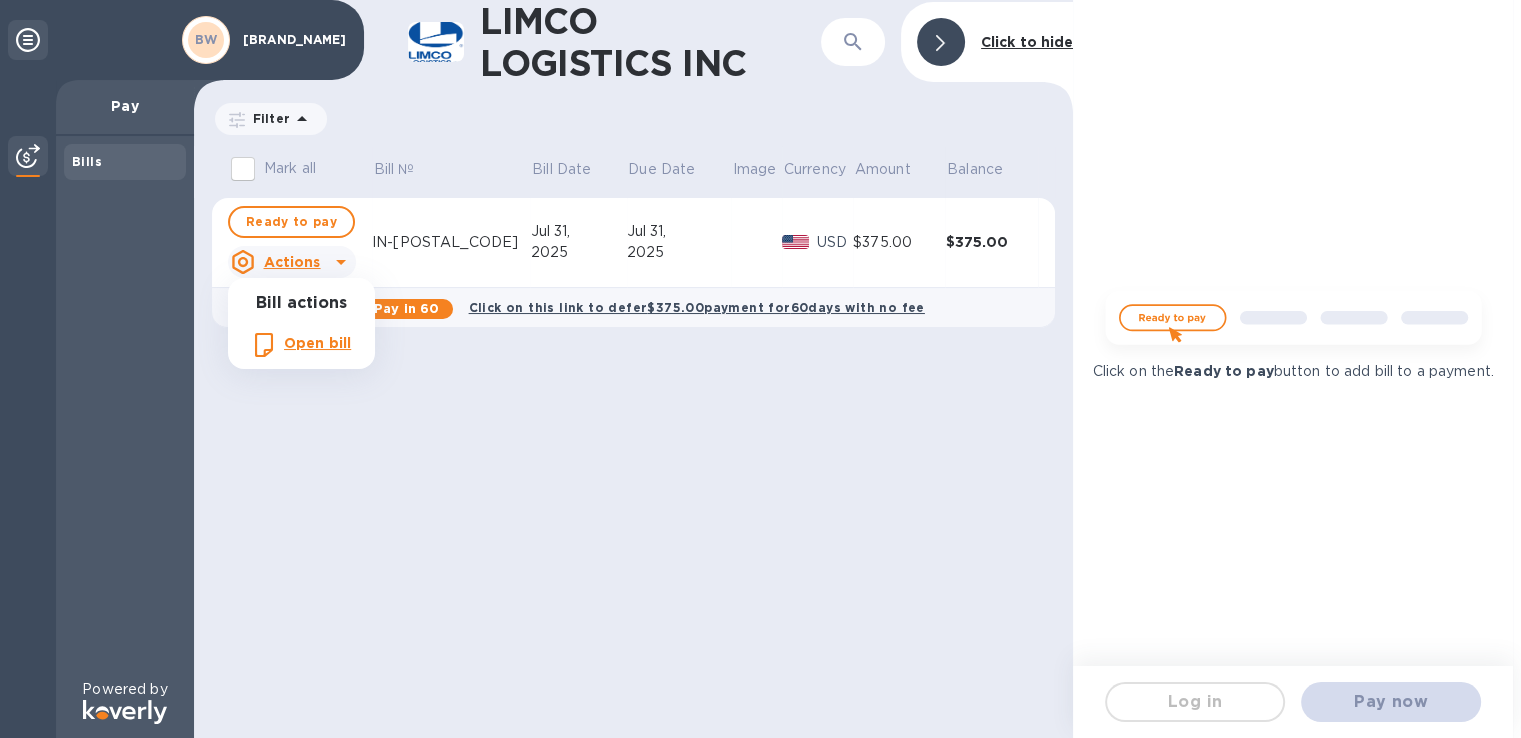 click on "Open bill" at bounding box center [317, 343] 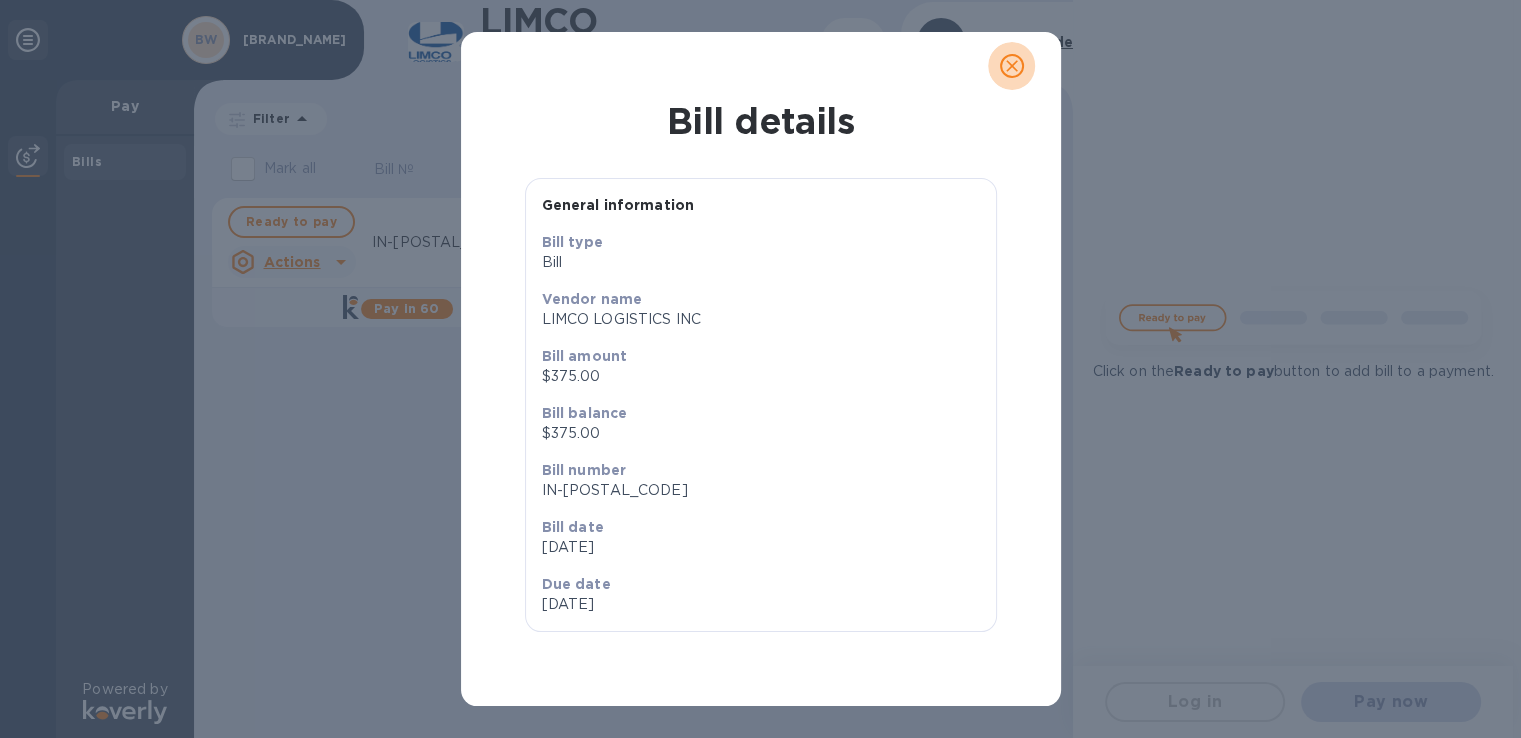 click 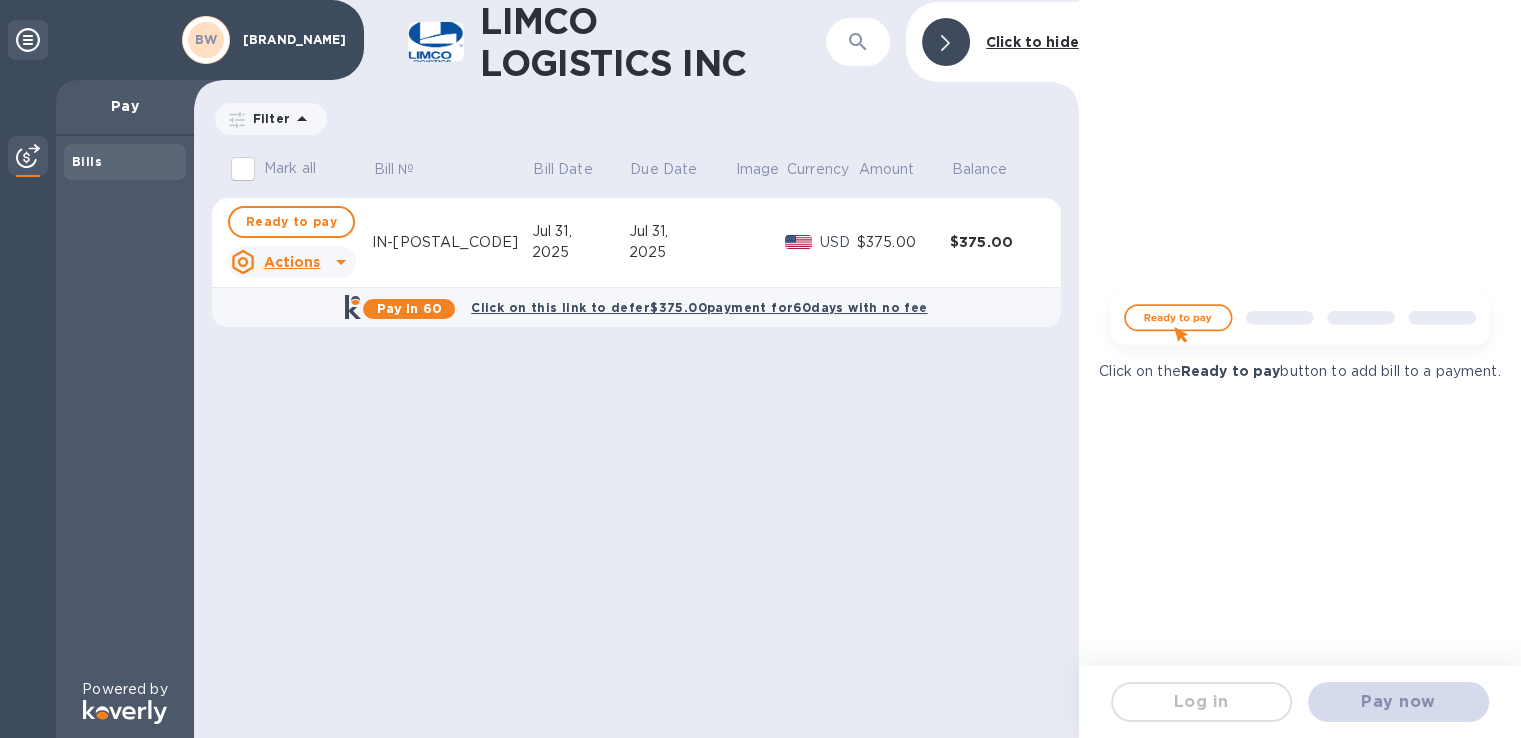 click on "Pay" at bounding box center (125, 106) 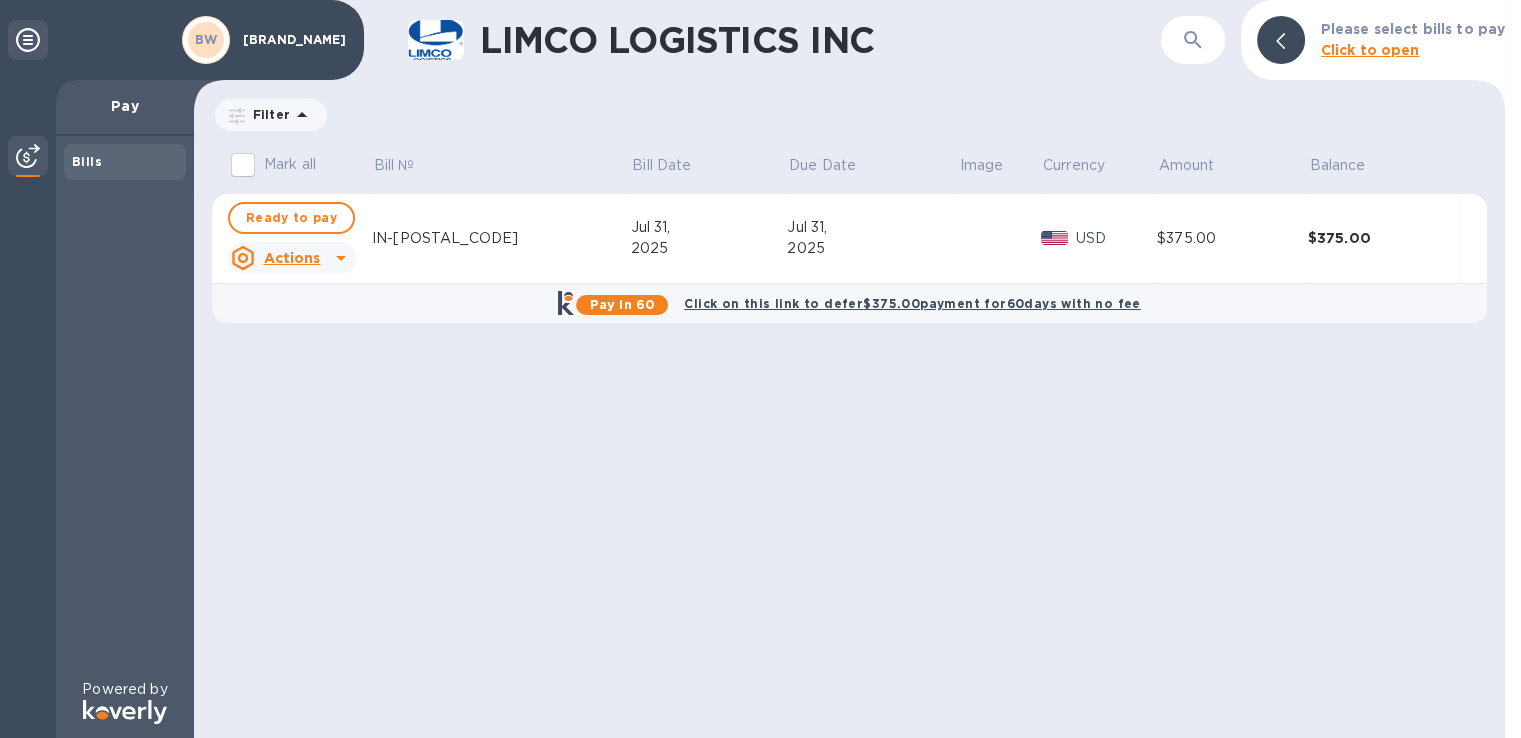 click on "$375.00" at bounding box center [1232, 238] 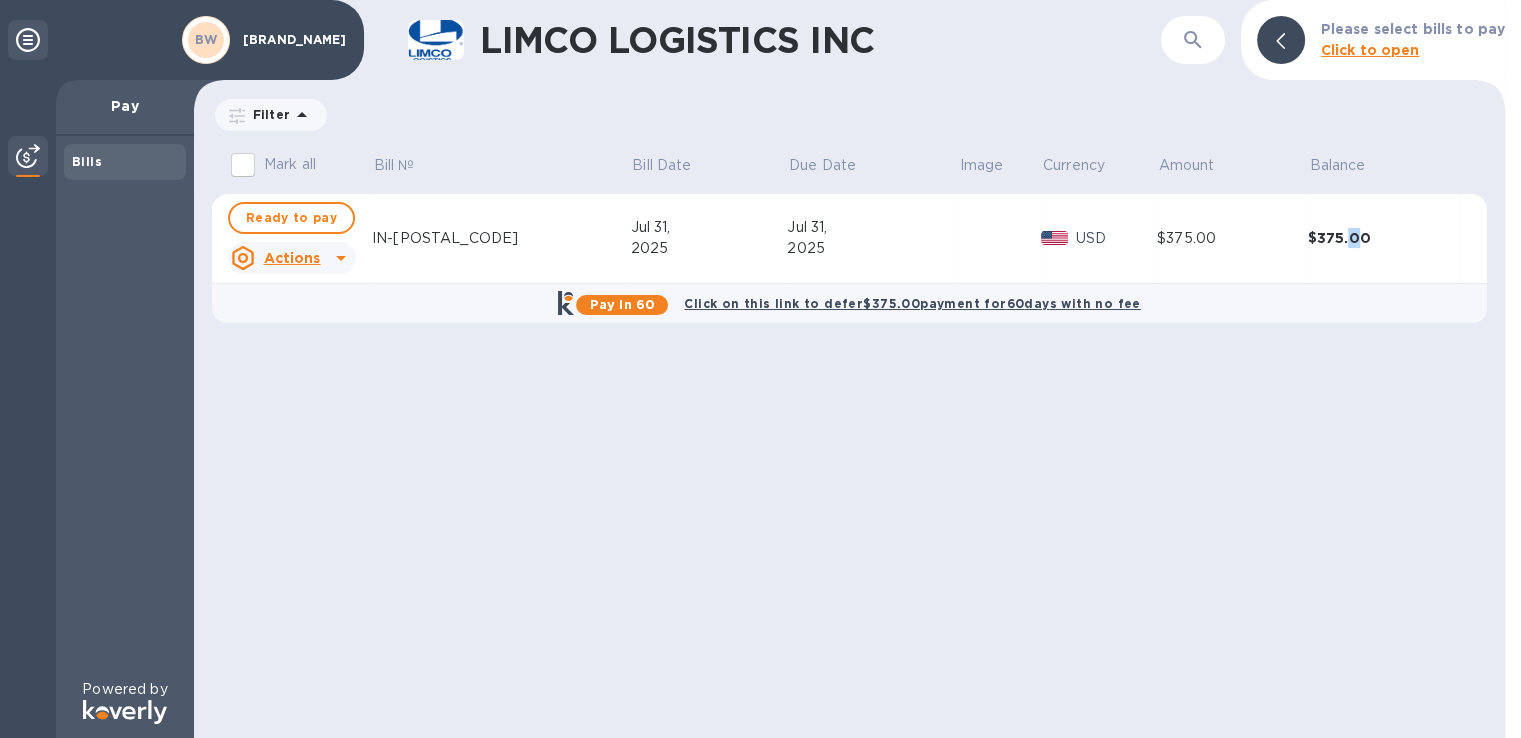 drag, startPoint x: 1325, startPoint y: 229, endPoint x: 1308, endPoint y: 233, distance: 17.464249 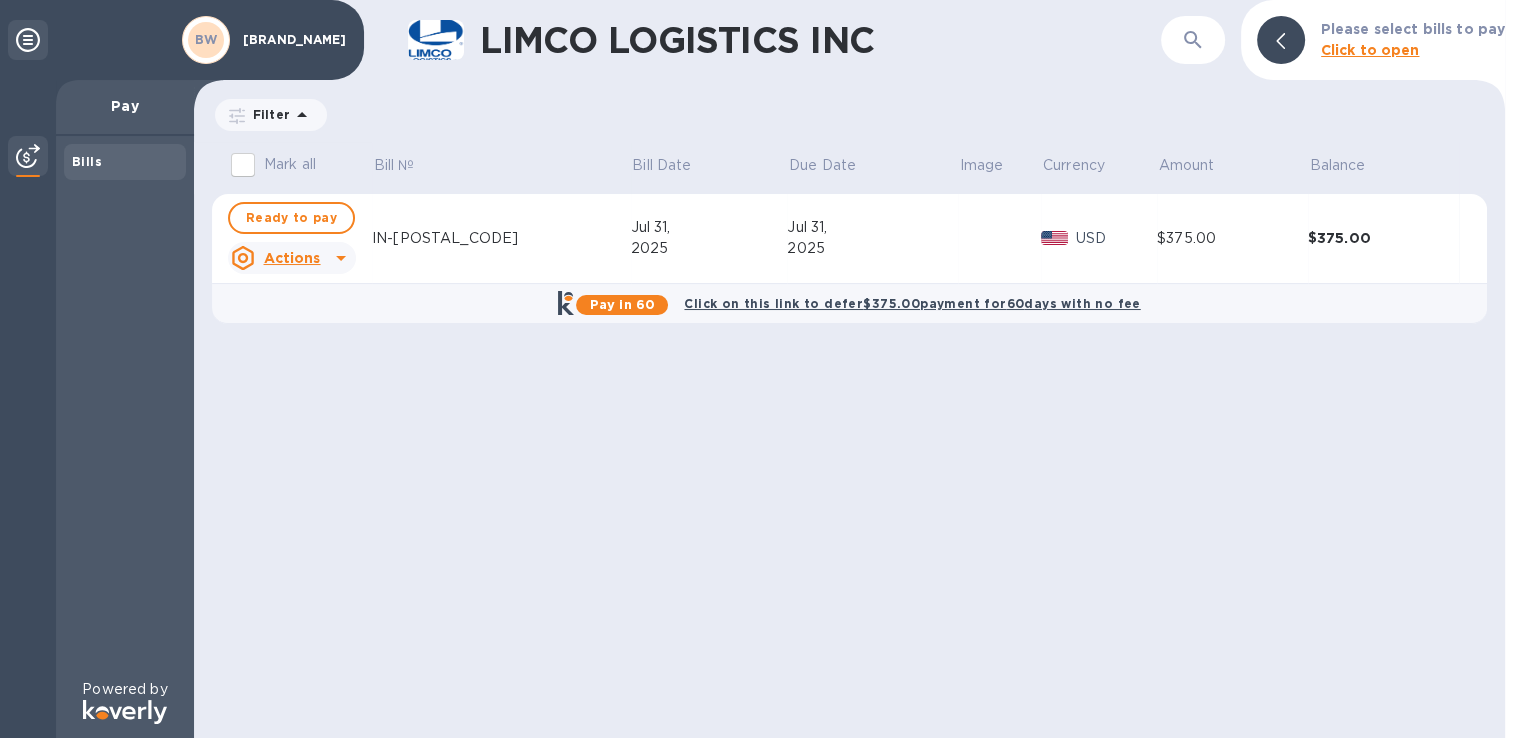 click at bounding box center [341, 258] 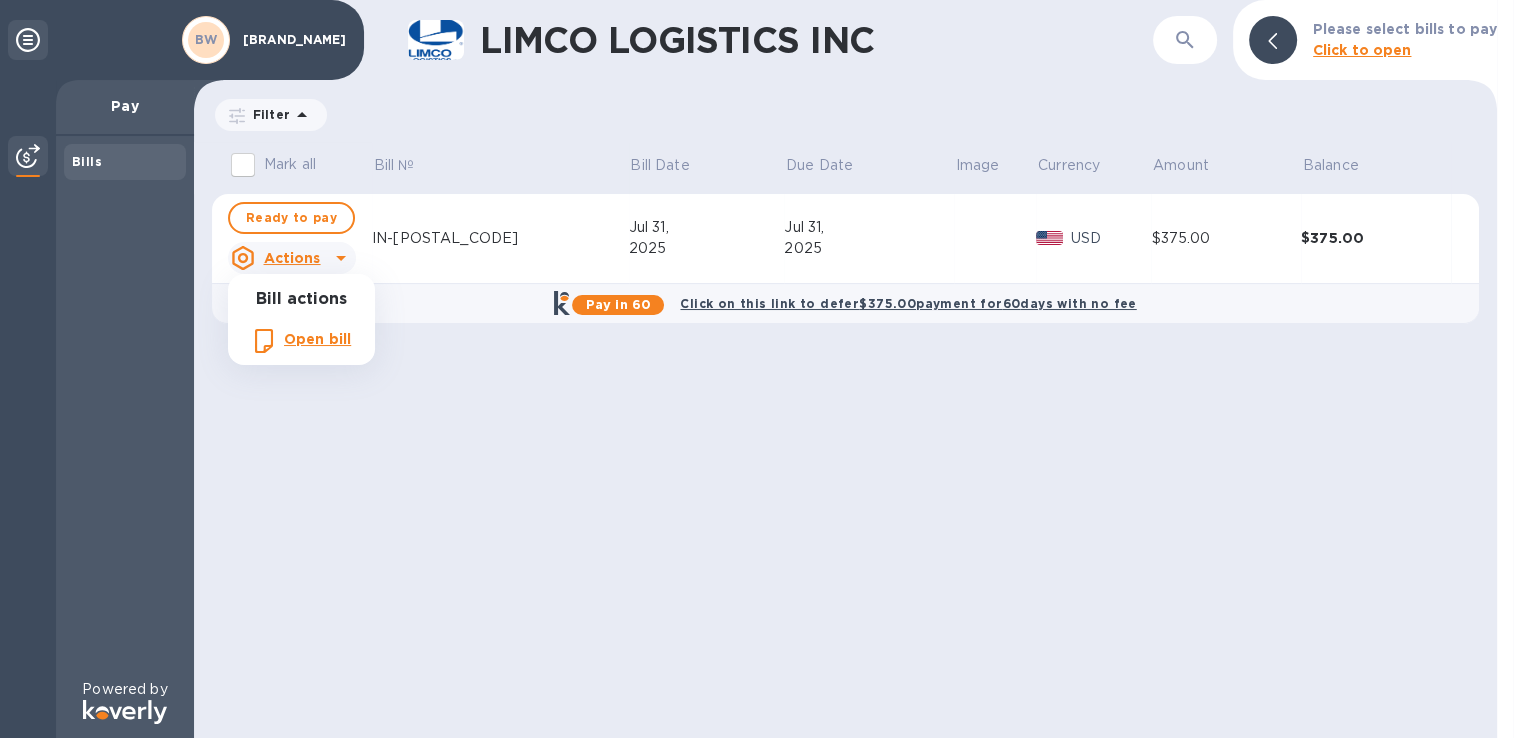 click at bounding box center (760, 369) 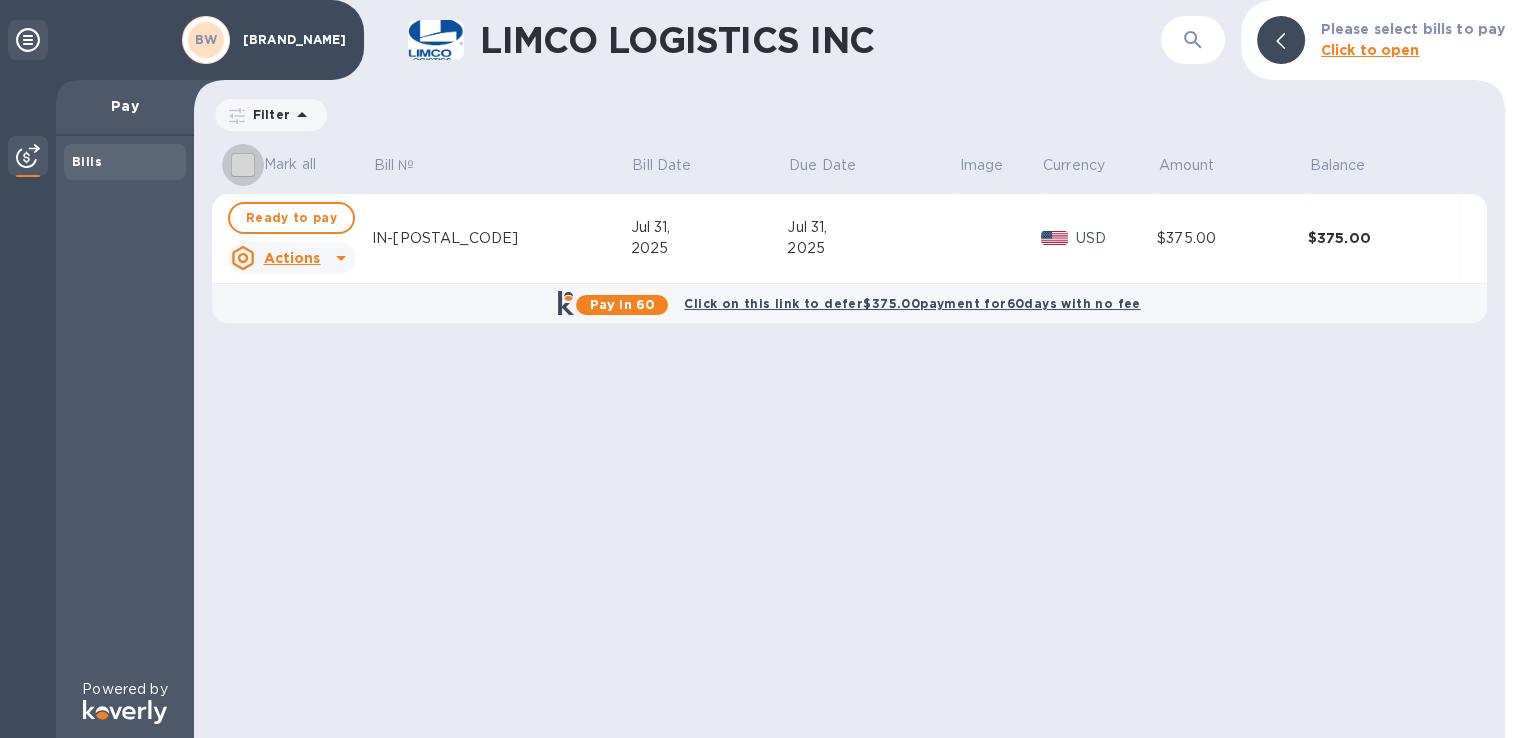 click on "Mark all" at bounding box center (243, 165) 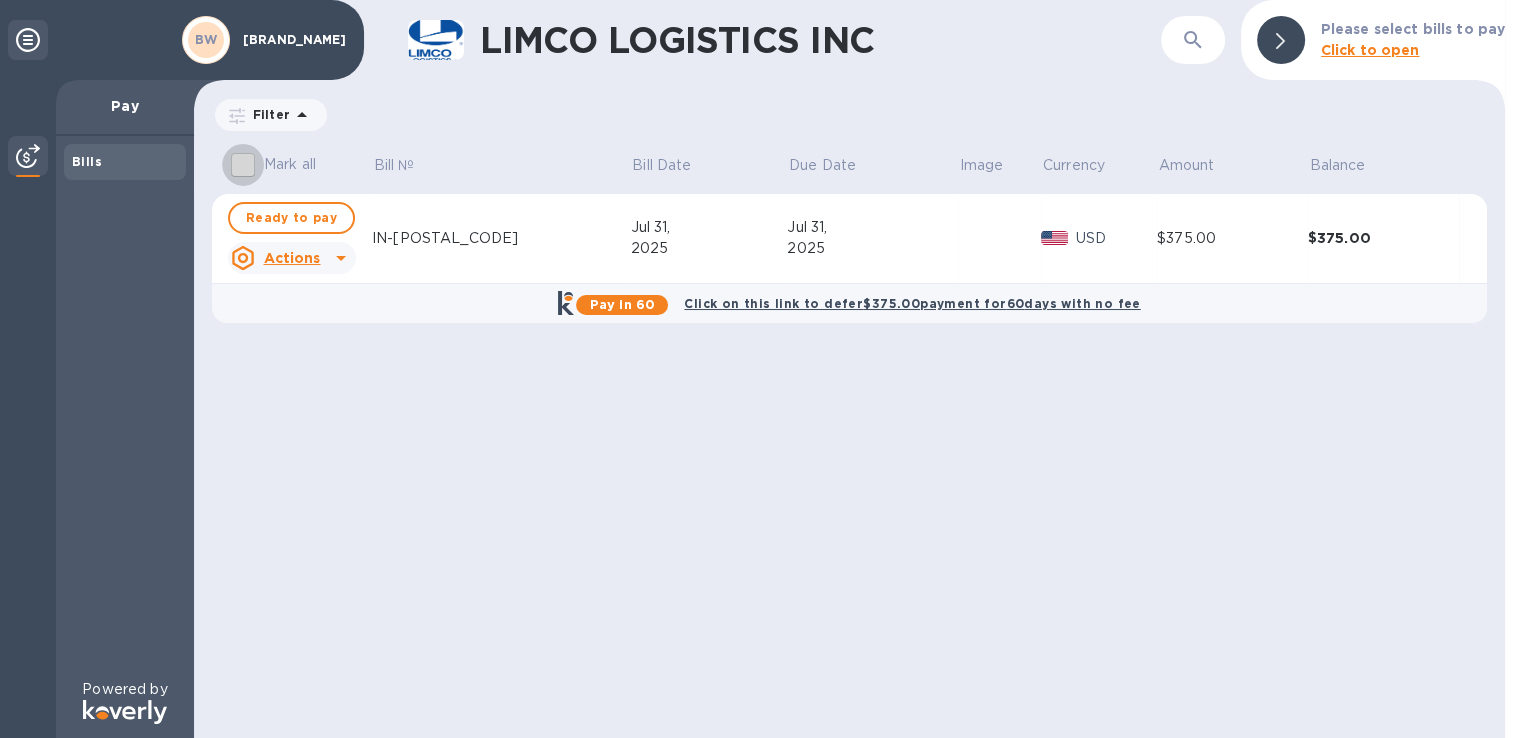 checkbox on "true" 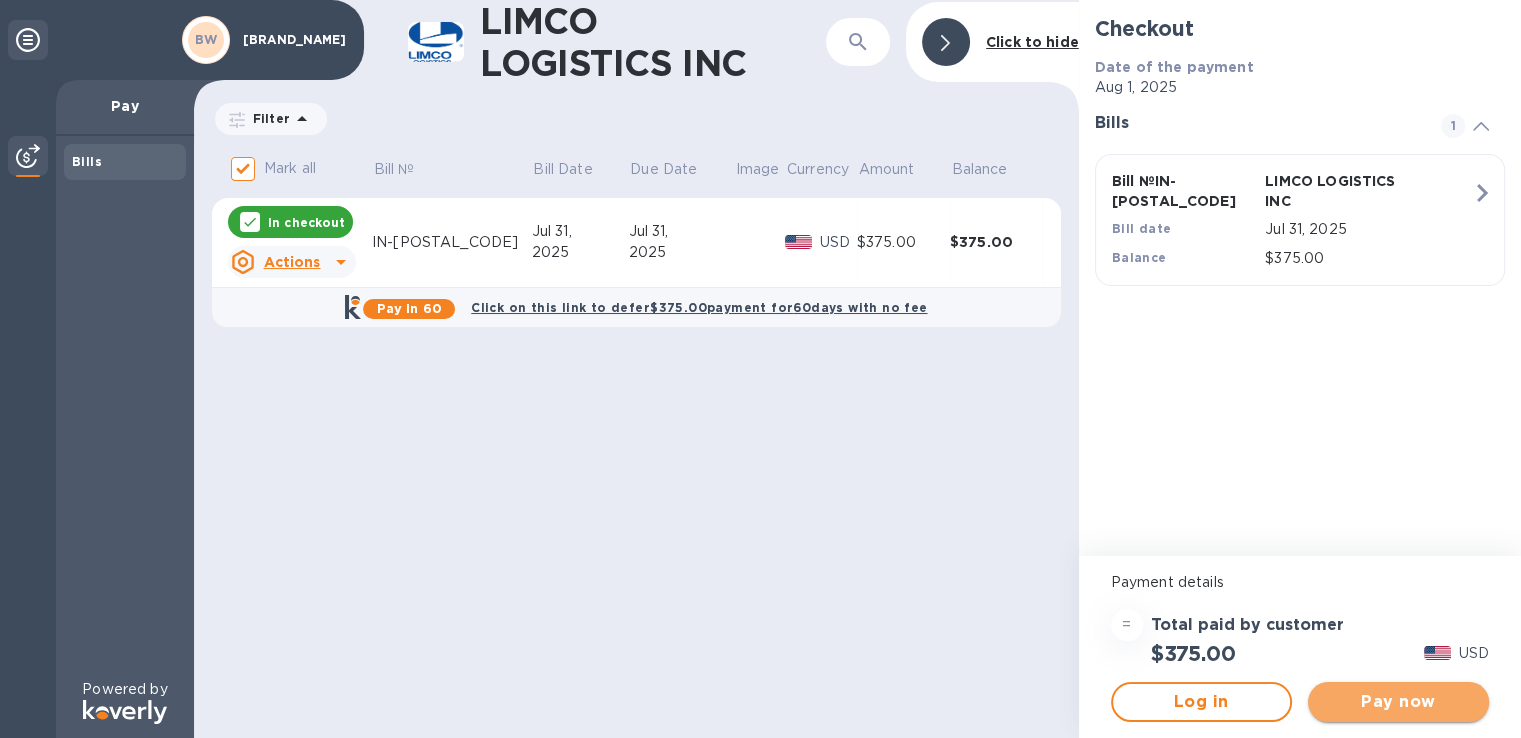 click on "Pay now" at bounding box center (1398, 702) 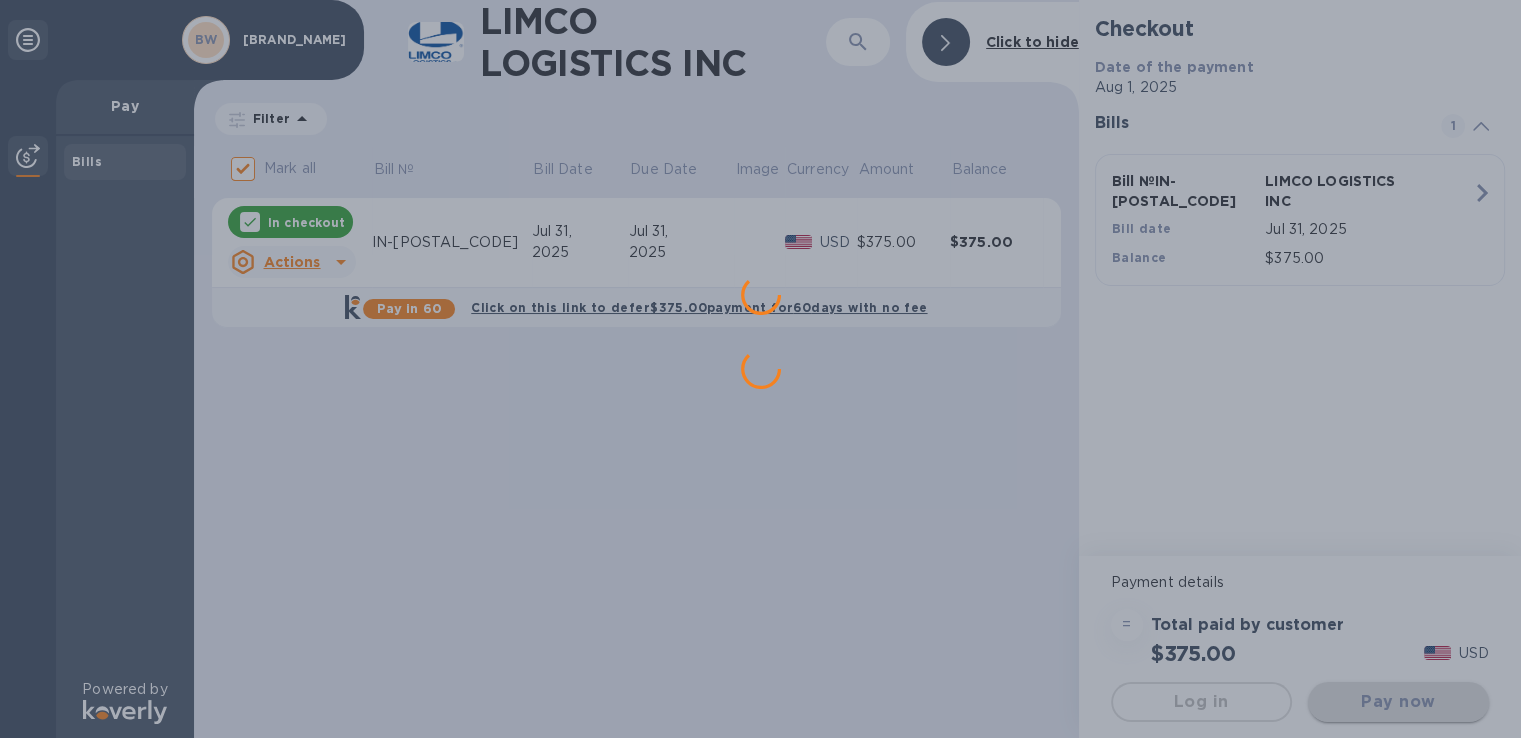 scroll, scrollTop: 0, scrollLeft: 0, axis: both 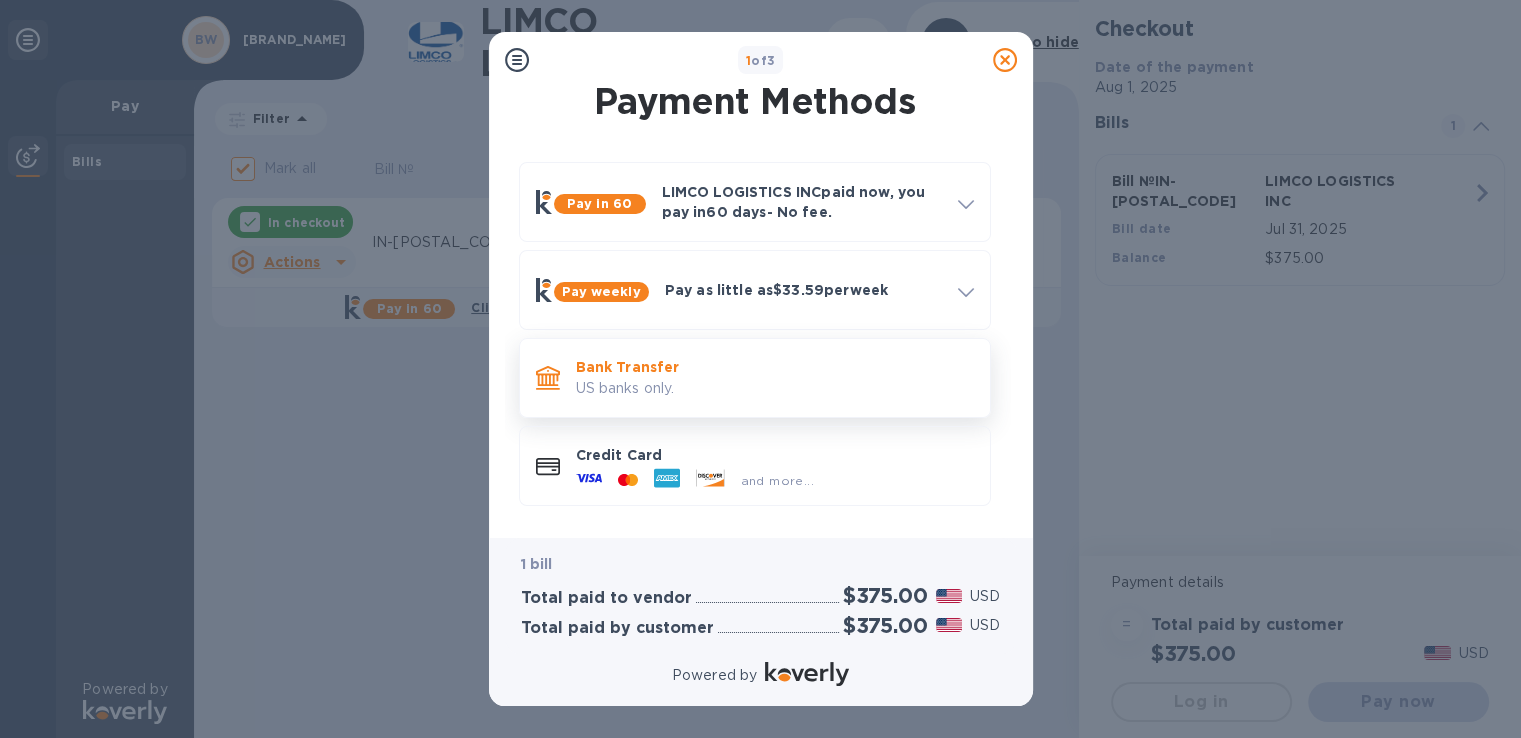 click on "Bank Transfer" at bounding box center (775, 367) 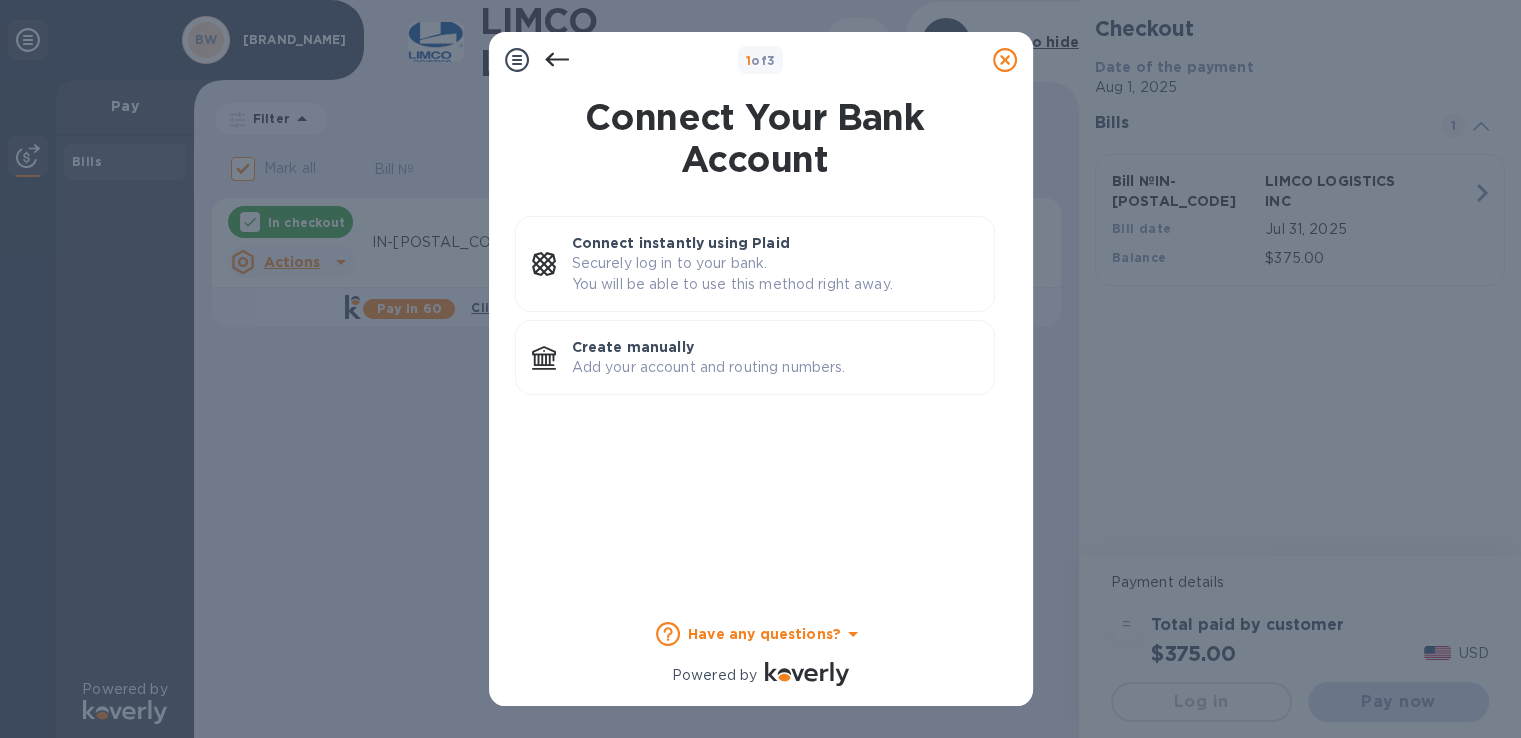 scroll, scrollTop: 0, scrollLeft: 0, axis: both 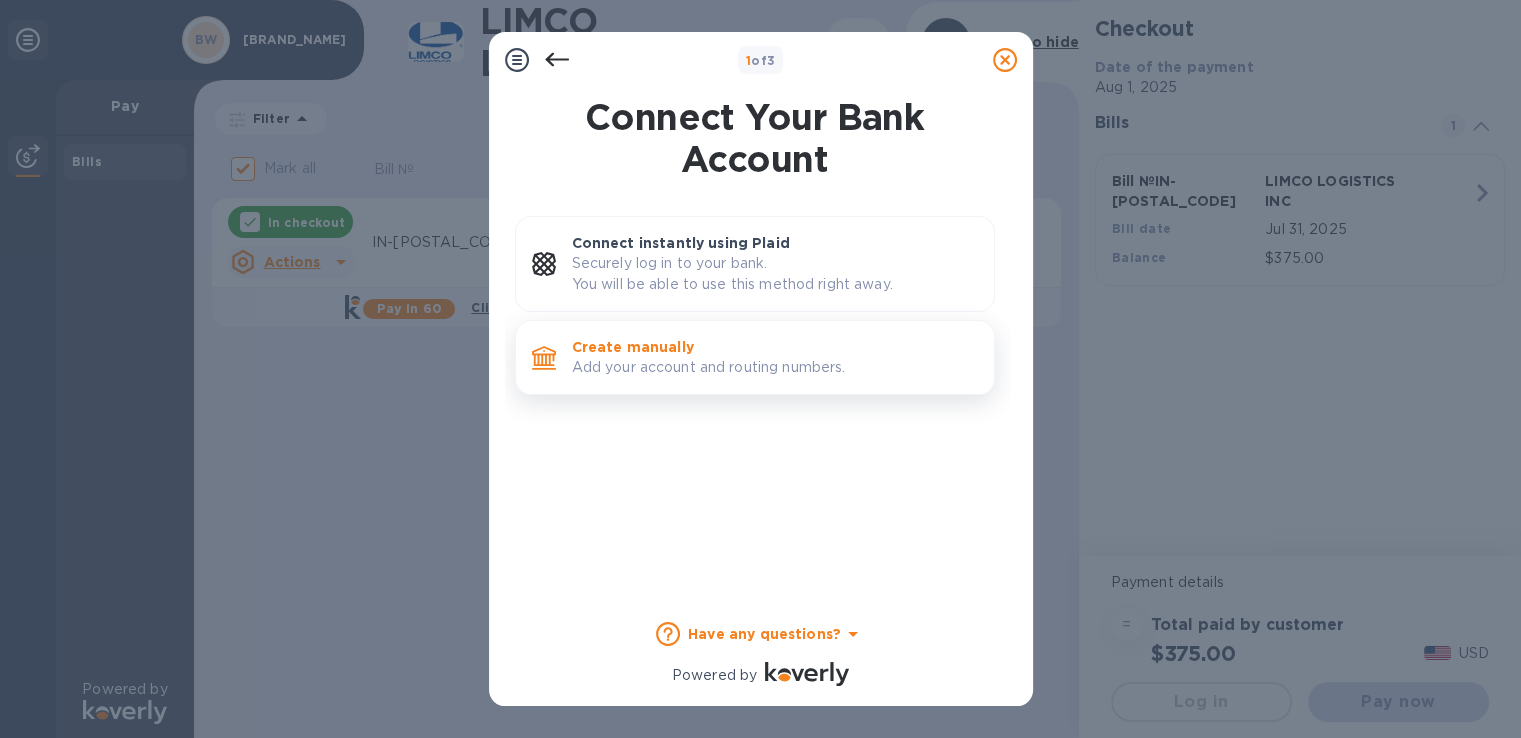 click on "Create manually" at bounding box center (775, 347) 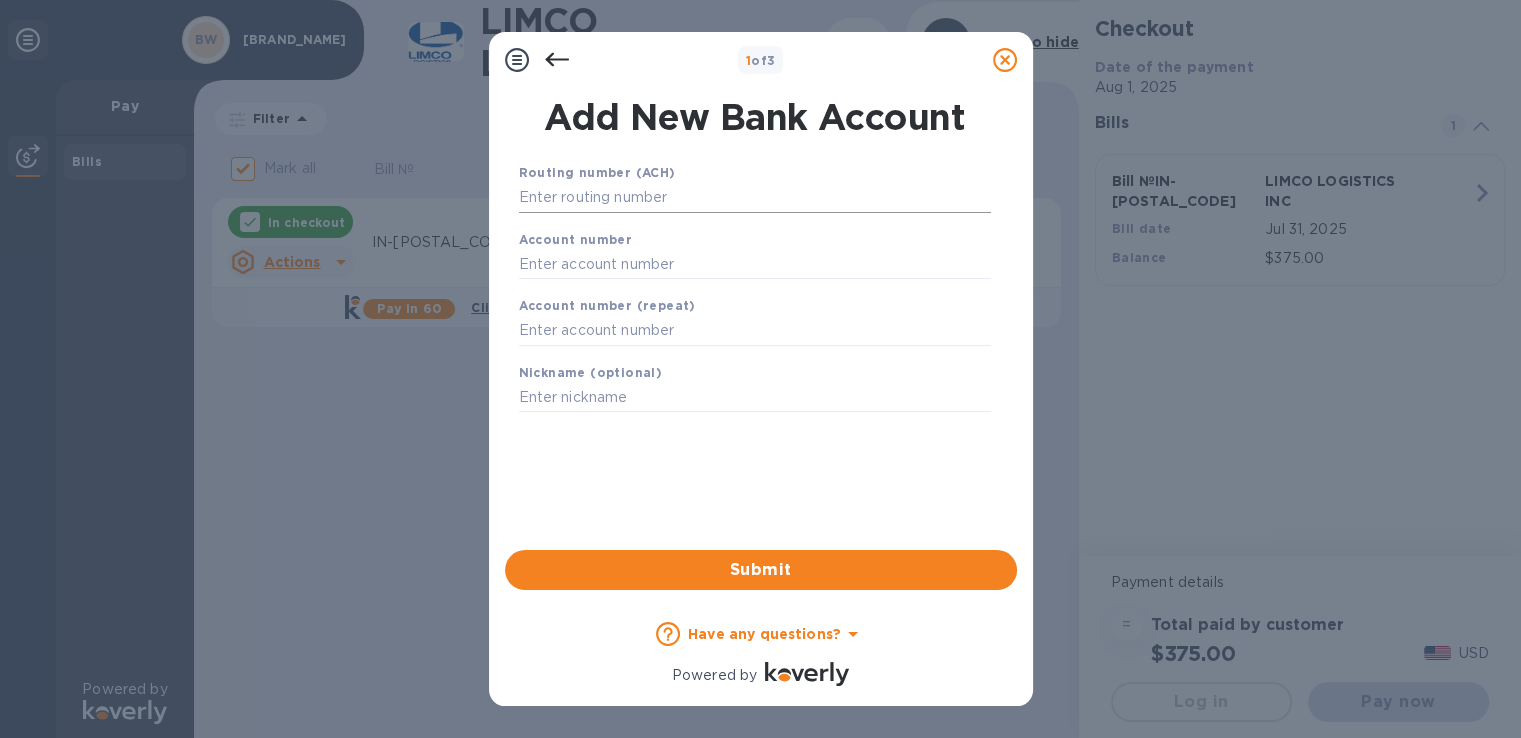 click at bounding box center (755, 198) 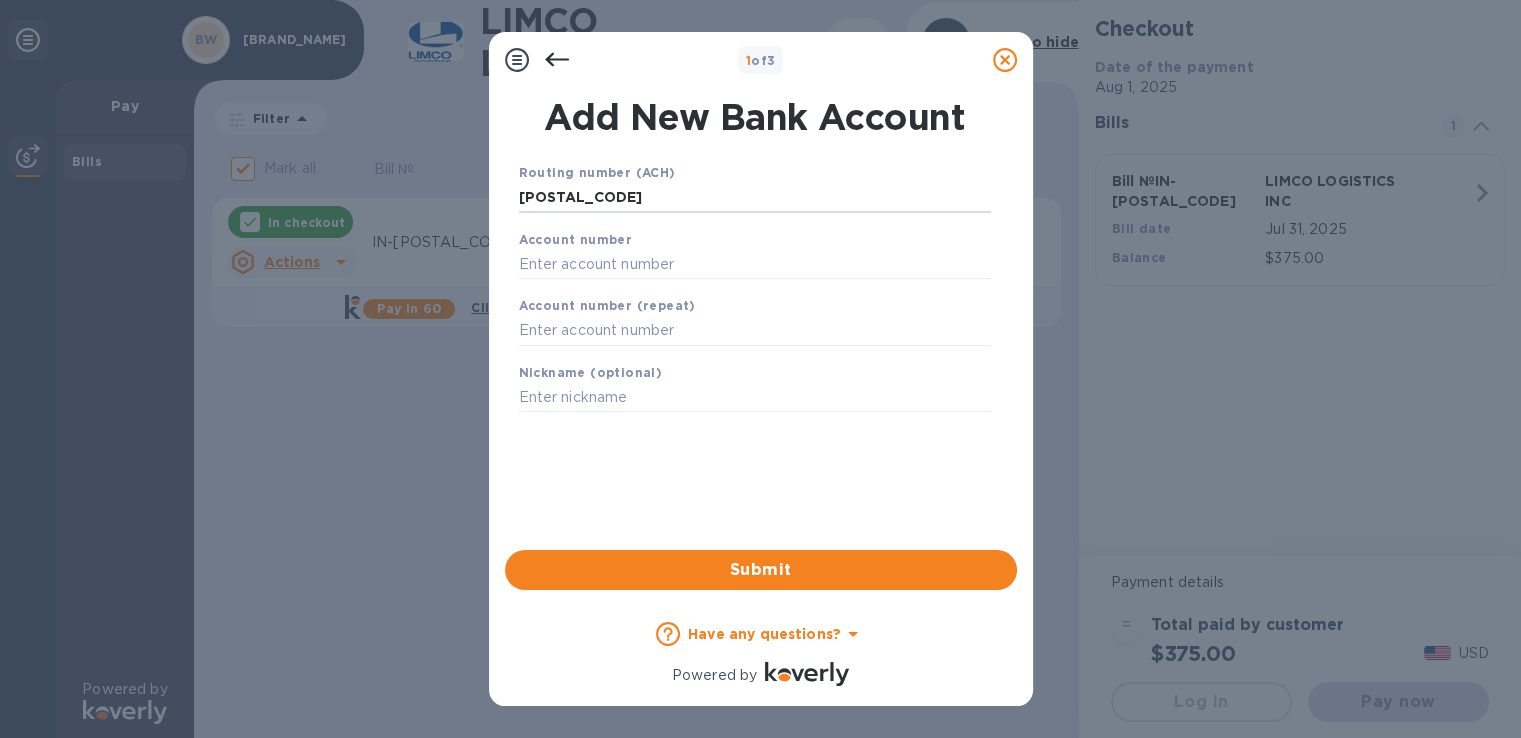 type on "[POSTAL_CODE]" 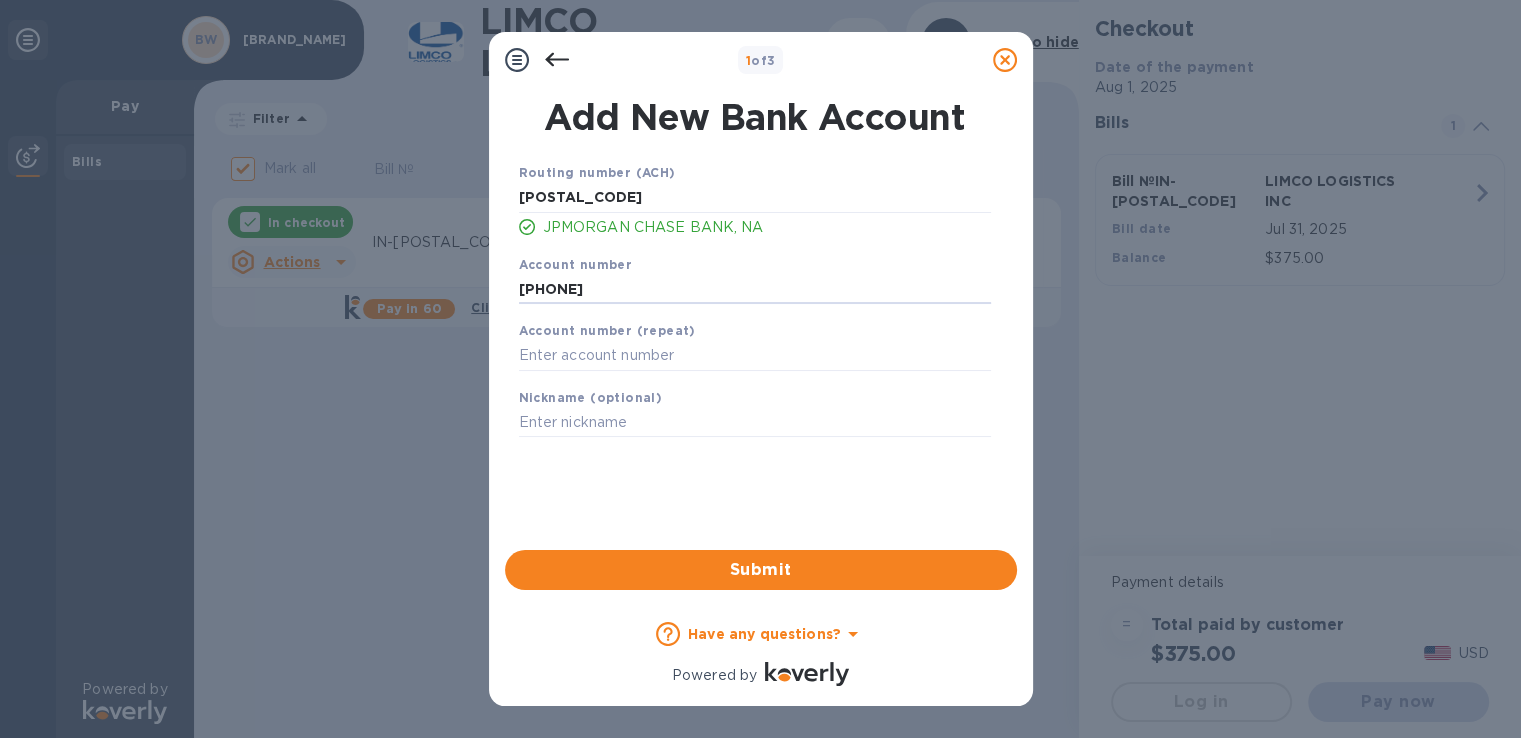 type on "[PHONE]" 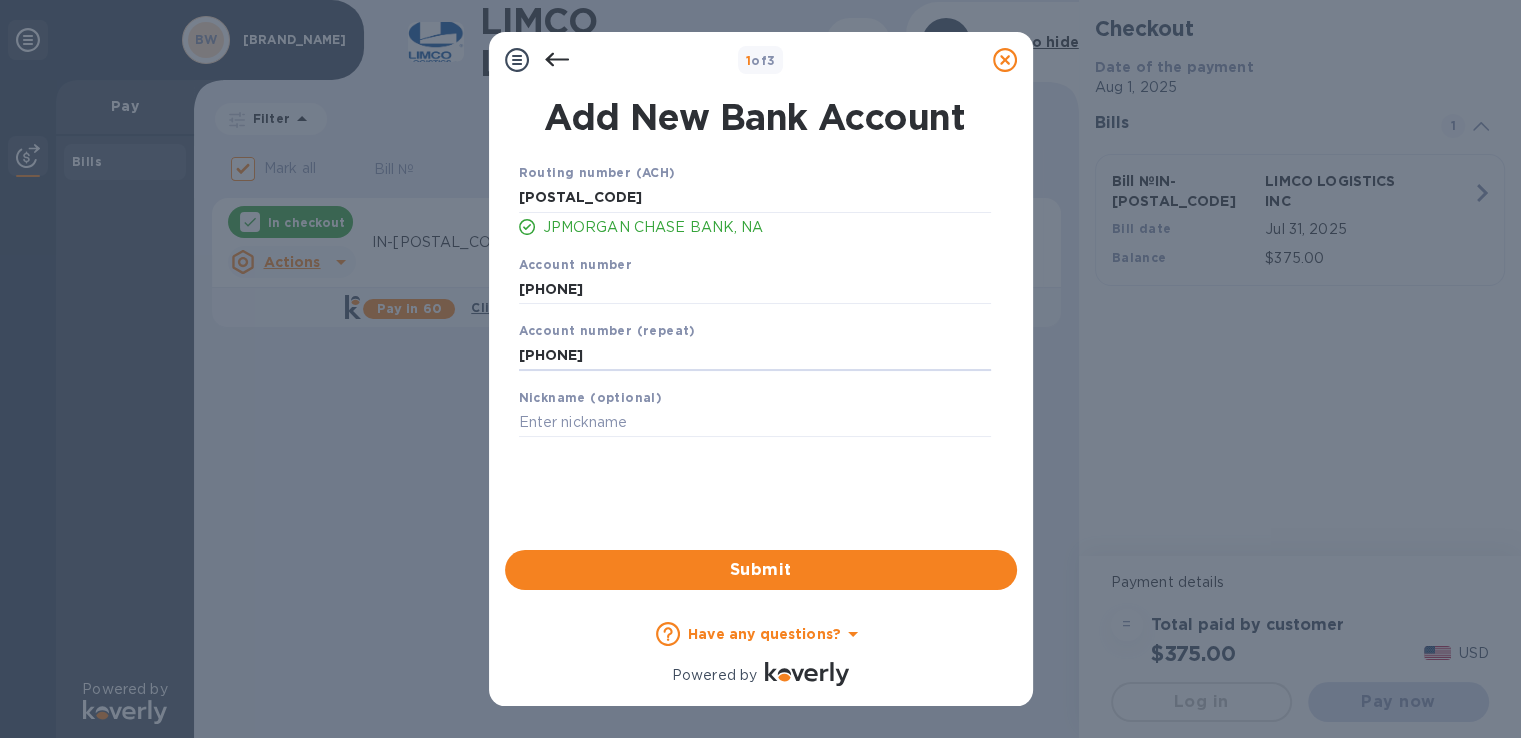 type on "[PHONE]" 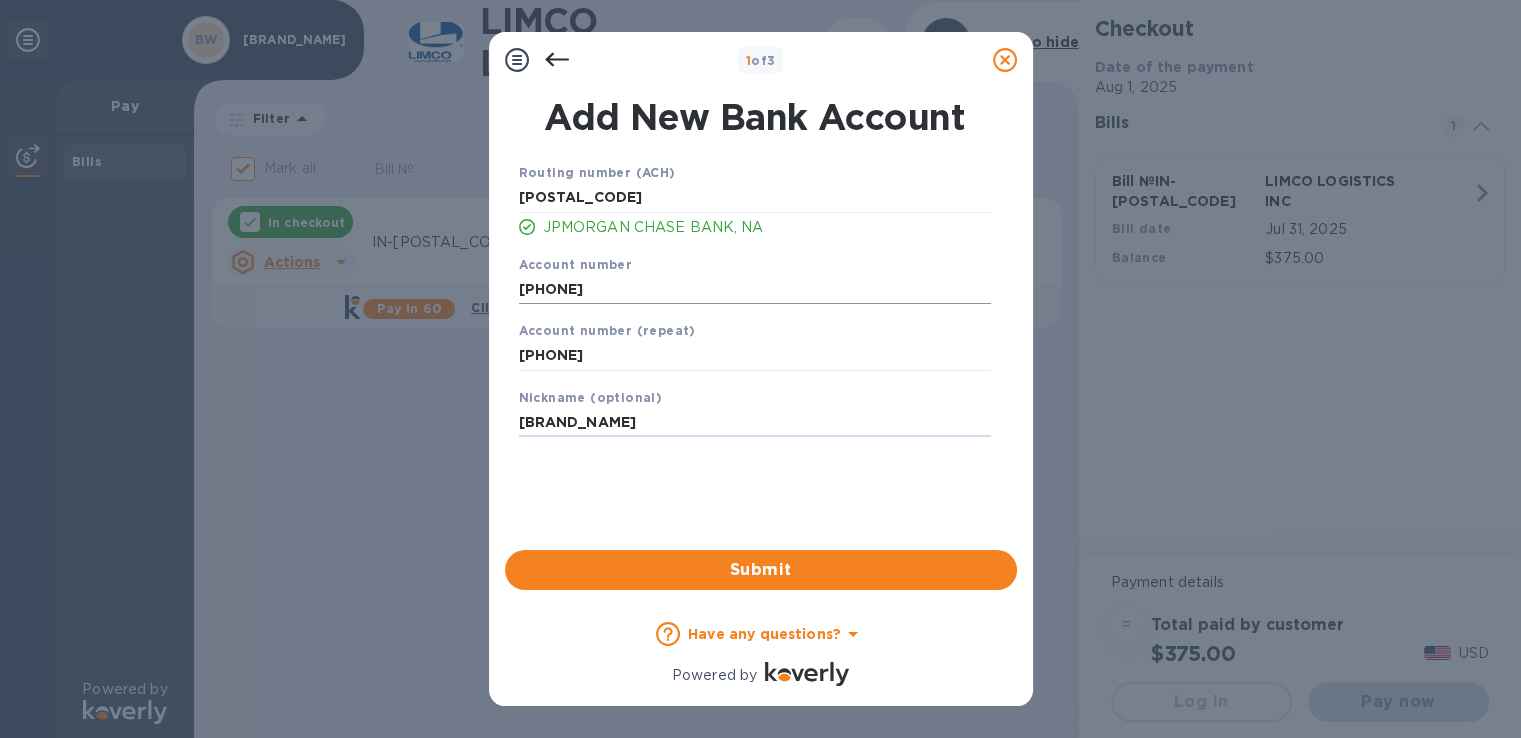 type on "[BRAND_NAME]" 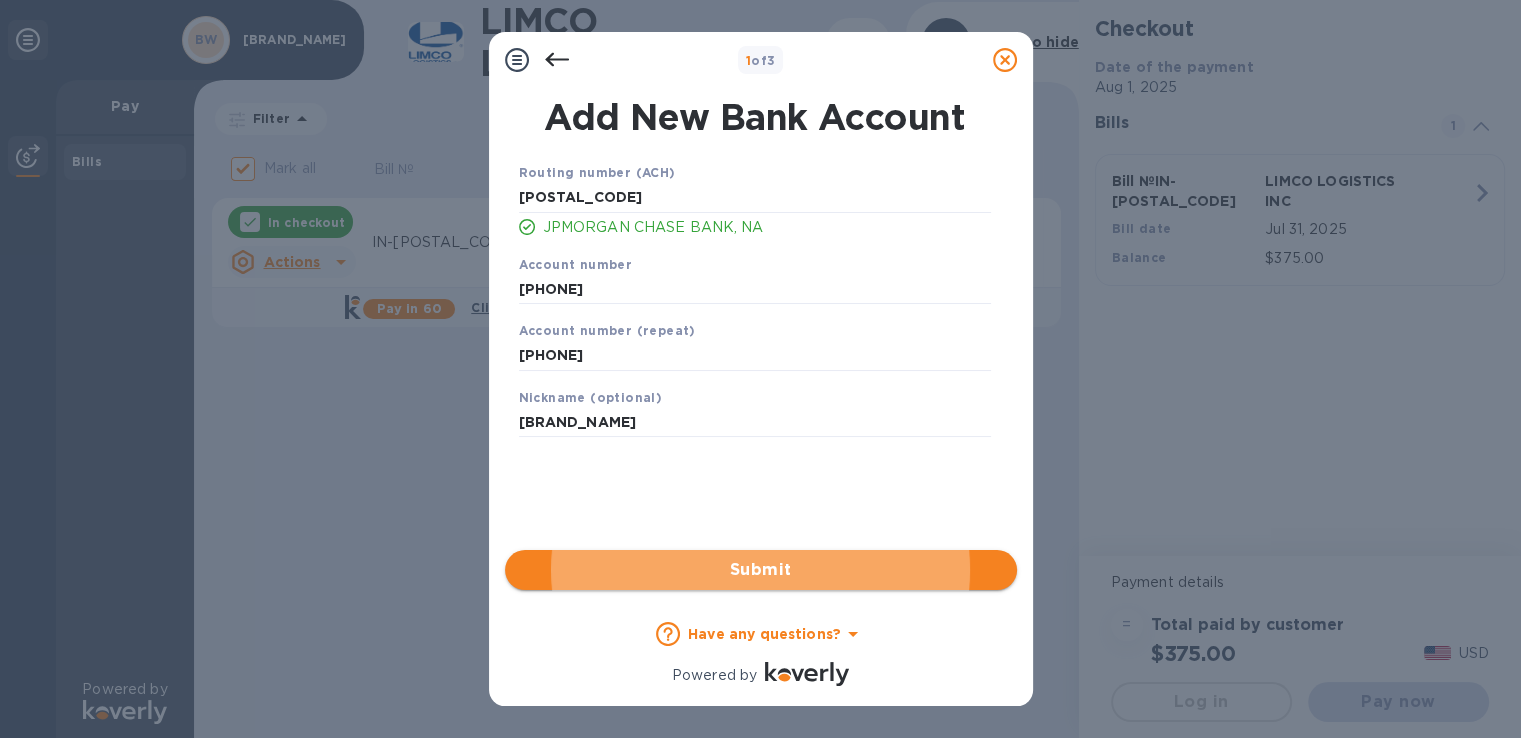scroll, scrollTop: 0, scrollLeft: 0, axis: both 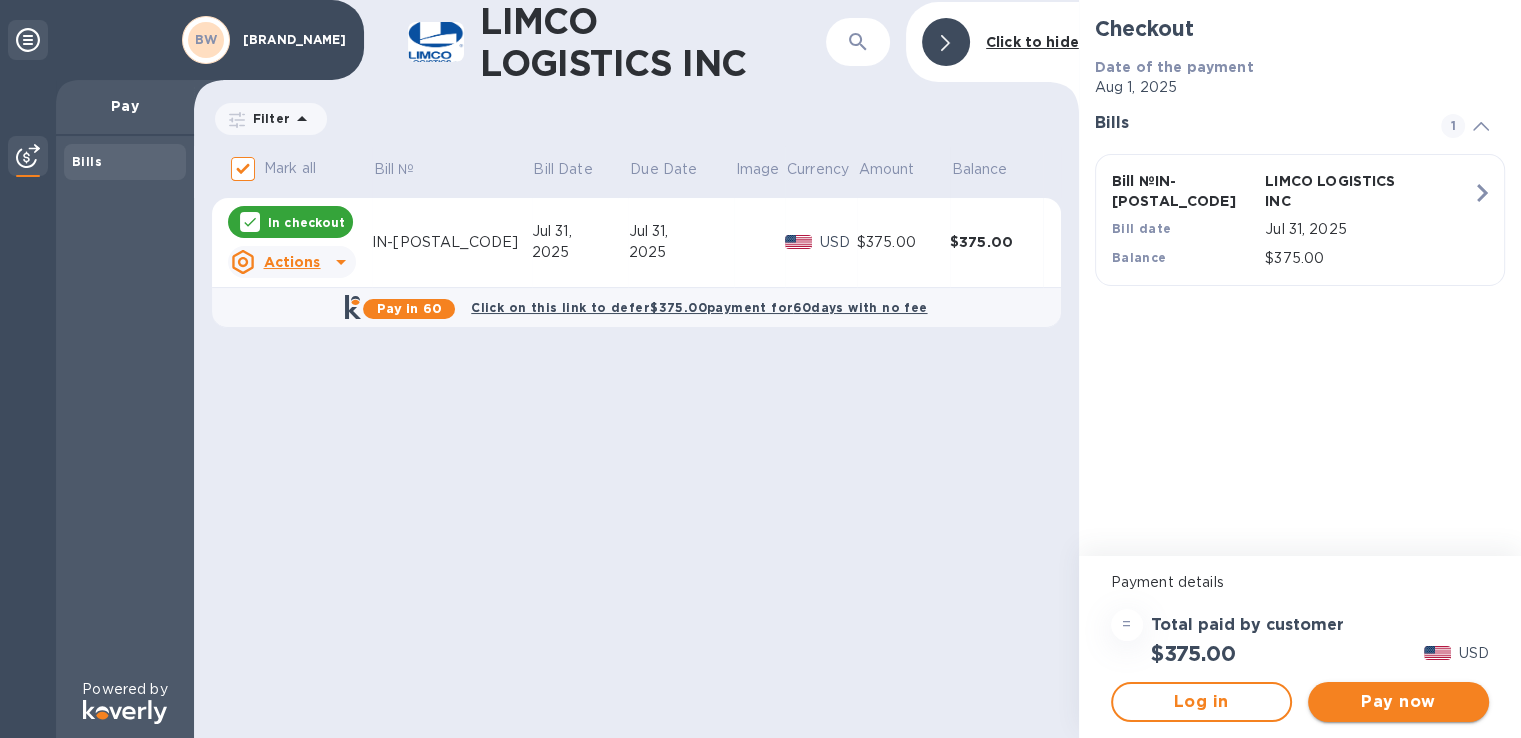 drag, startPoint x: 1342, startPoint y: 677, endPoint x: 1357, endPoint y: 687, distance: 18.027756 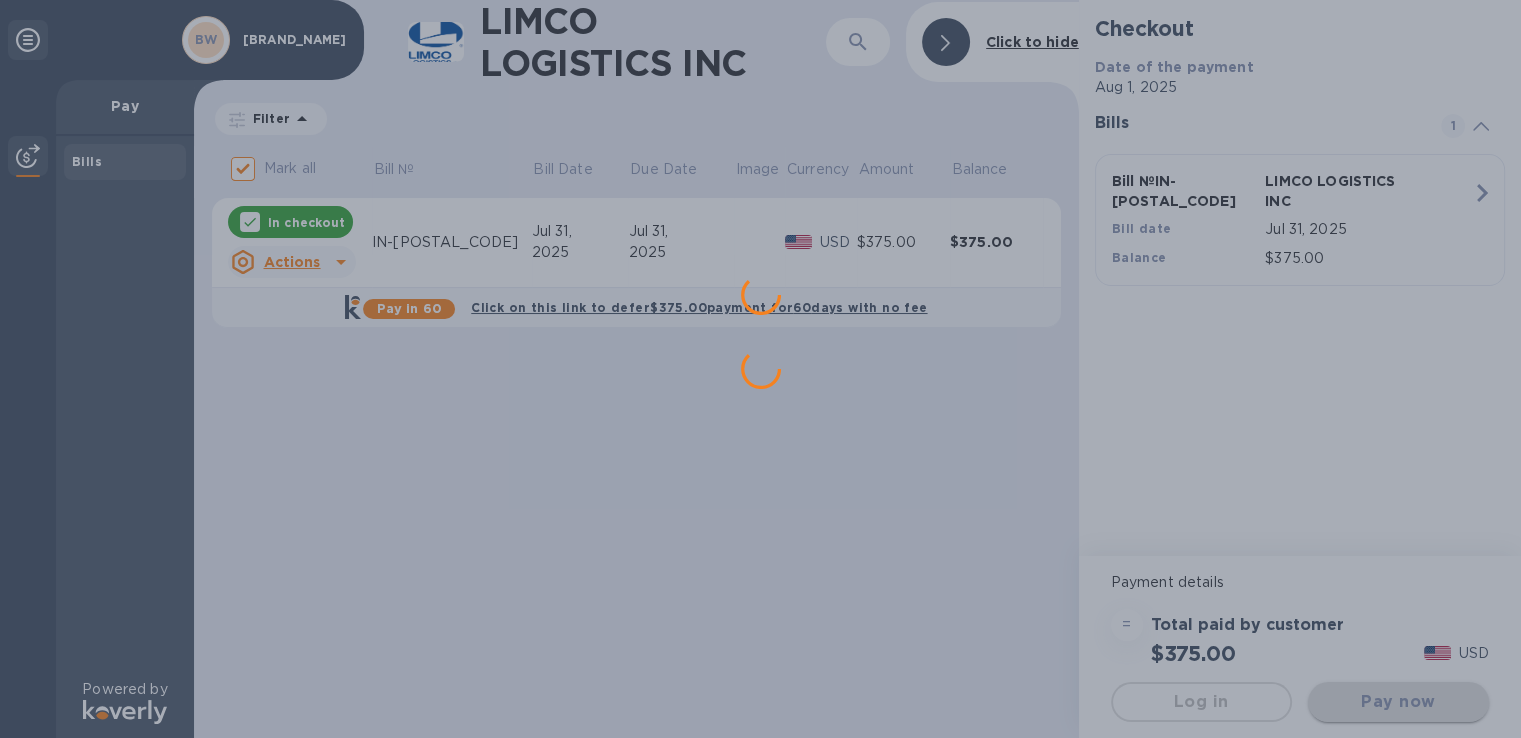 scroll, scrollTop: 0, scrollLeft: 0, axis: both 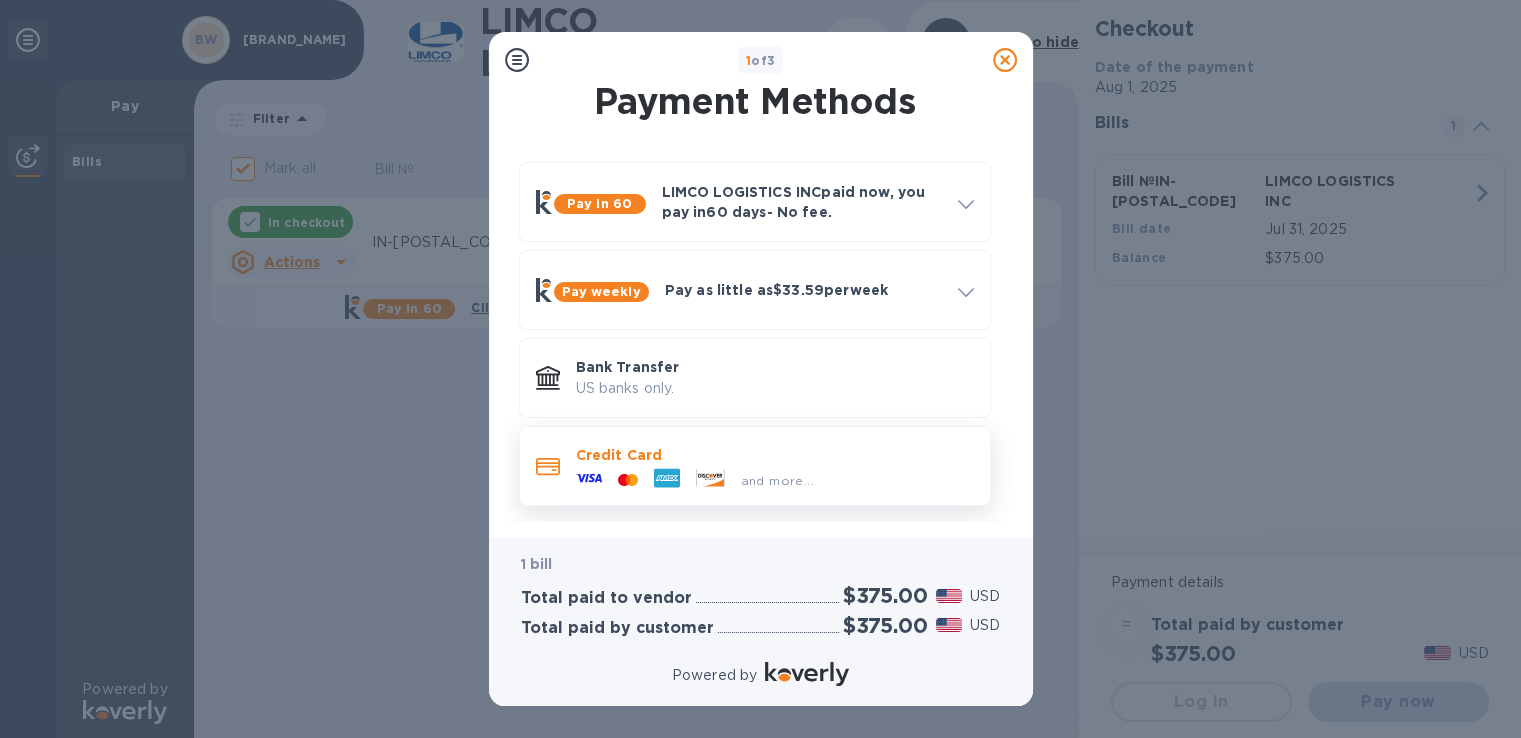 click on "Credit Card" at bounding box center [775, 455] 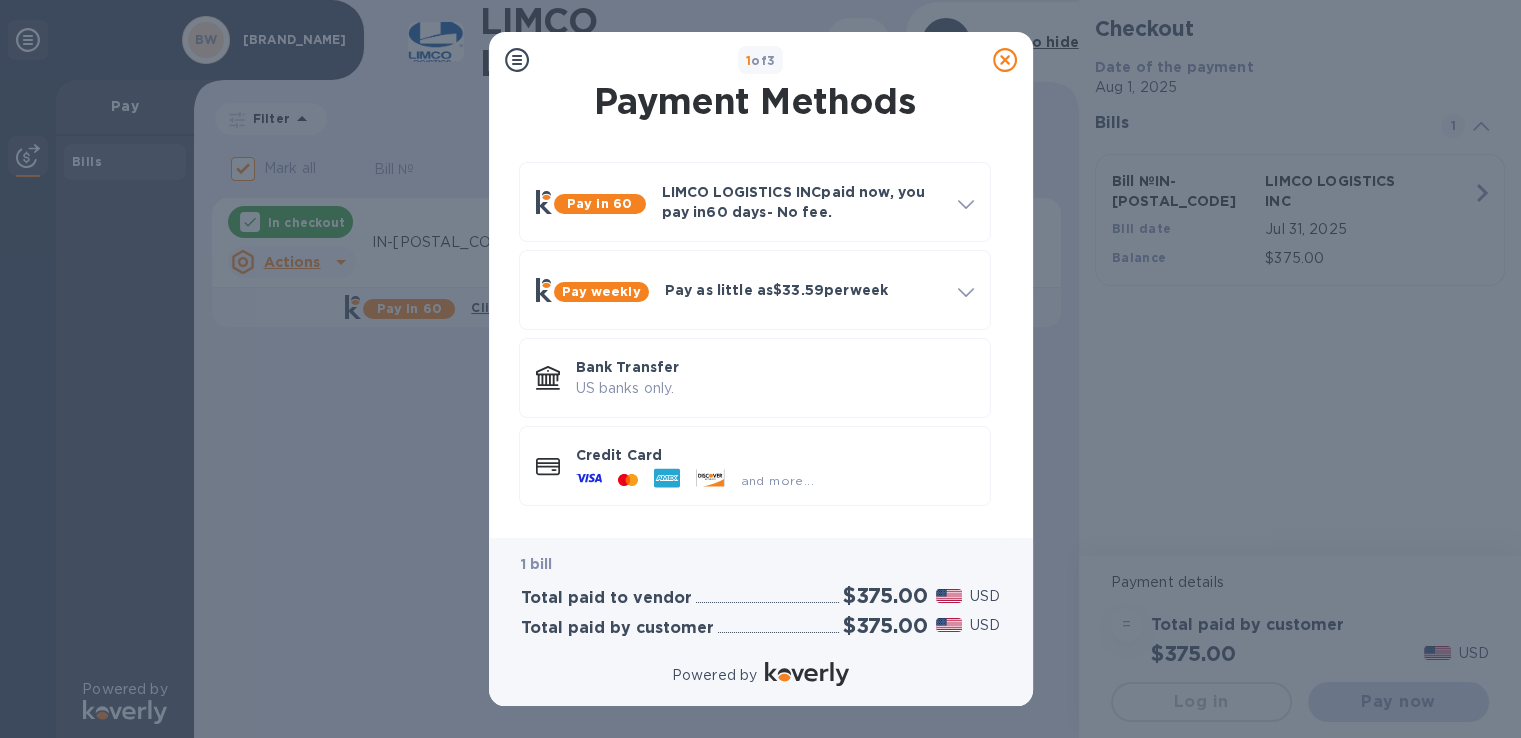 scroll, scrollTop: 0, scrollLeft: 0, axis: both 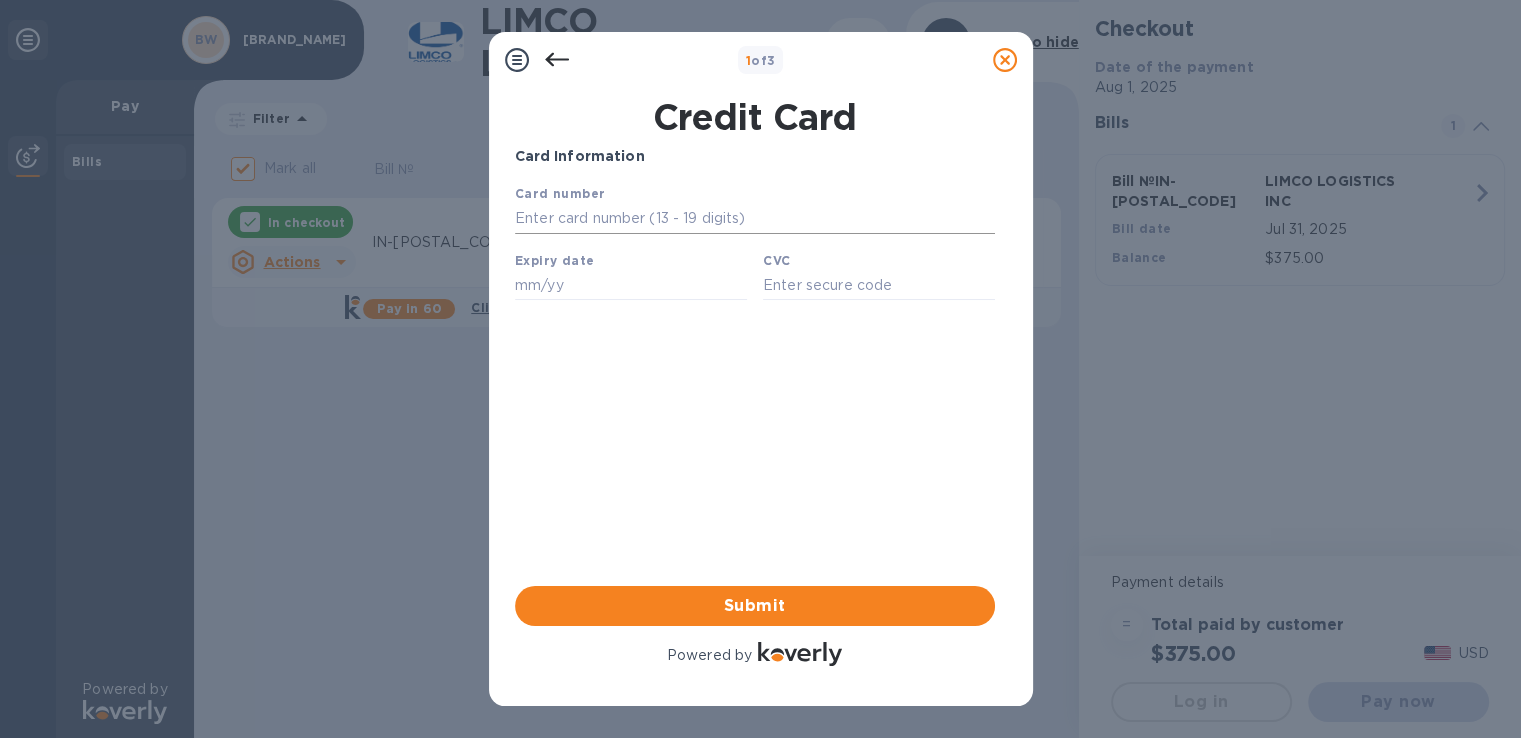 click at bounding box center (754, 219) 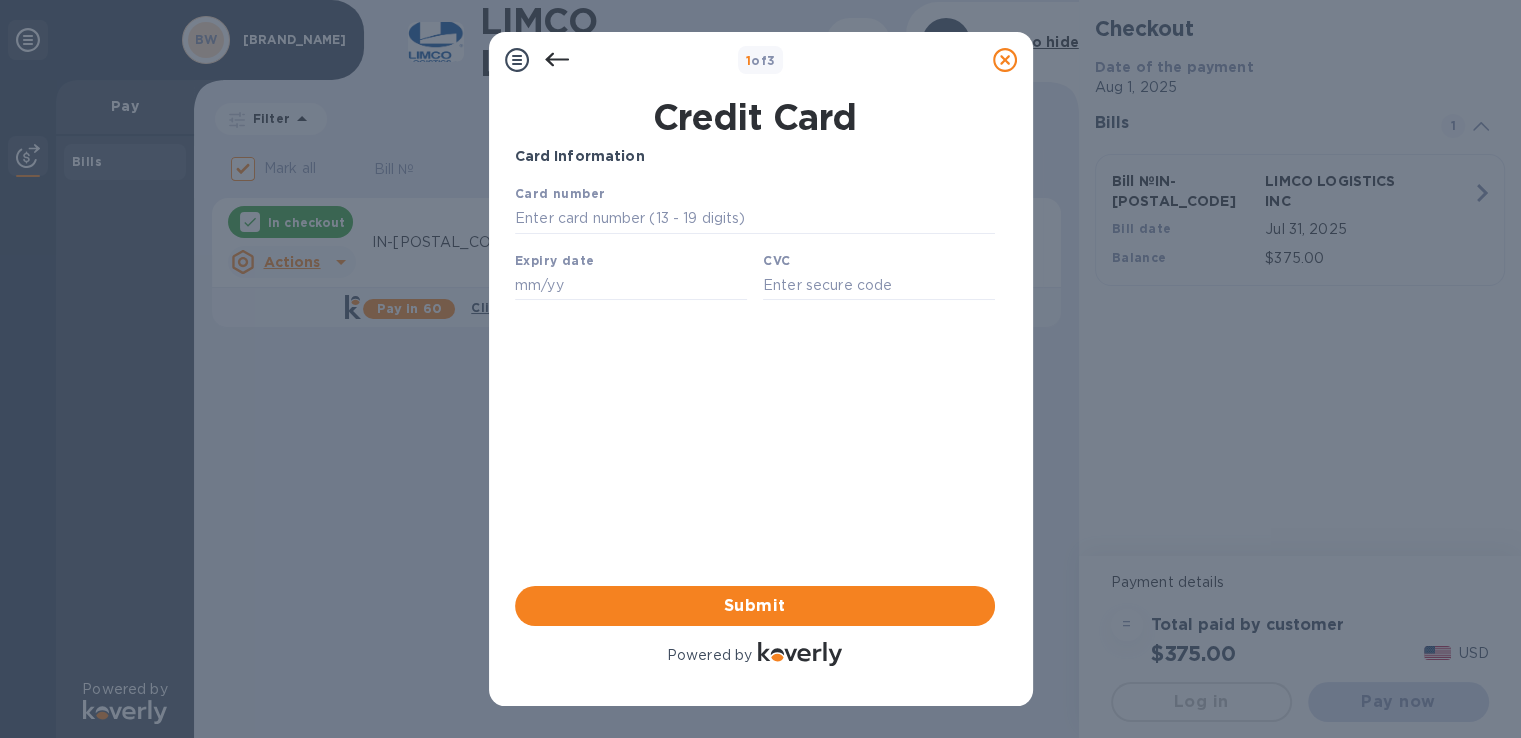 type on "[CREDIT_CARD]" 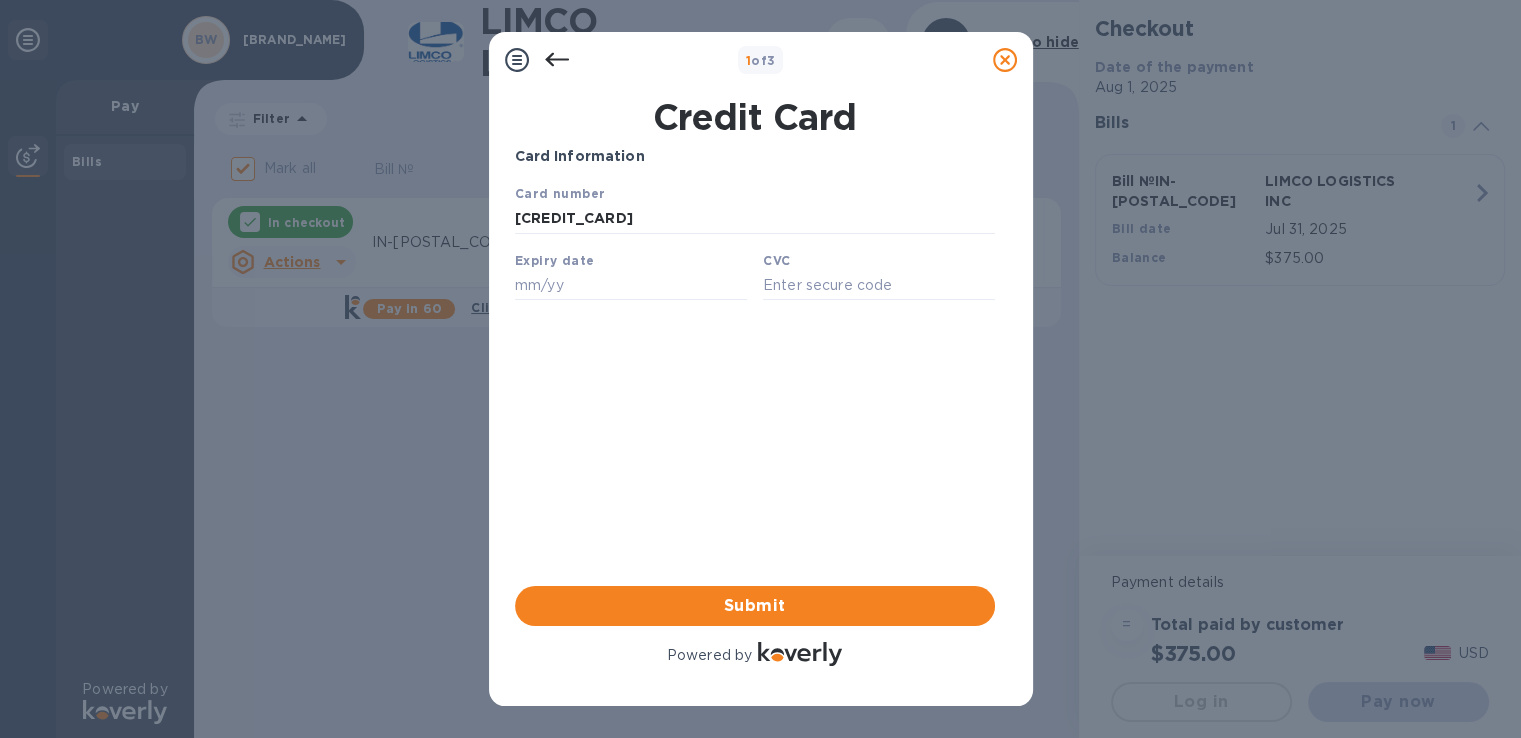 type on "[DATE]" 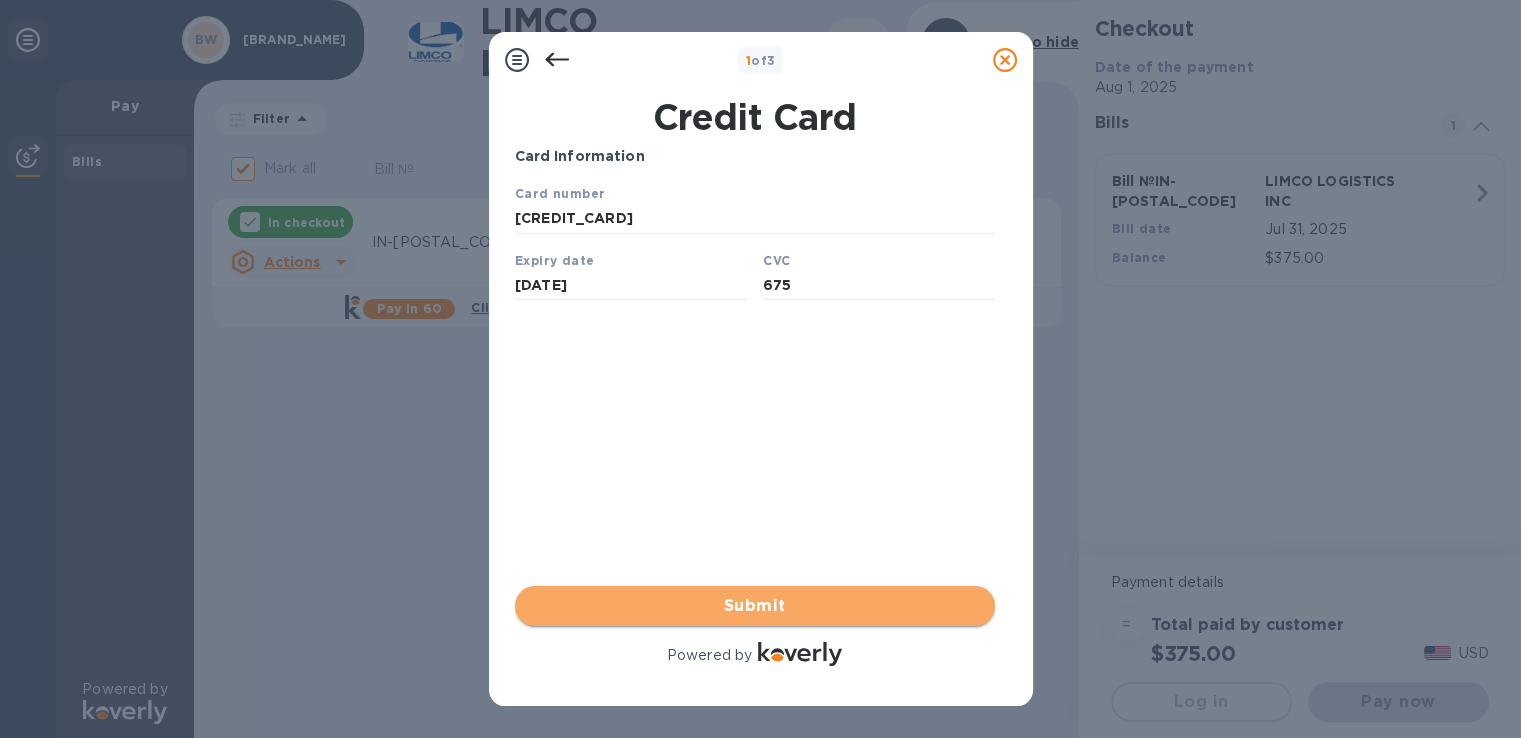 click on "Submit" at bounding box center [755, 606] 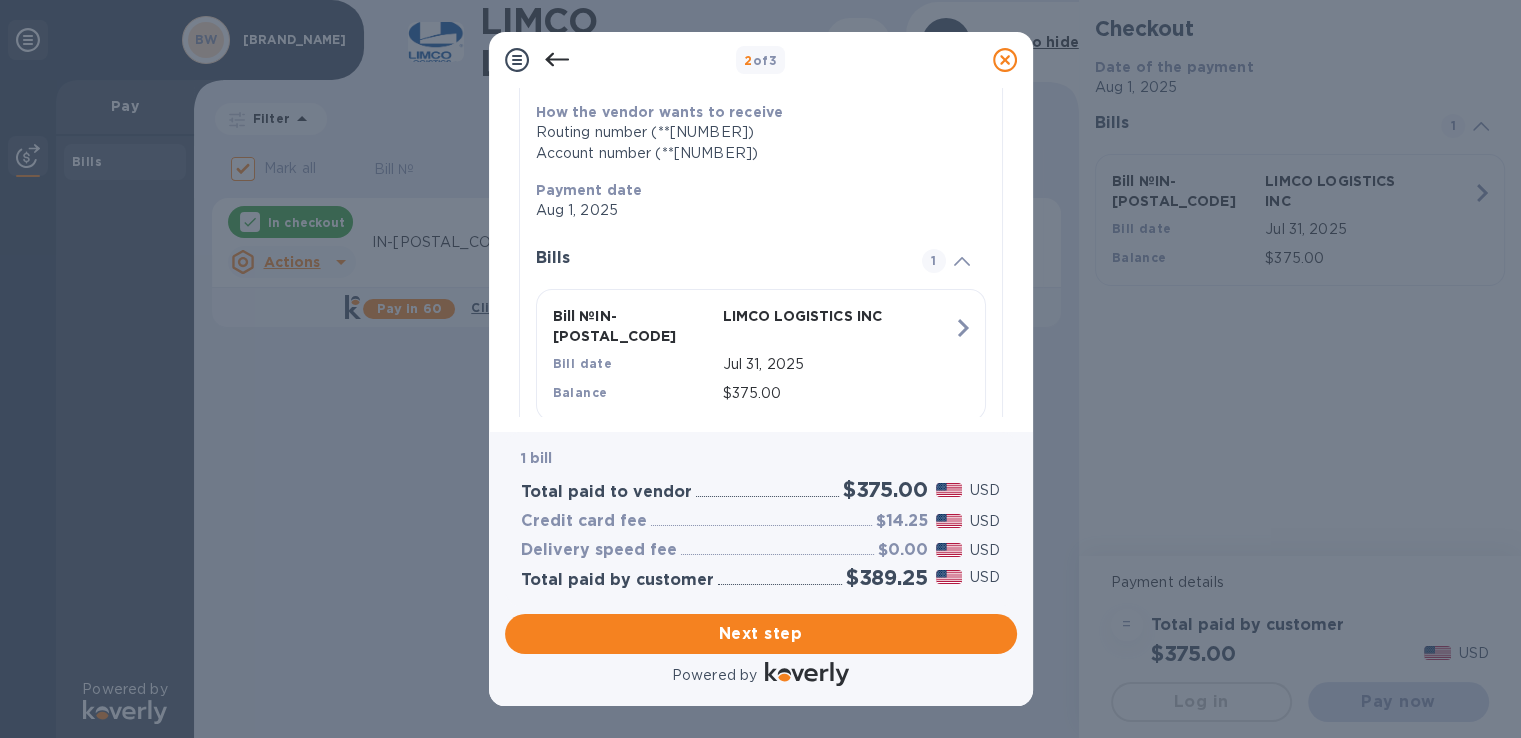 scroll, scrollTop: 356, scrollLeft: 0, axis: vertical 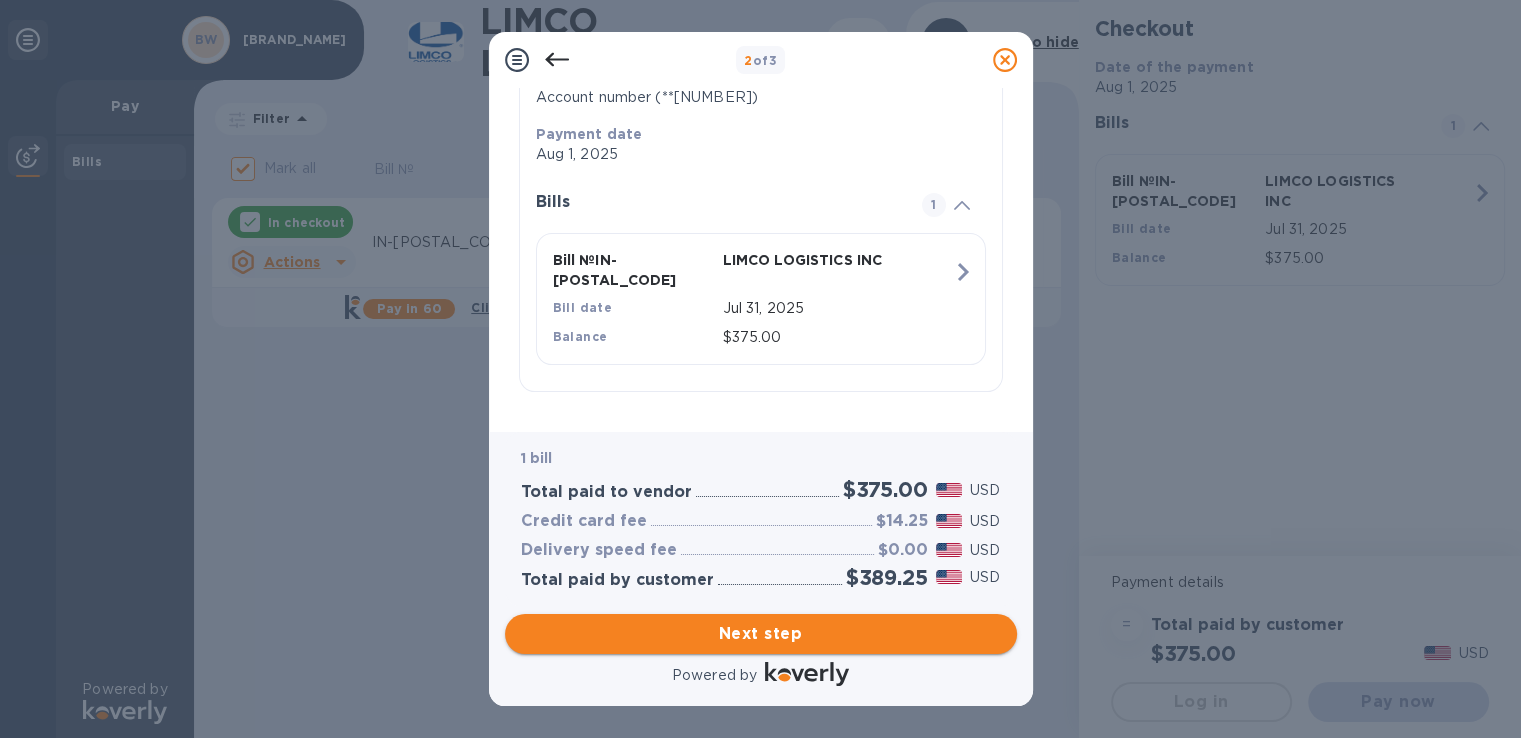 click on "Next step" at bounding box center (761, 634) 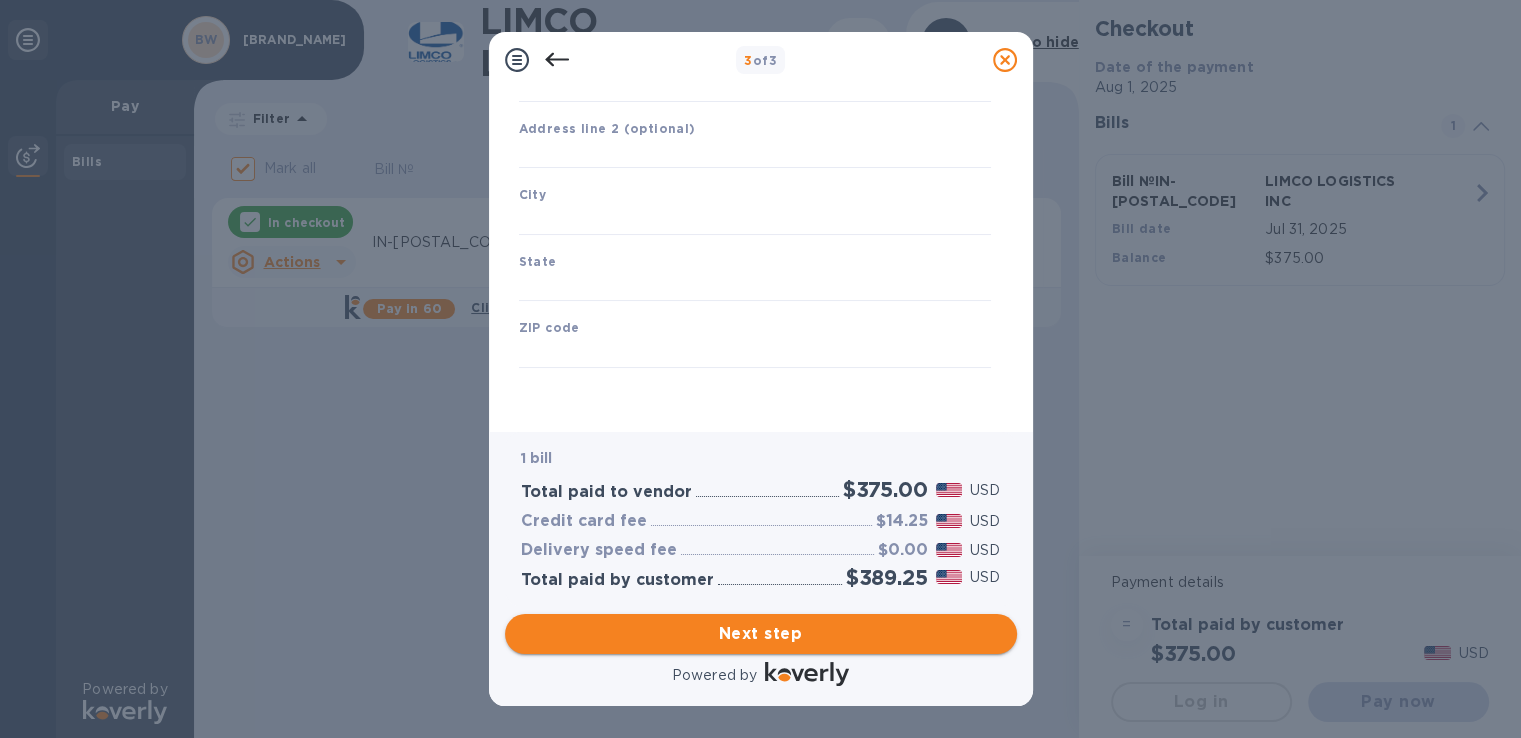 type on "United States" 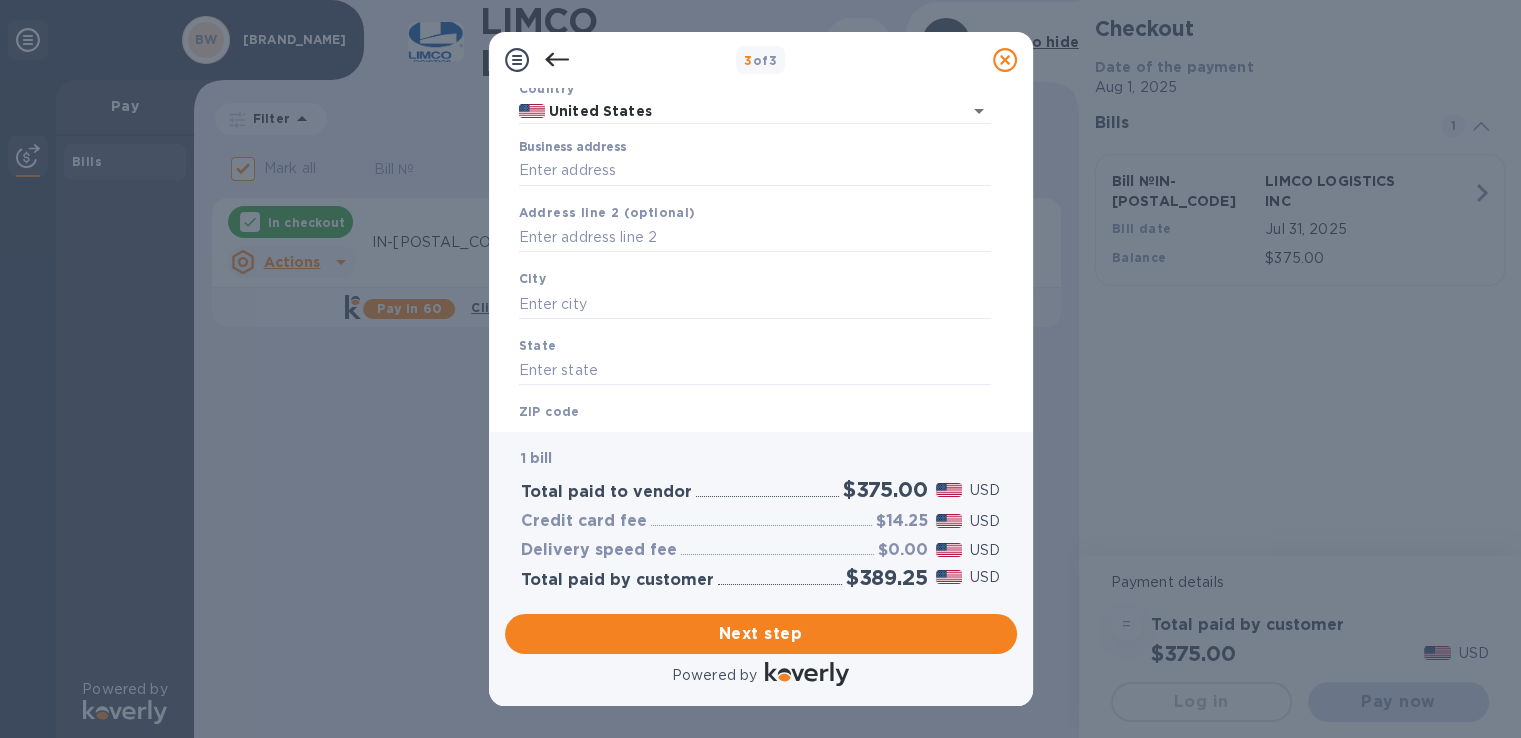 scroll, scrollTop: 43, scrollLeft: 0, axis: vertical 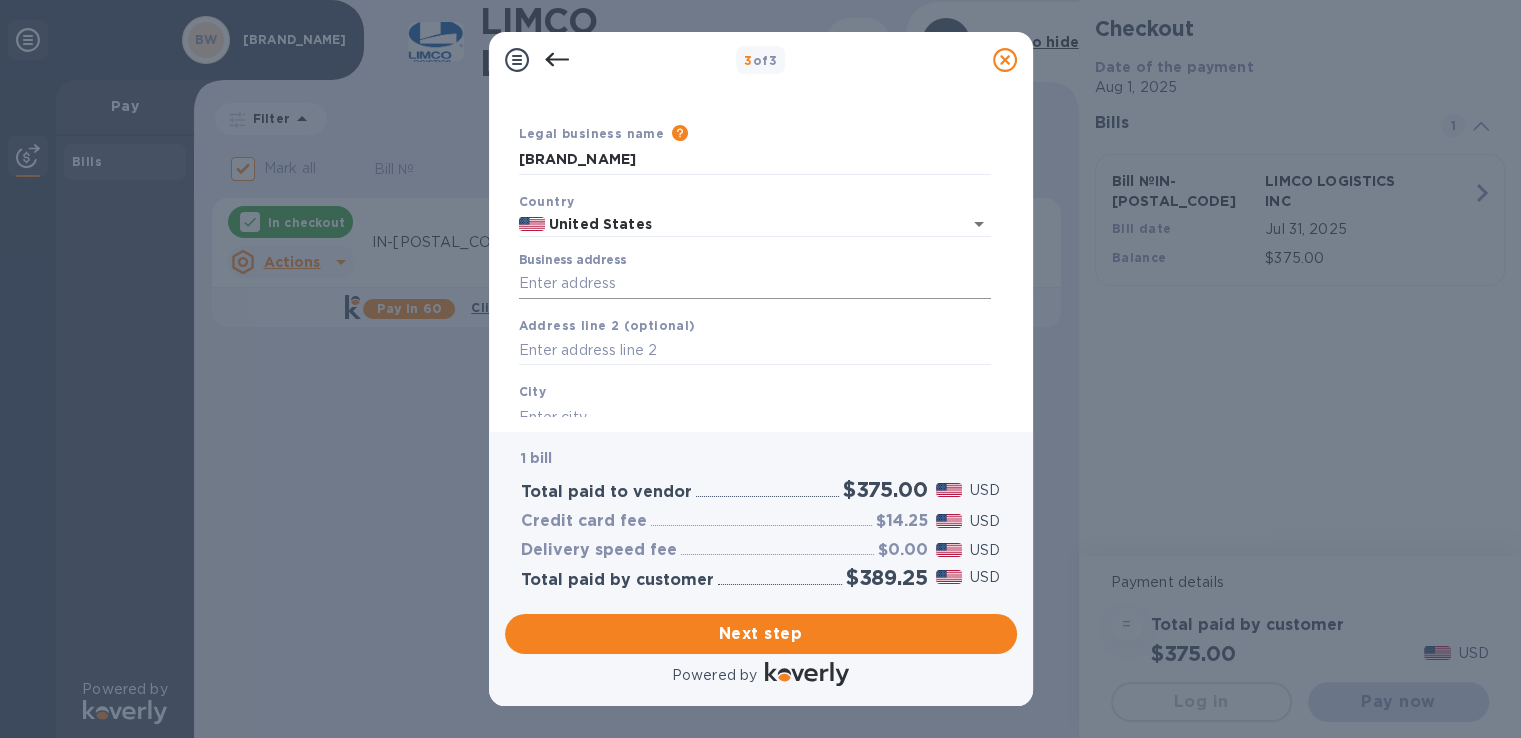 click on "Business address" at bounding box center [755, 284] 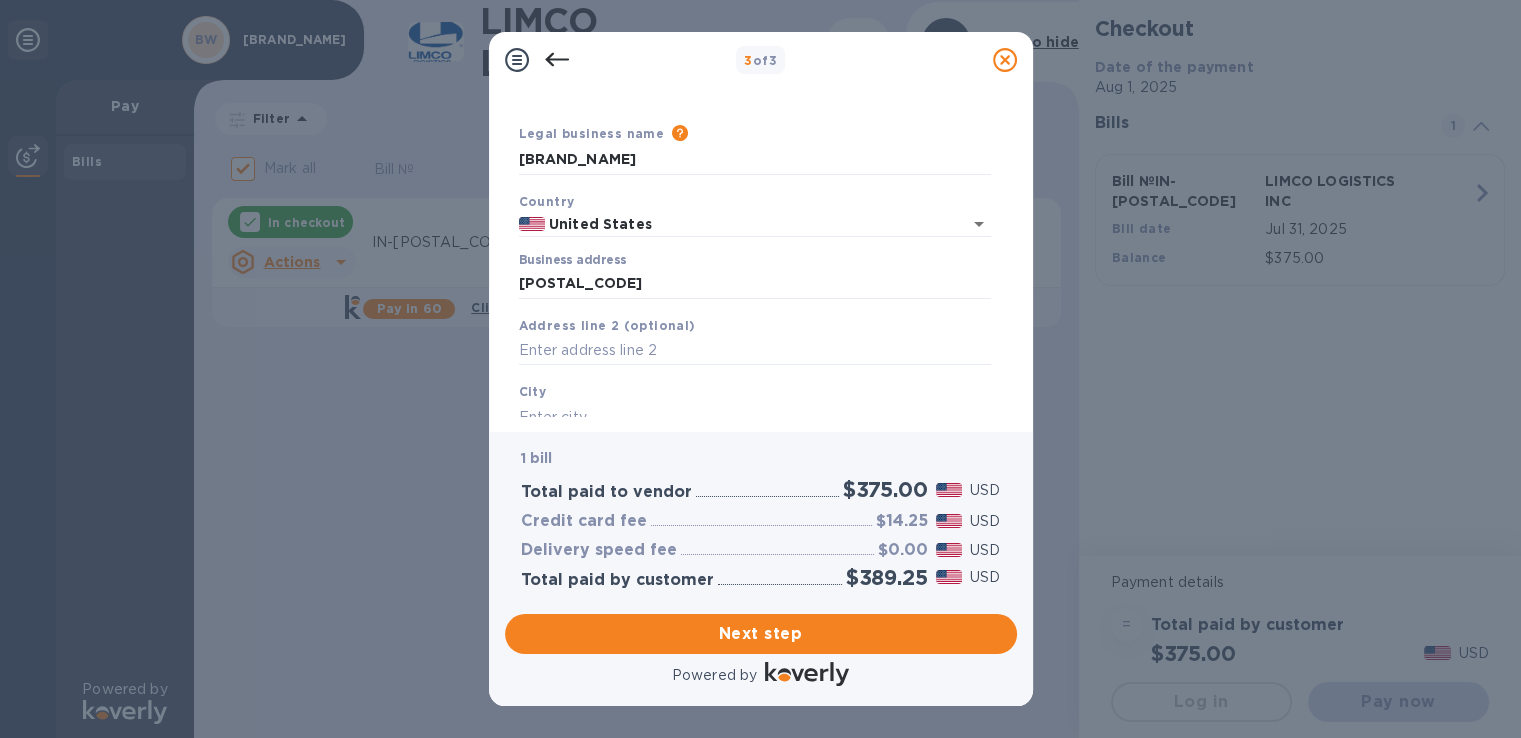type on "[NUMBER] [STREET]" 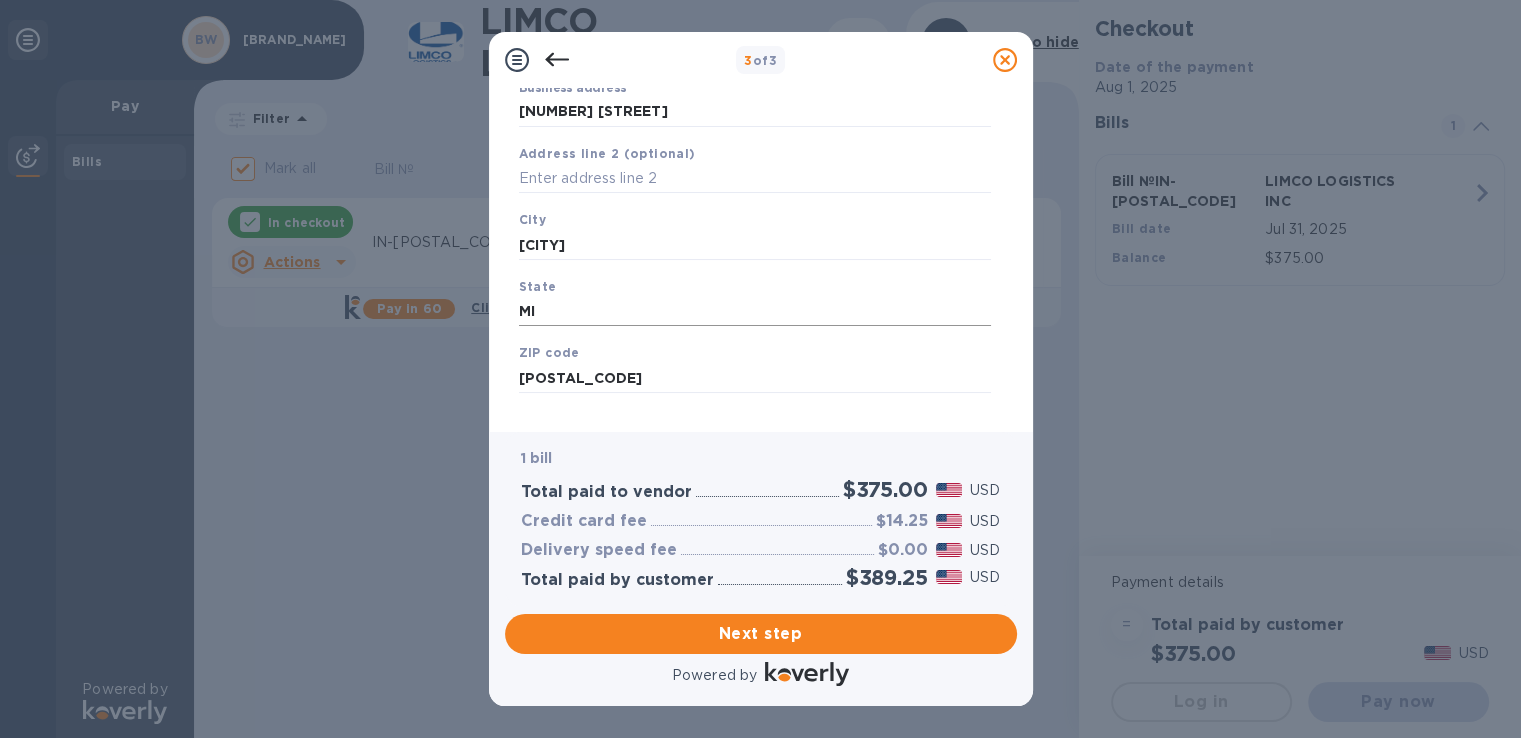 scroll, scrollTop: 243, scrollLeft: 0, axis: vertical 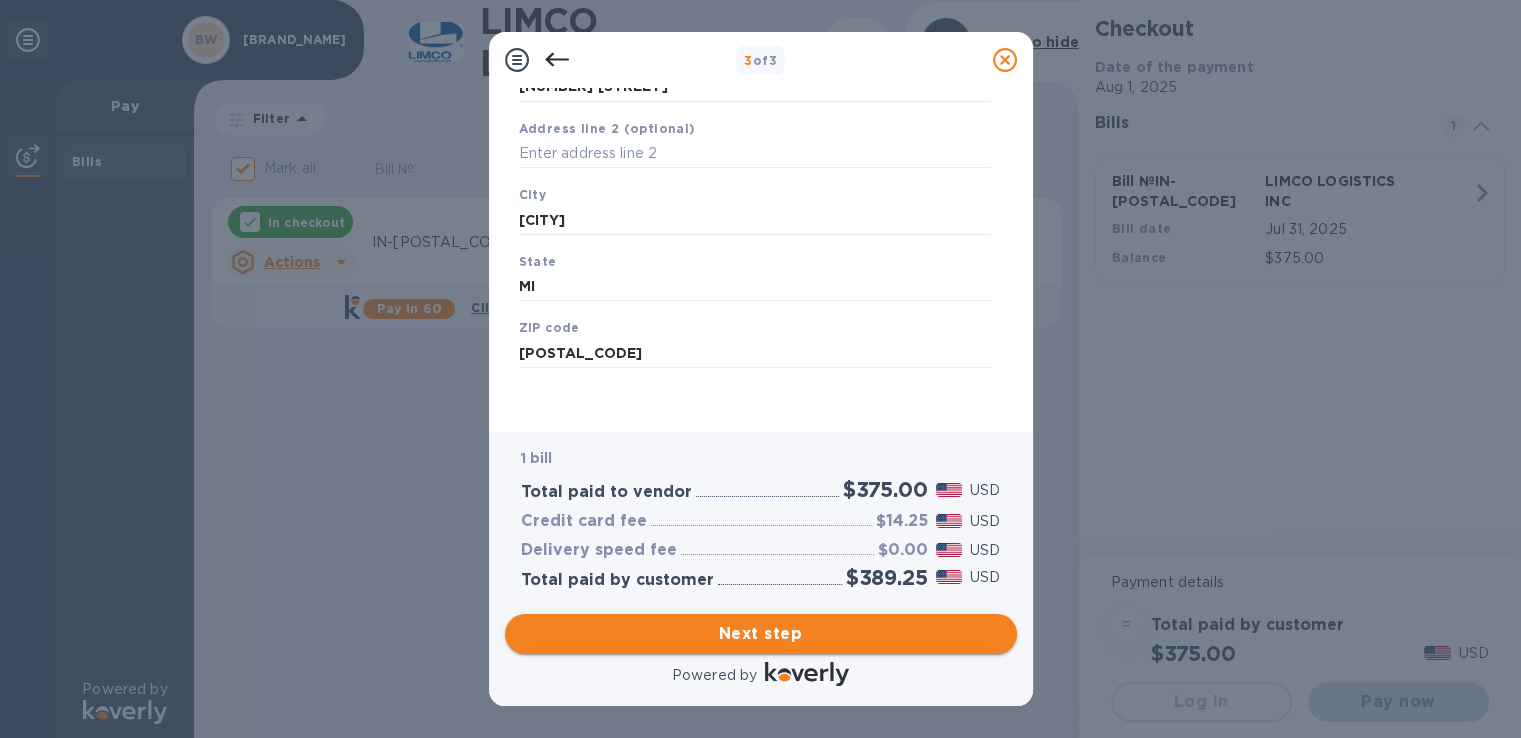 click on "Next step" at bounding box center [761, 634] 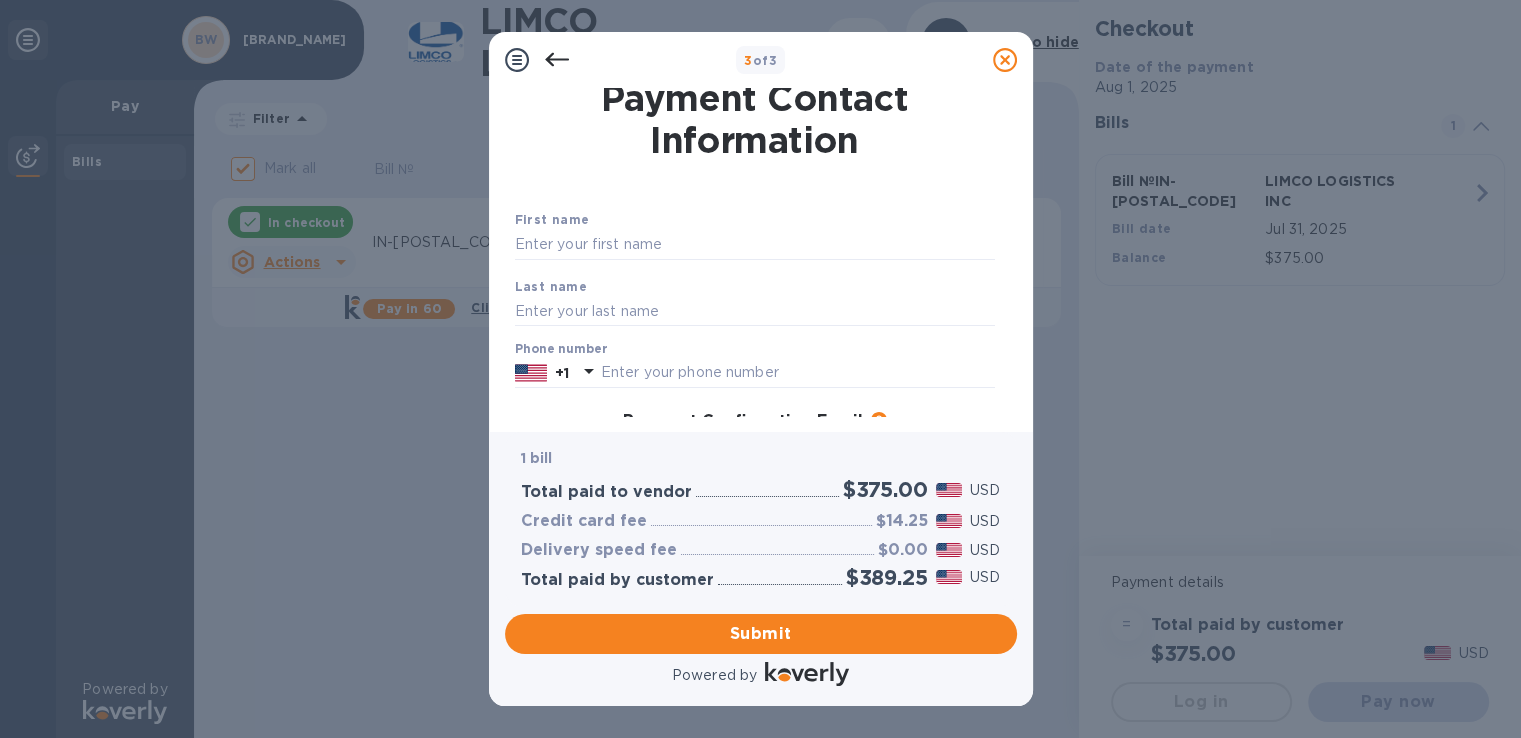scroll, scrollTop: 0, scrollLeft: 0, axis: both 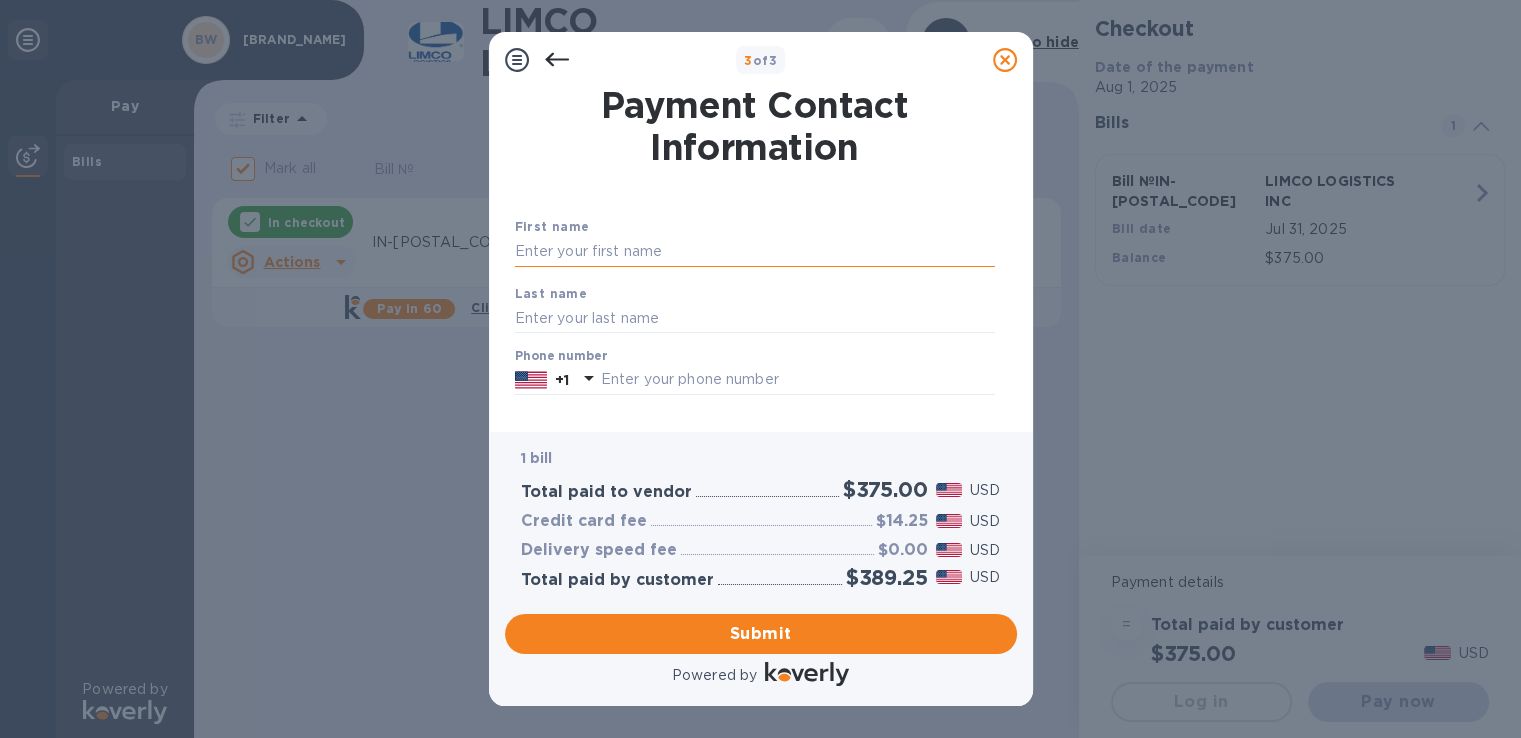 click at bounding box center (755, 252) 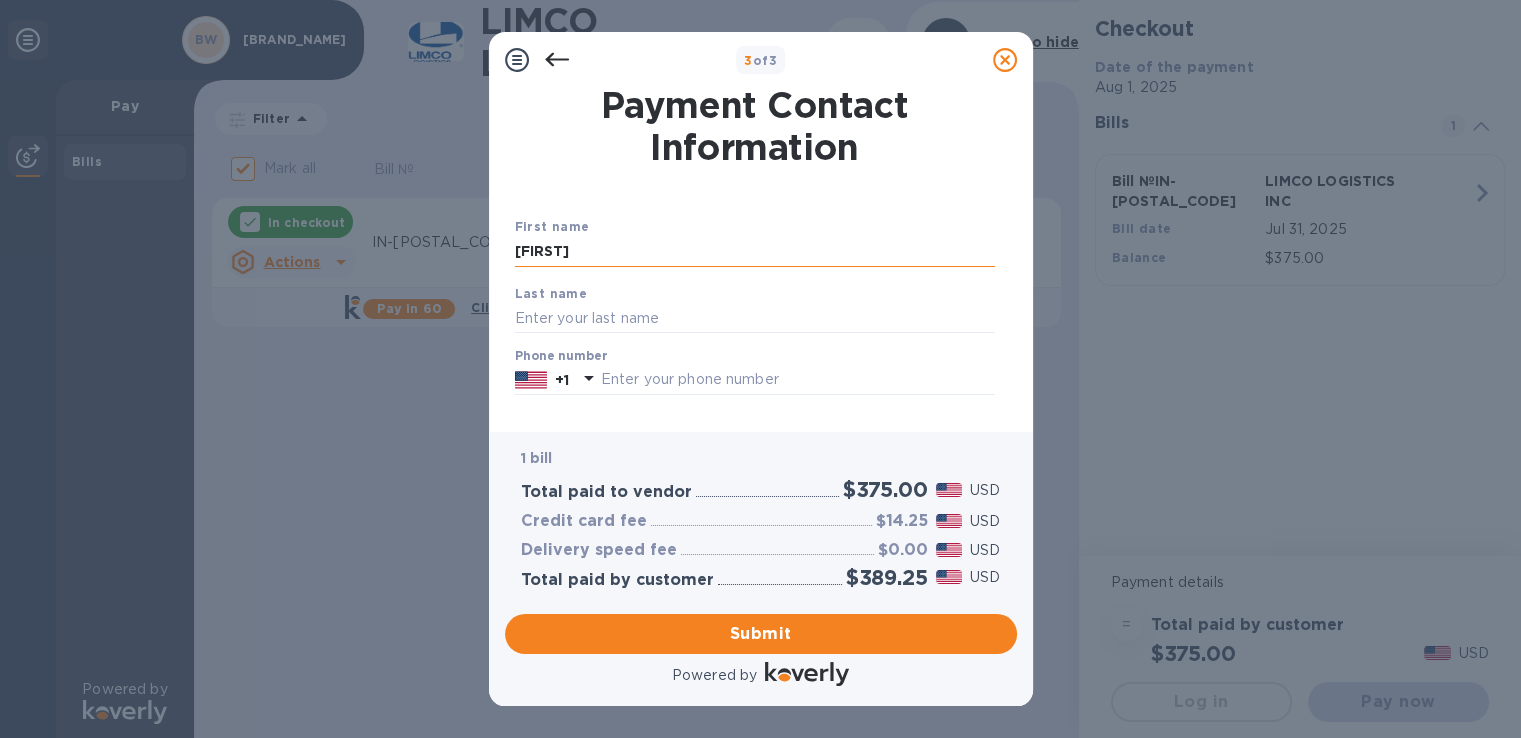 type on "[FIRST]" 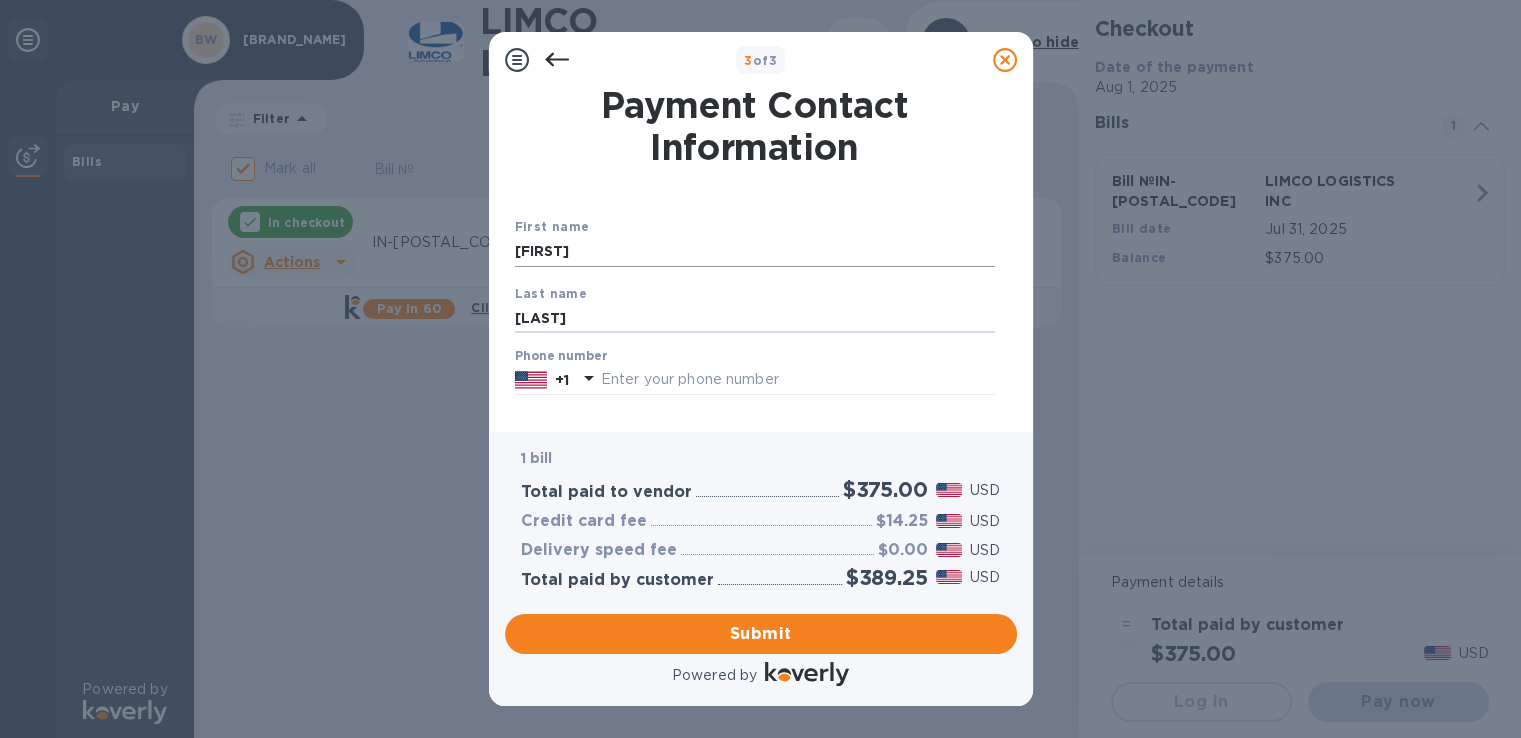 type on "[LAST]" 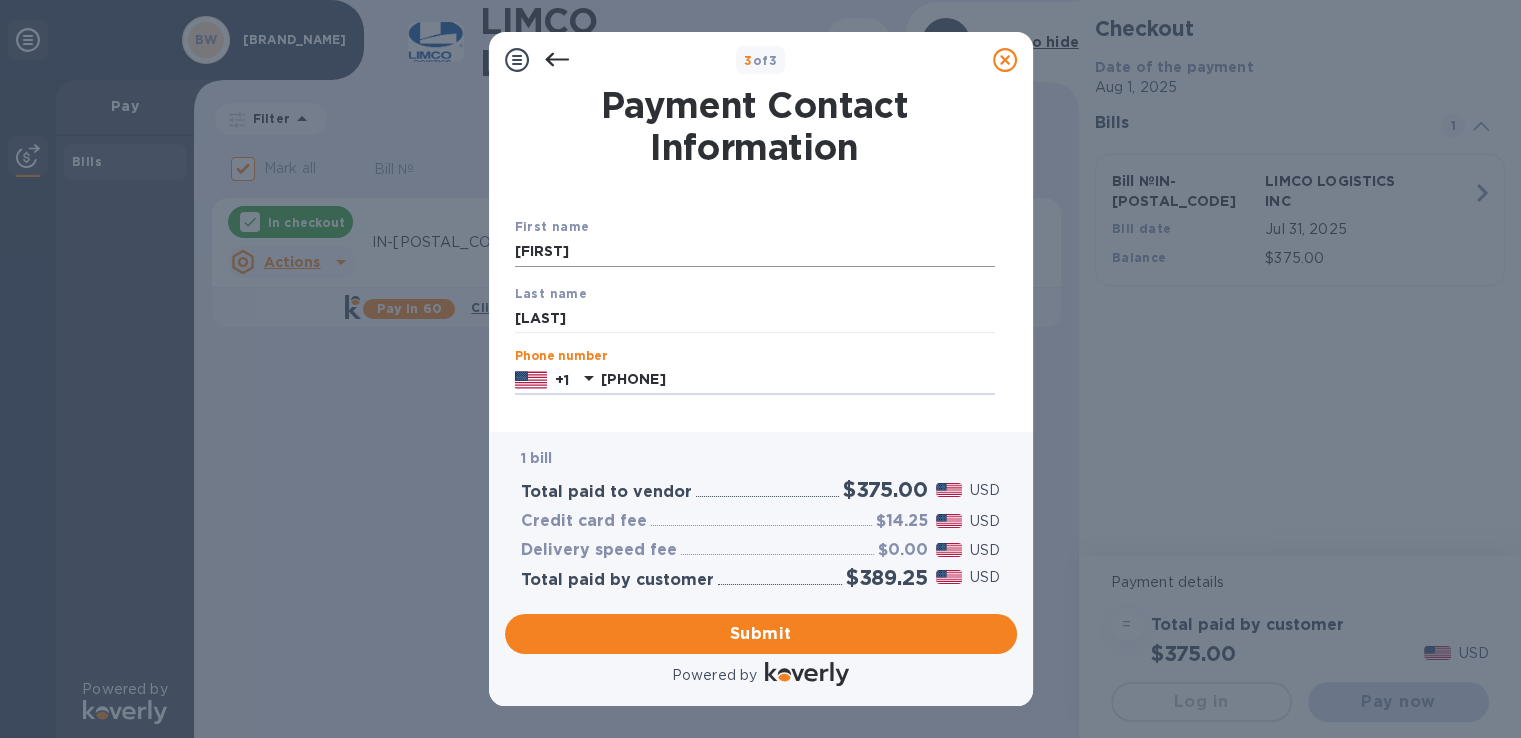 type on "[PHONE]" 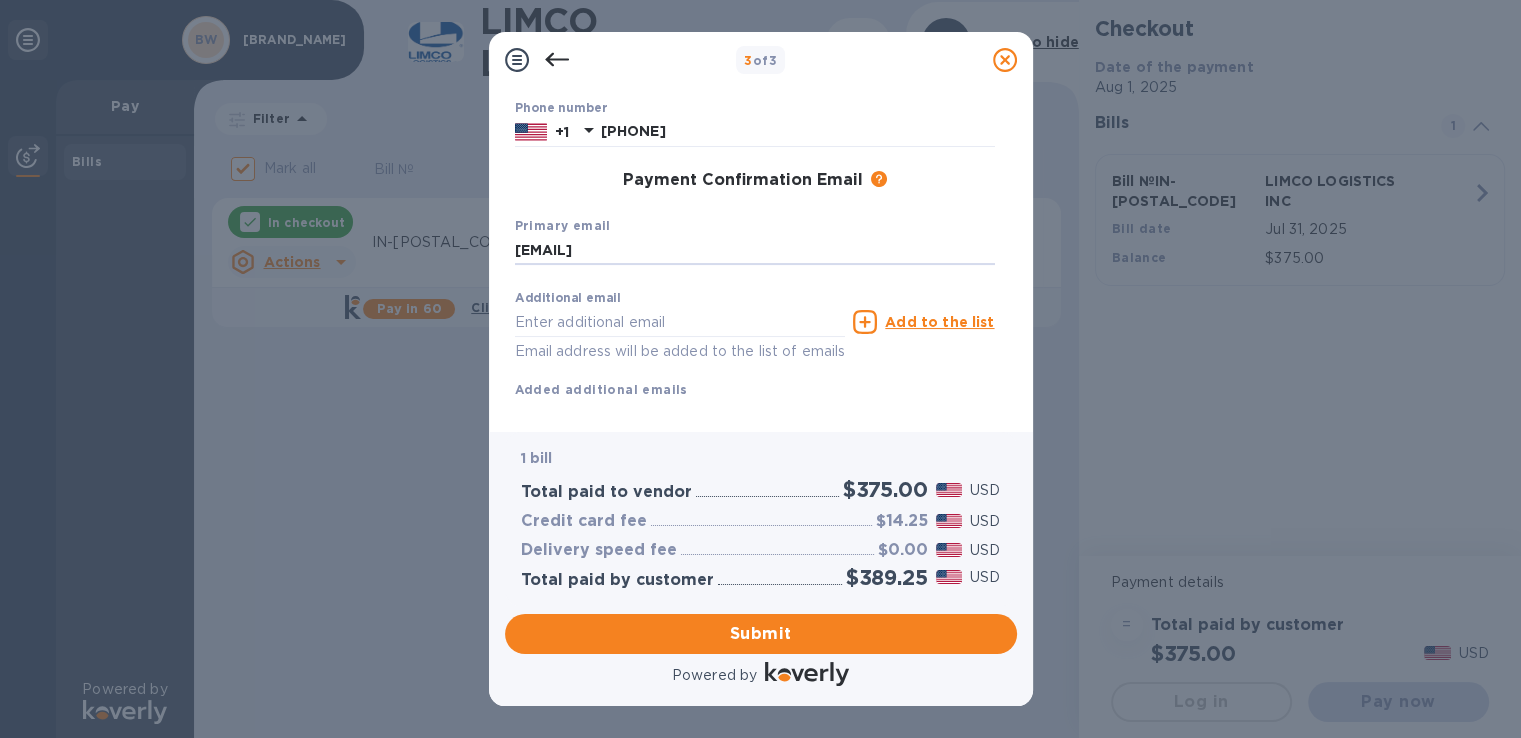 scroll, scrollTop: 289, scrollLeft: 0, axis: vertical 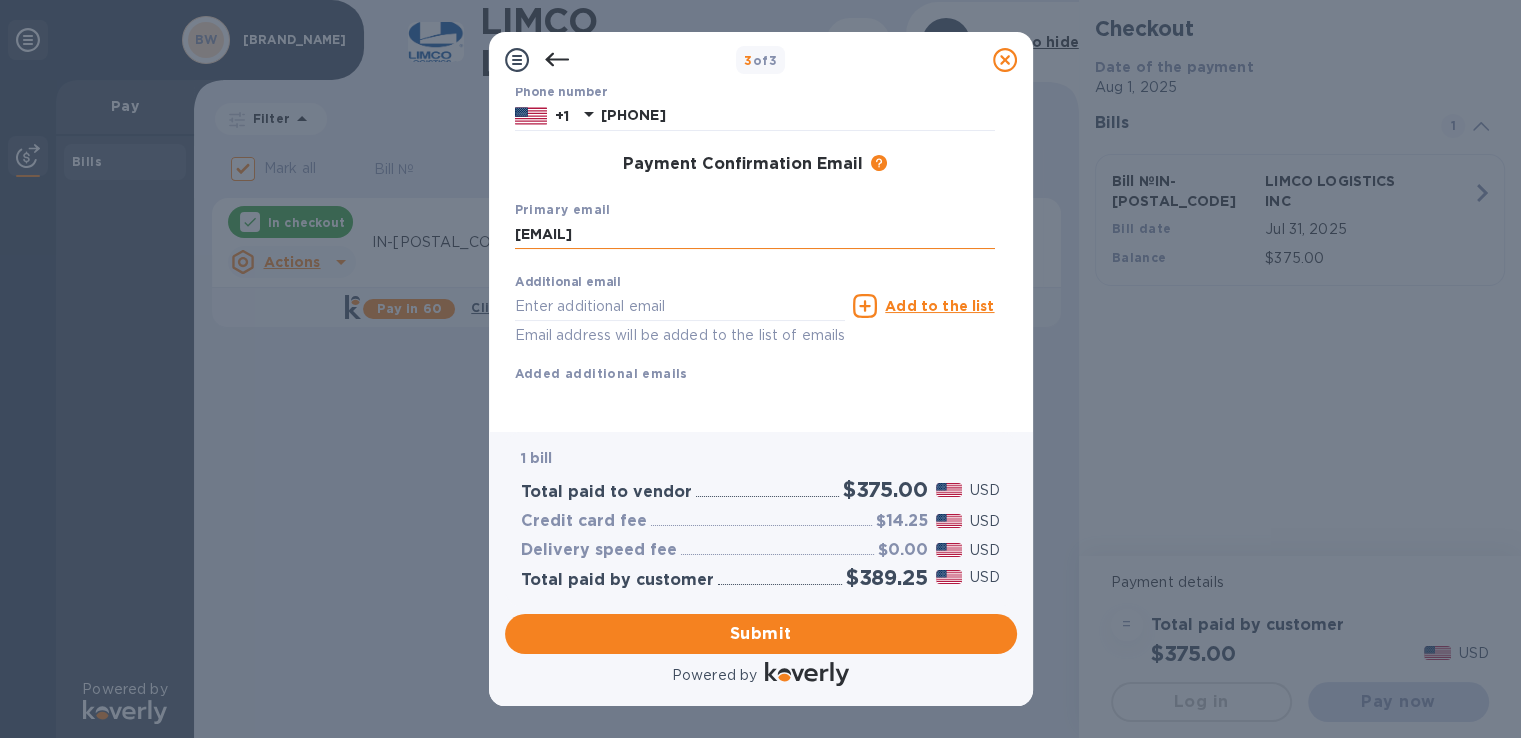 click on "[EMAIL]" at bounding box center (755, 235) 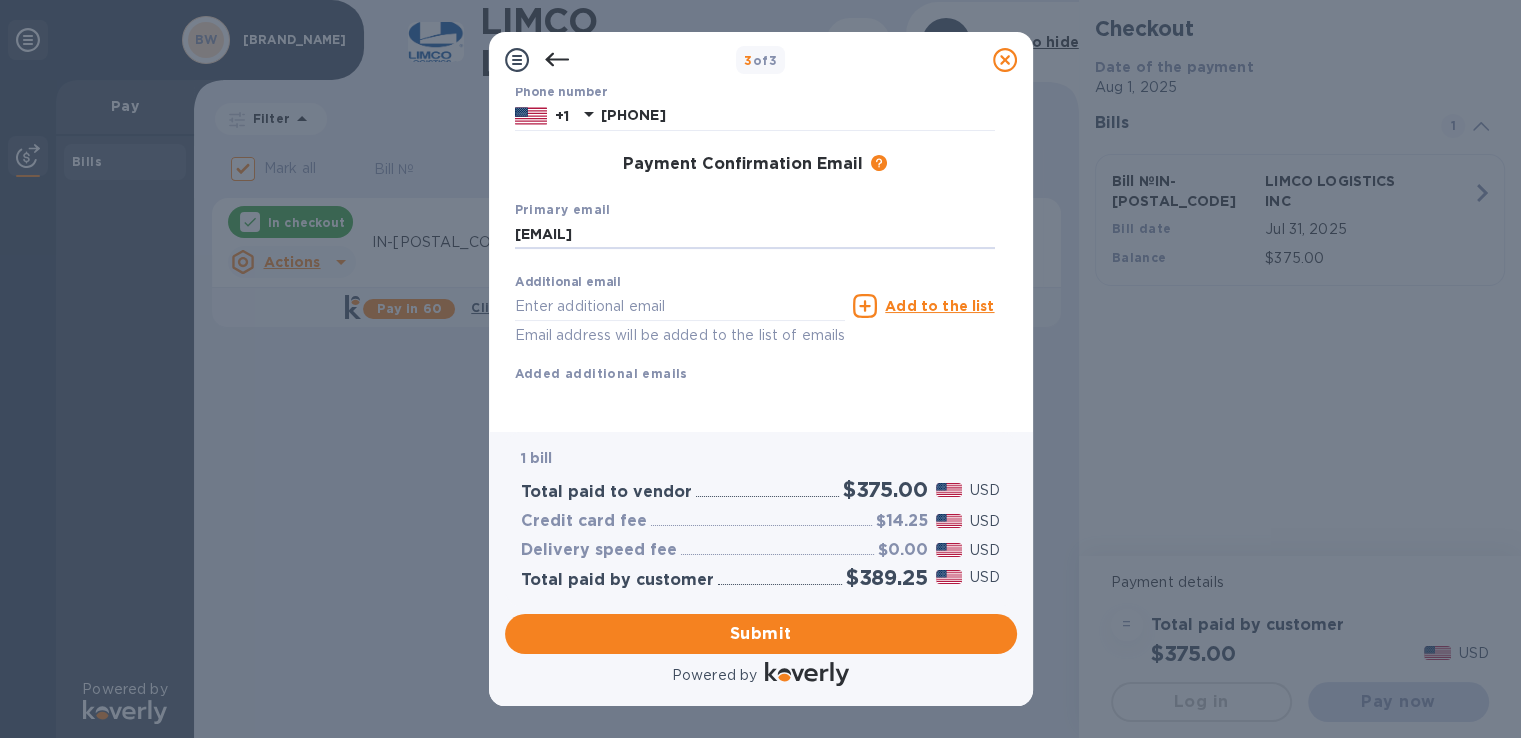type on "[EMAIL]" 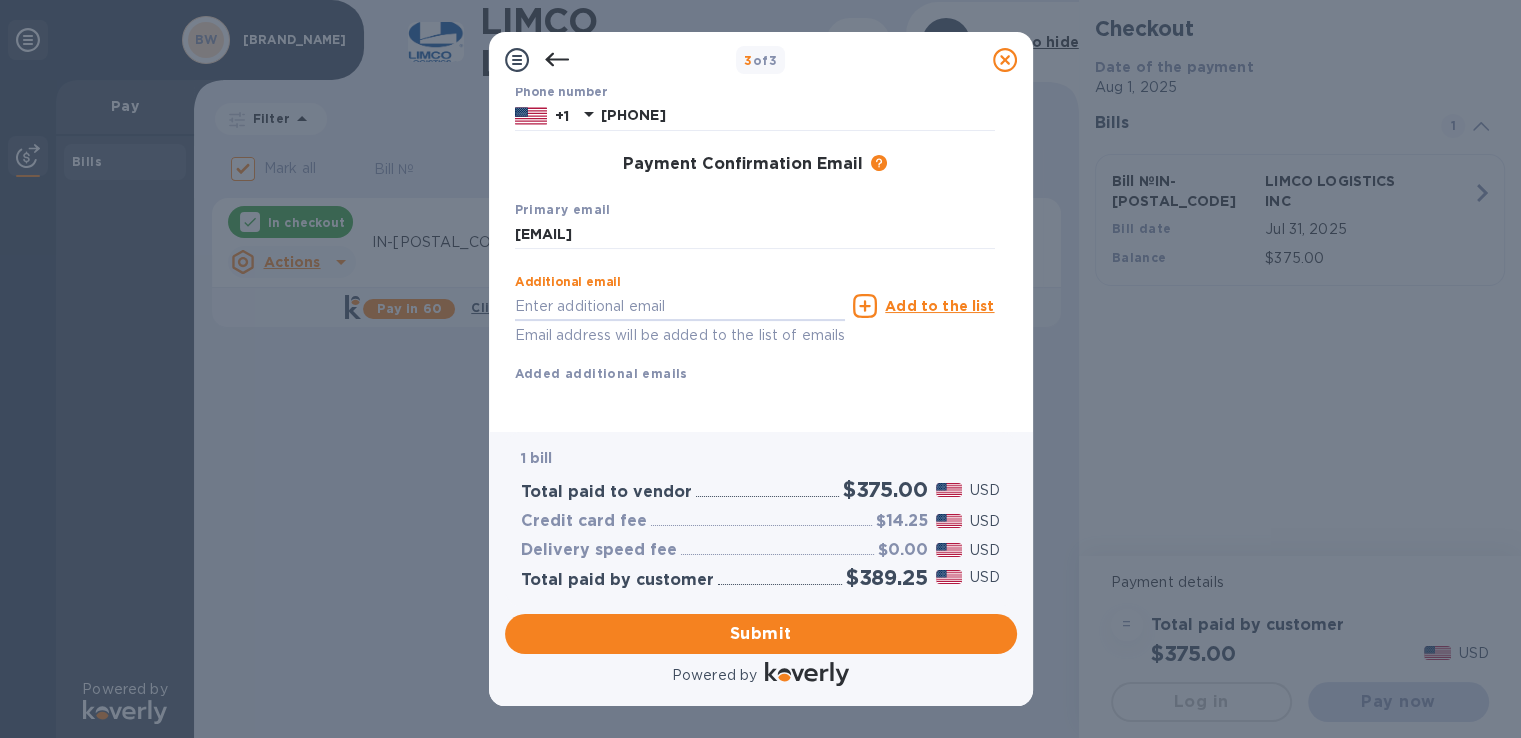 type 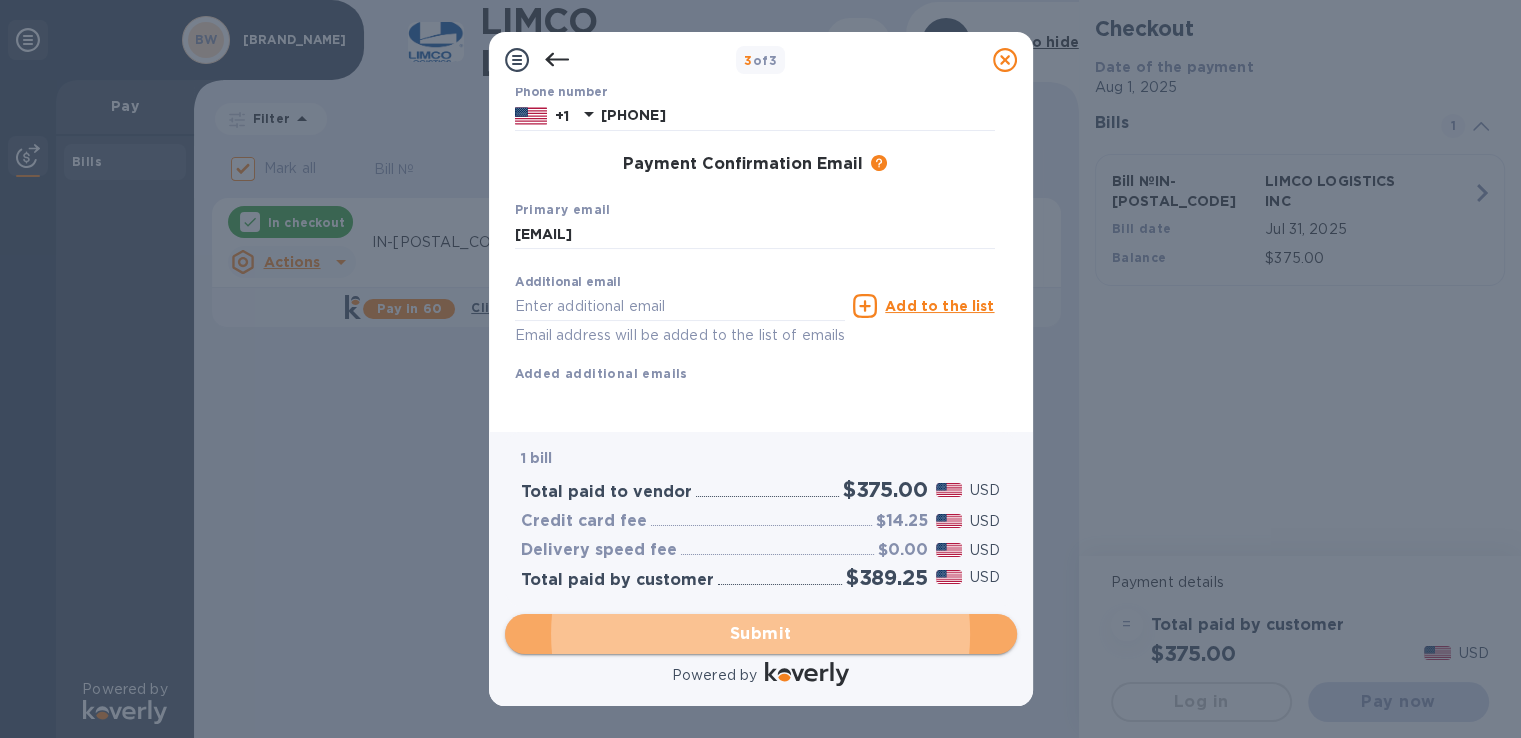 click on "Submit" at bounding box center [761, 634] 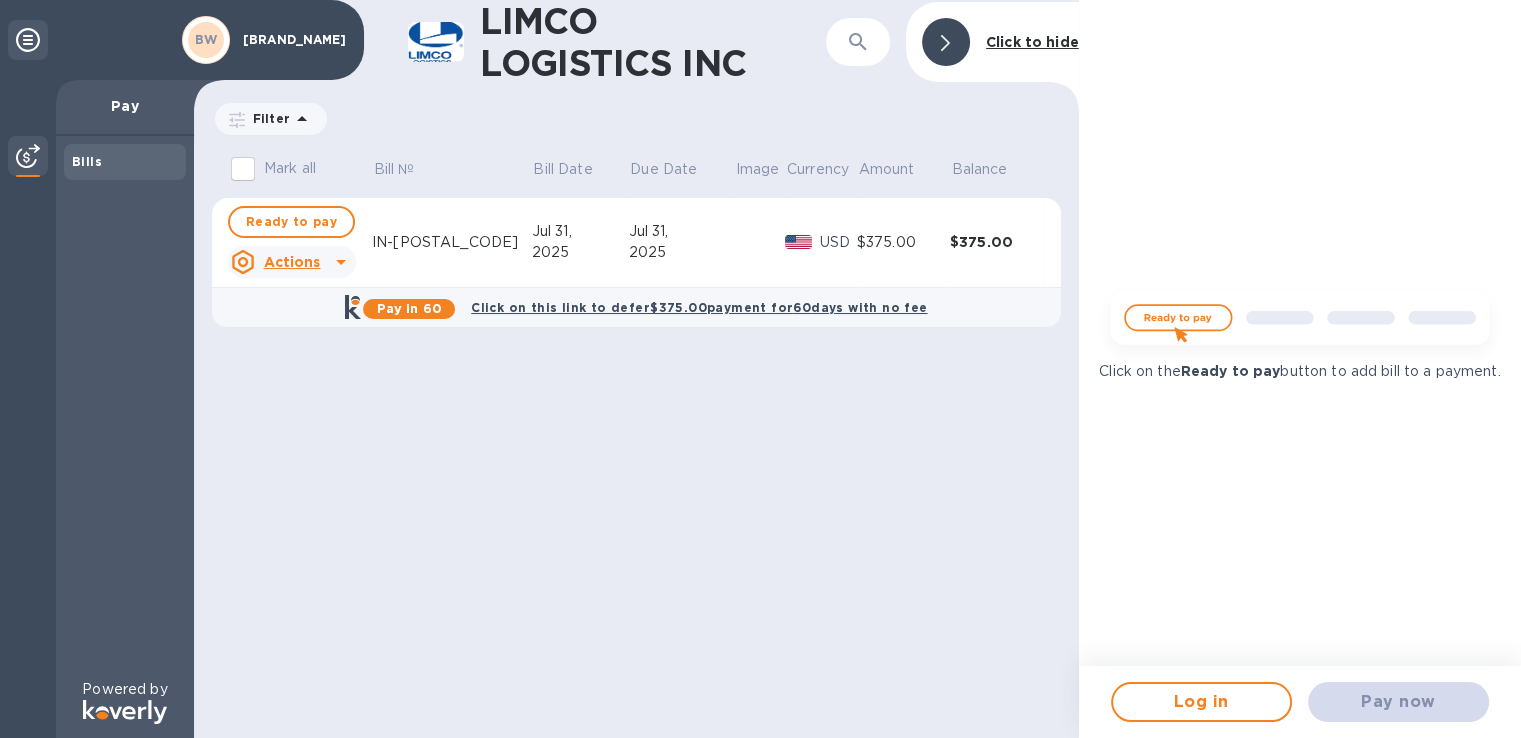 click on "Mark all" at bounding box center [243, 169] 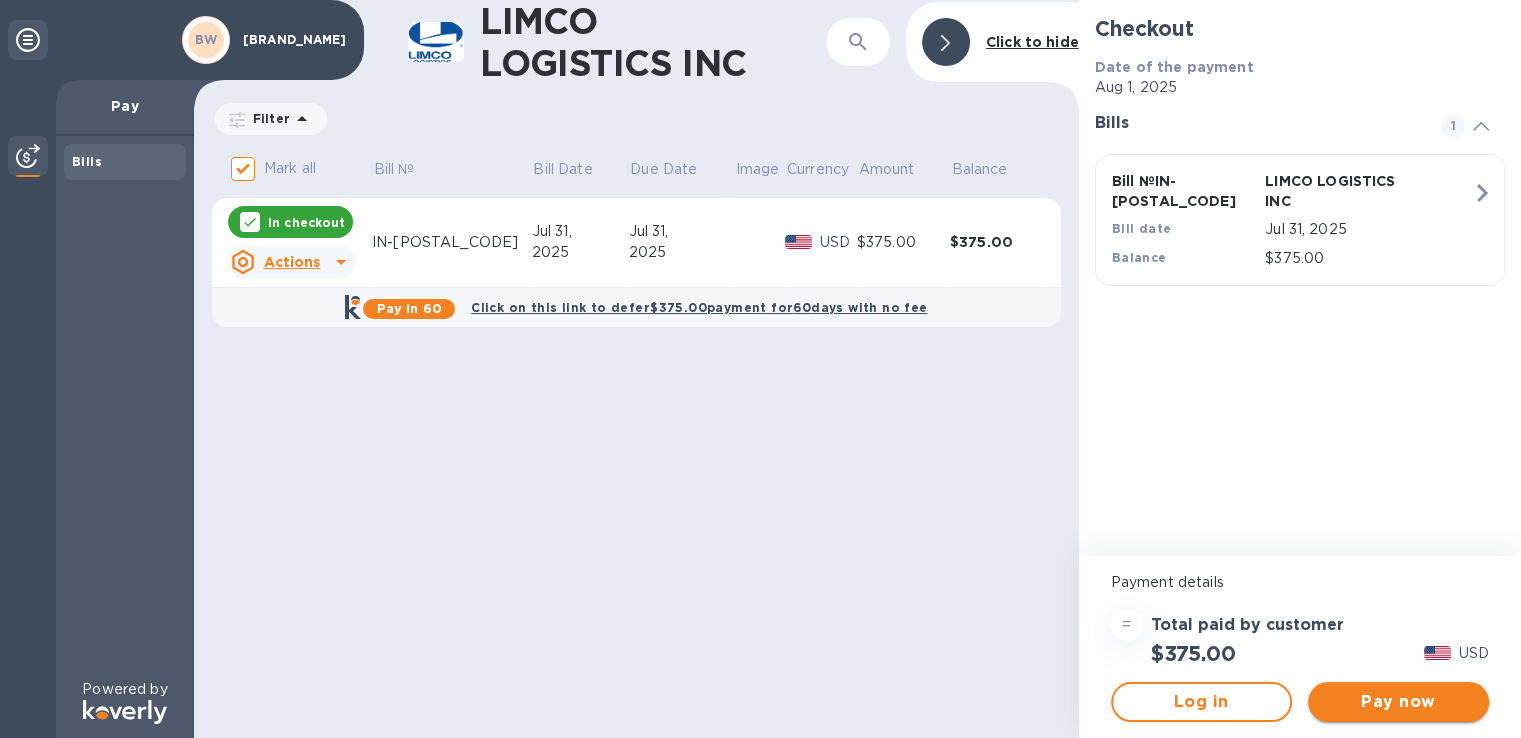 click on "Pay now" at bounding box center (1398, 702) 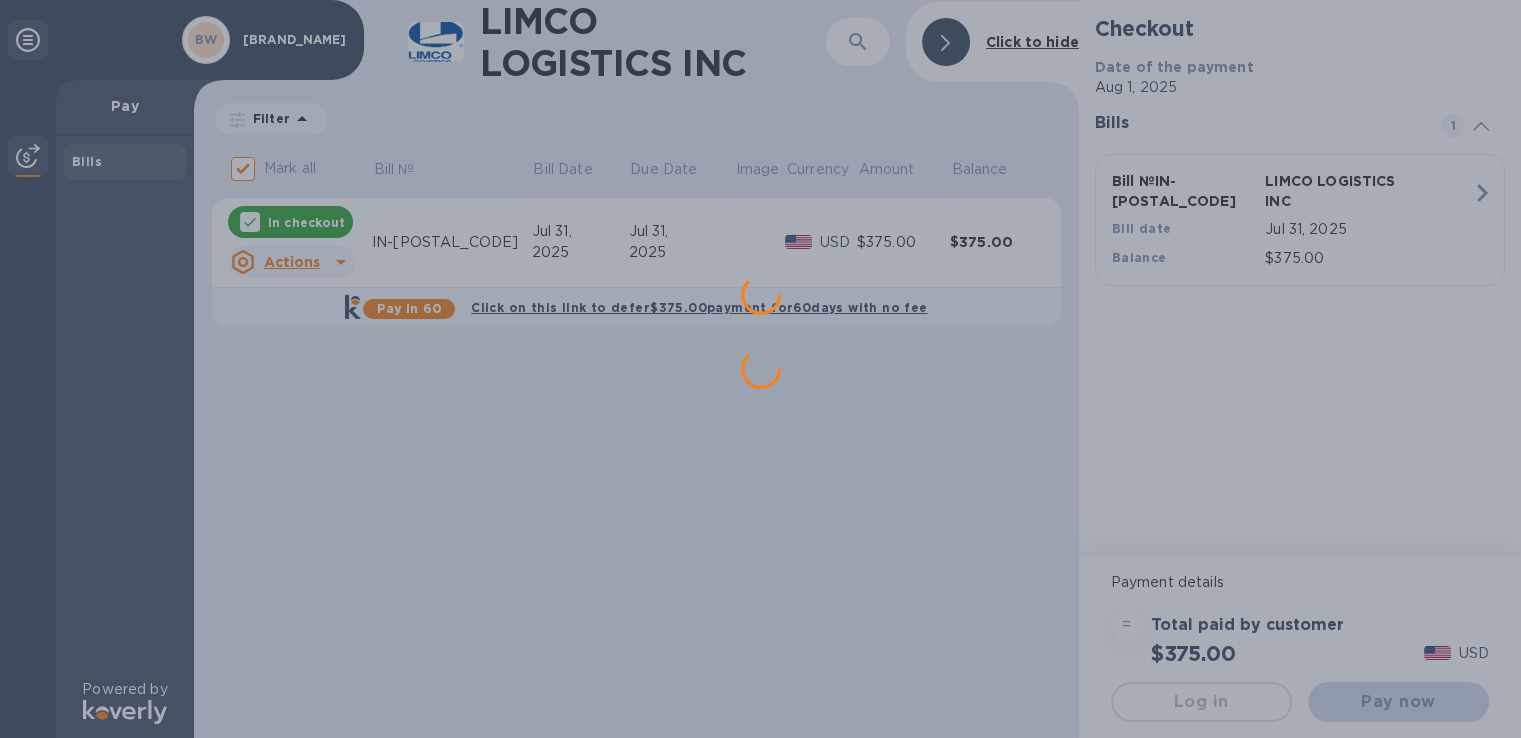 scroll, scrollTop: 0, scrollLeft: 0, axis: both 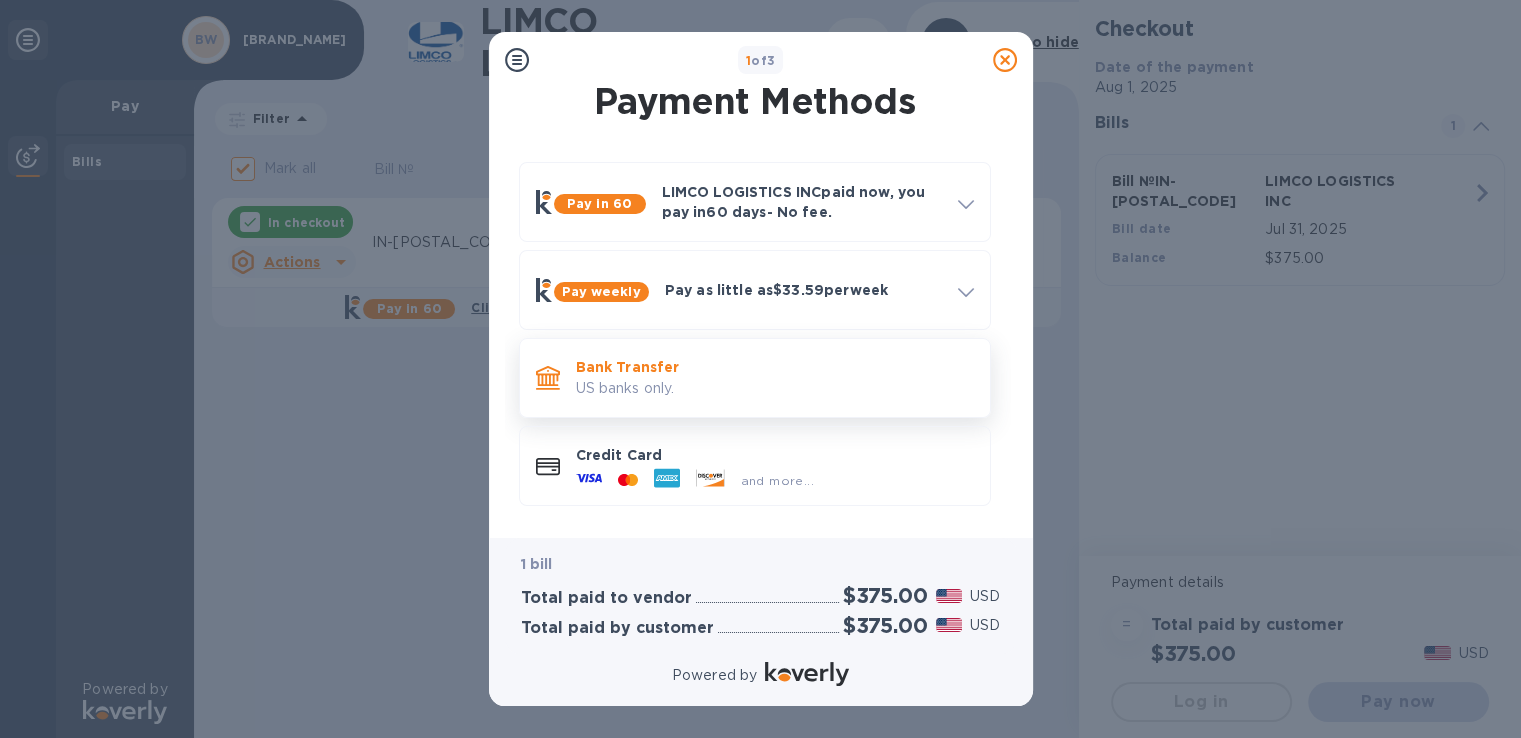 click on "US banks only." at bounding box center [775, 388] 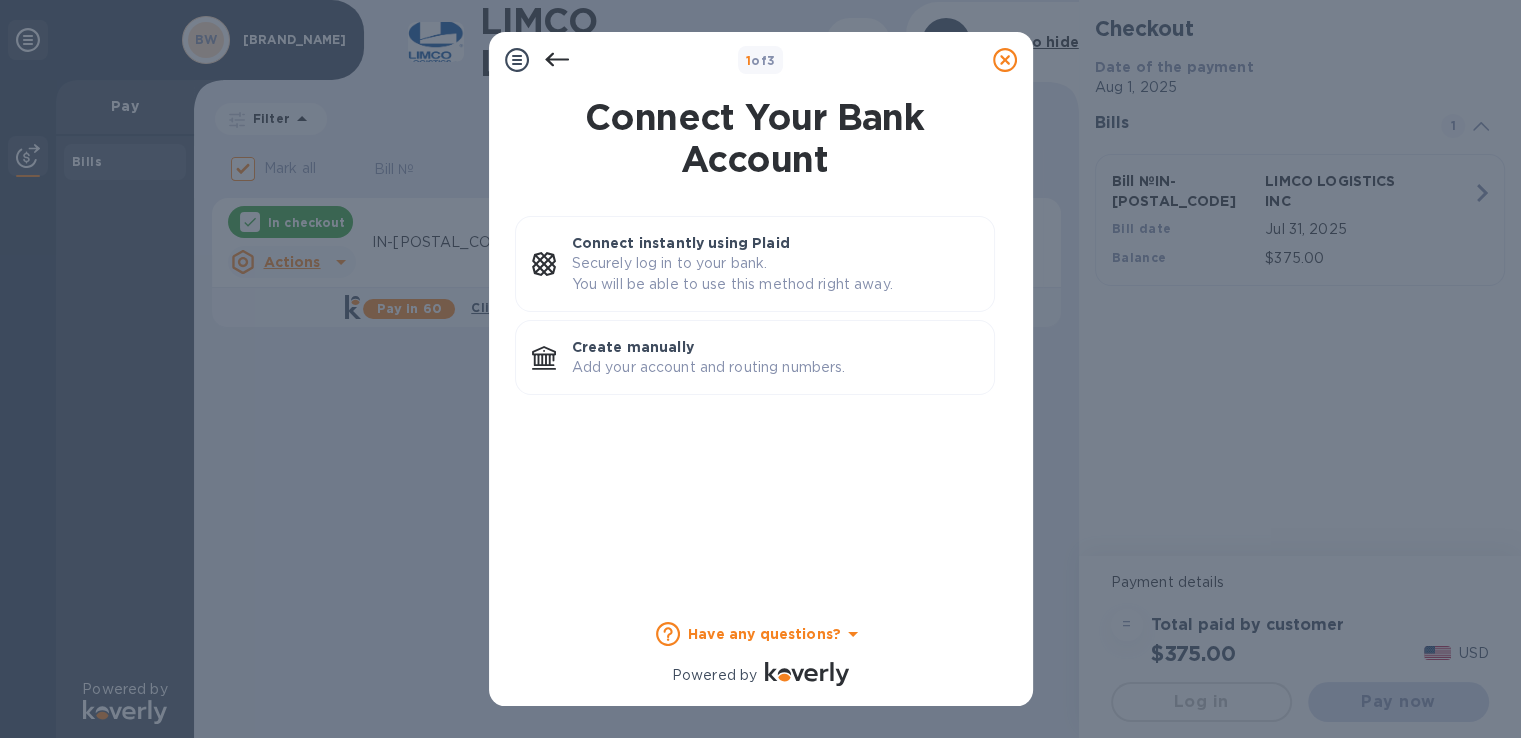 scroll, scrollTop: 0, scrollLeft: 0, axis: both 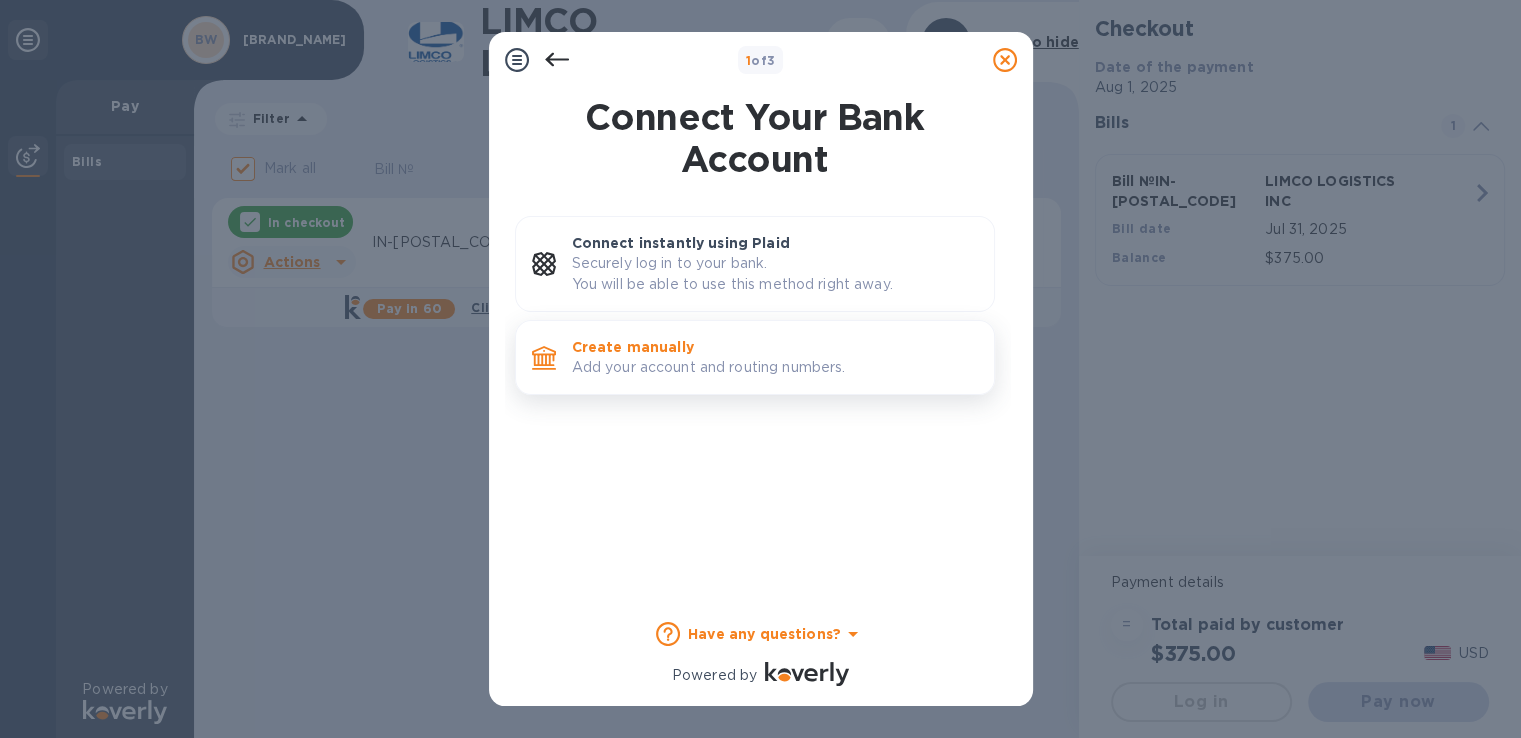 click on "Add your account and routing numbers." at bounding box center [775, 367] 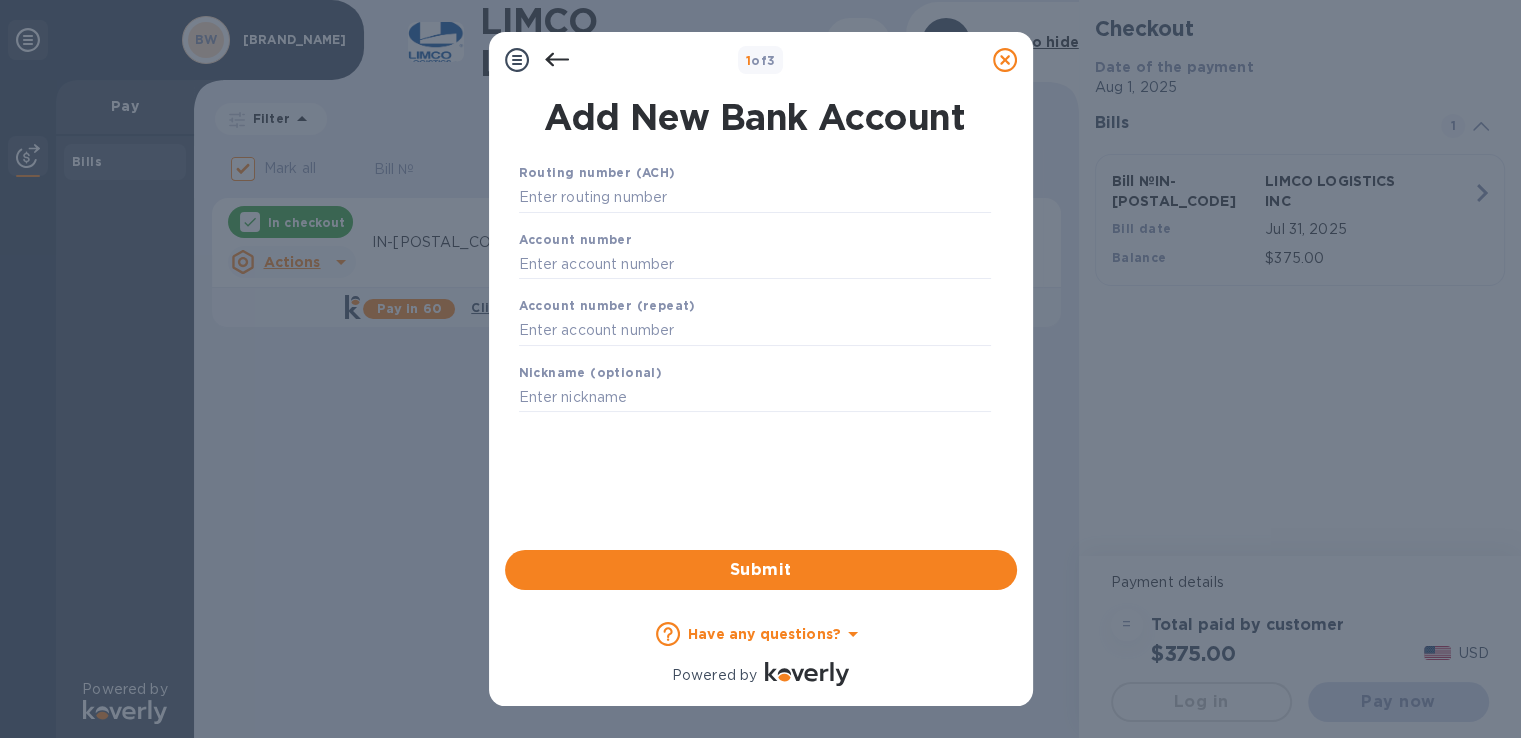 drag, startPoint x: 664, startPoint y: 203, endPoint x: 665, endPoint y: 217, distance: 14.035668 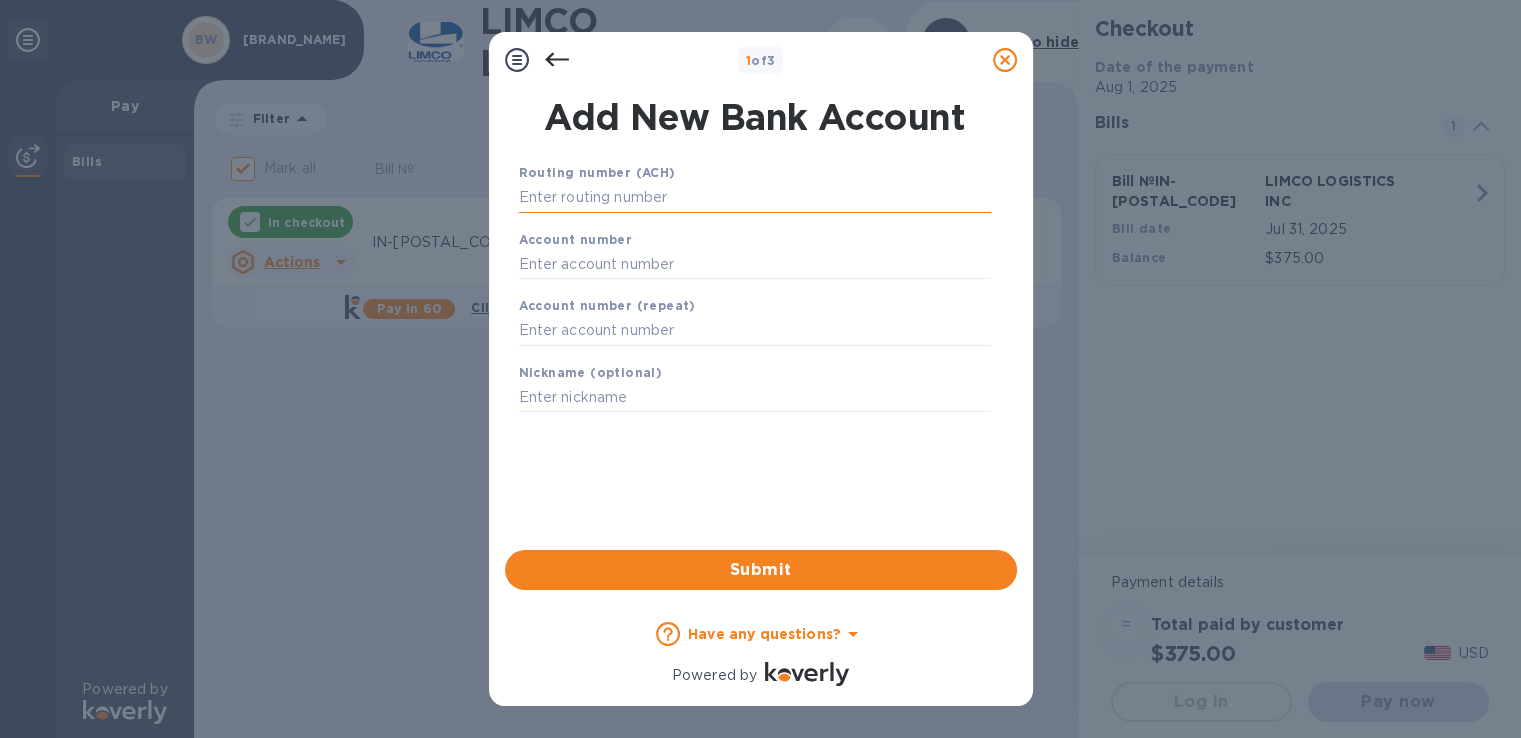 click at bounding box center (755, 198) 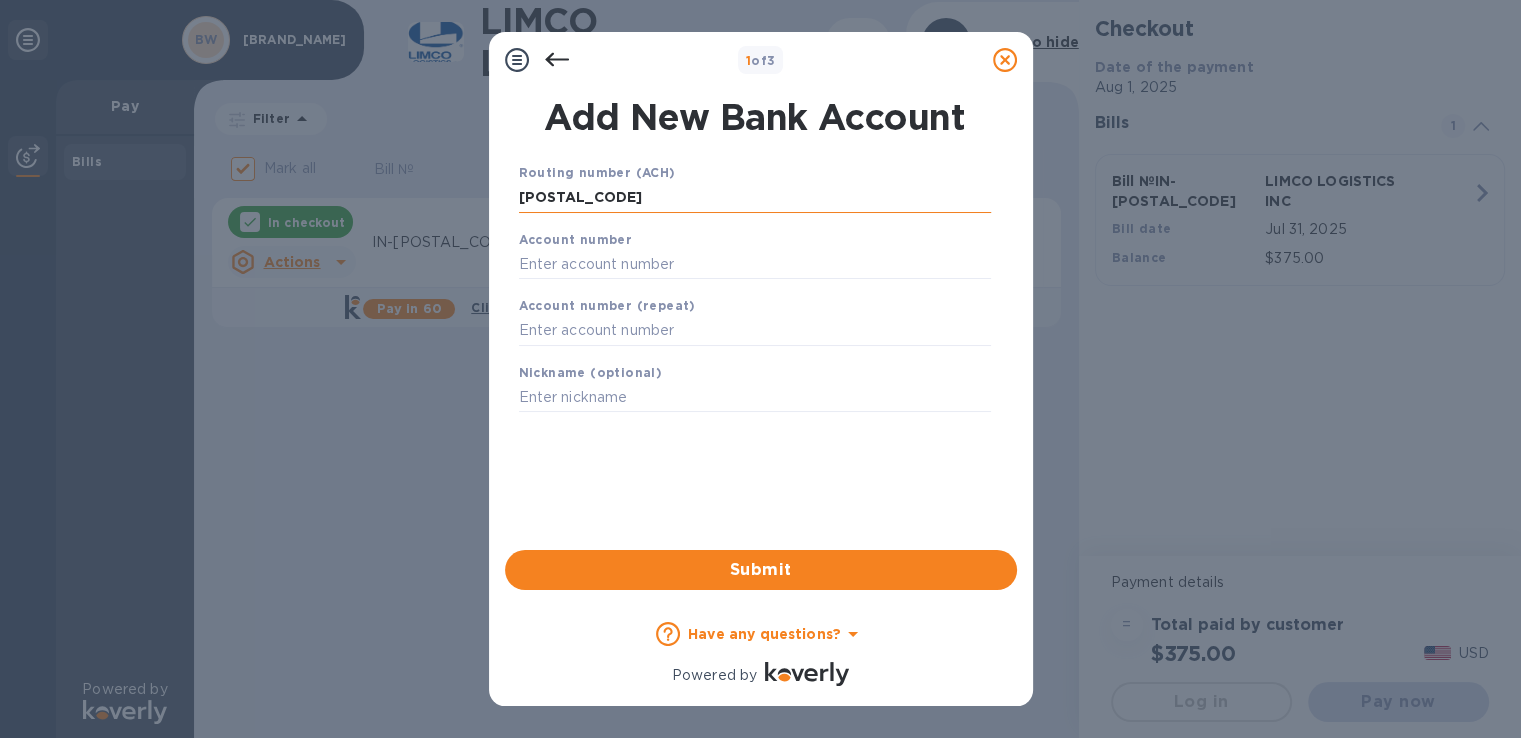 type on "[POSTAL_CODE]" 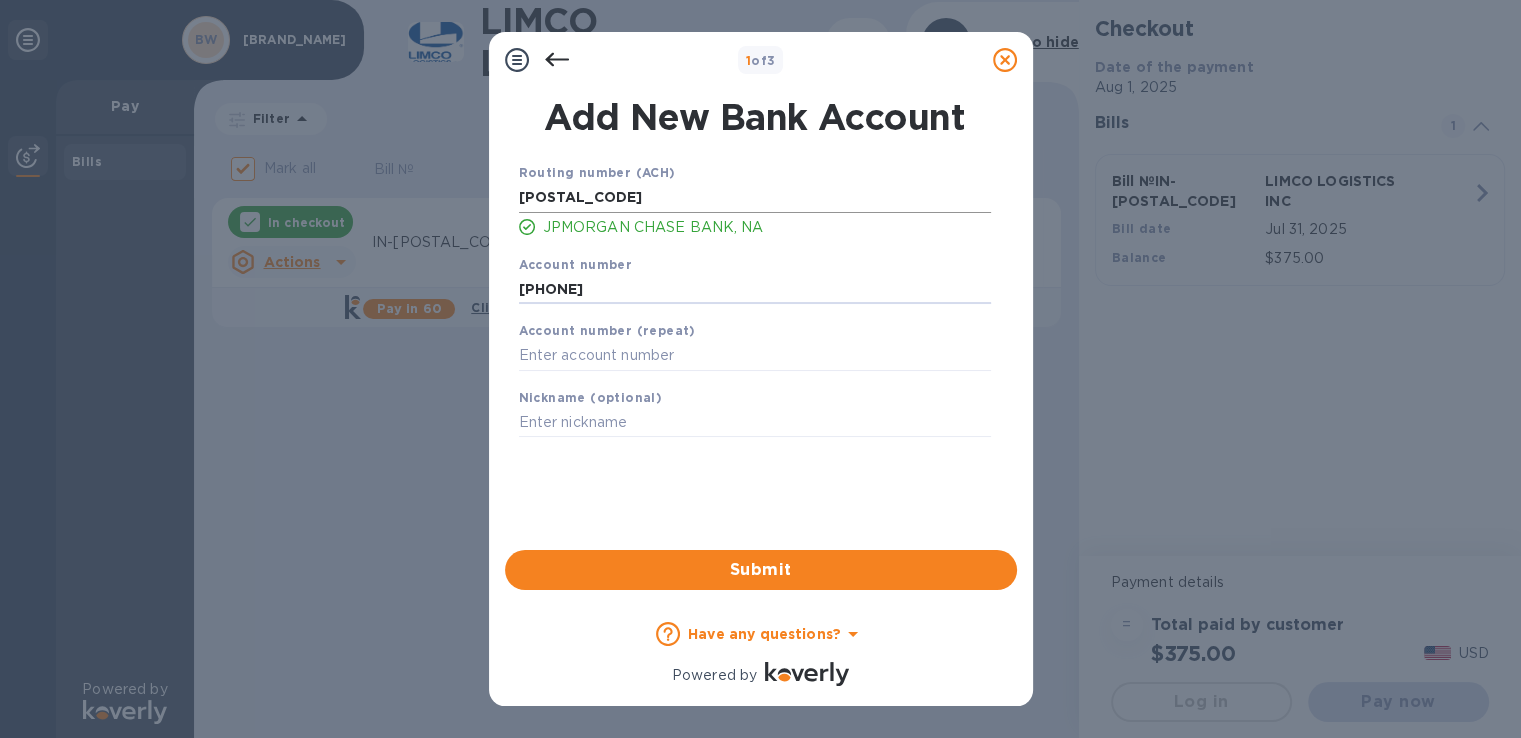 type on "[PHONE]" 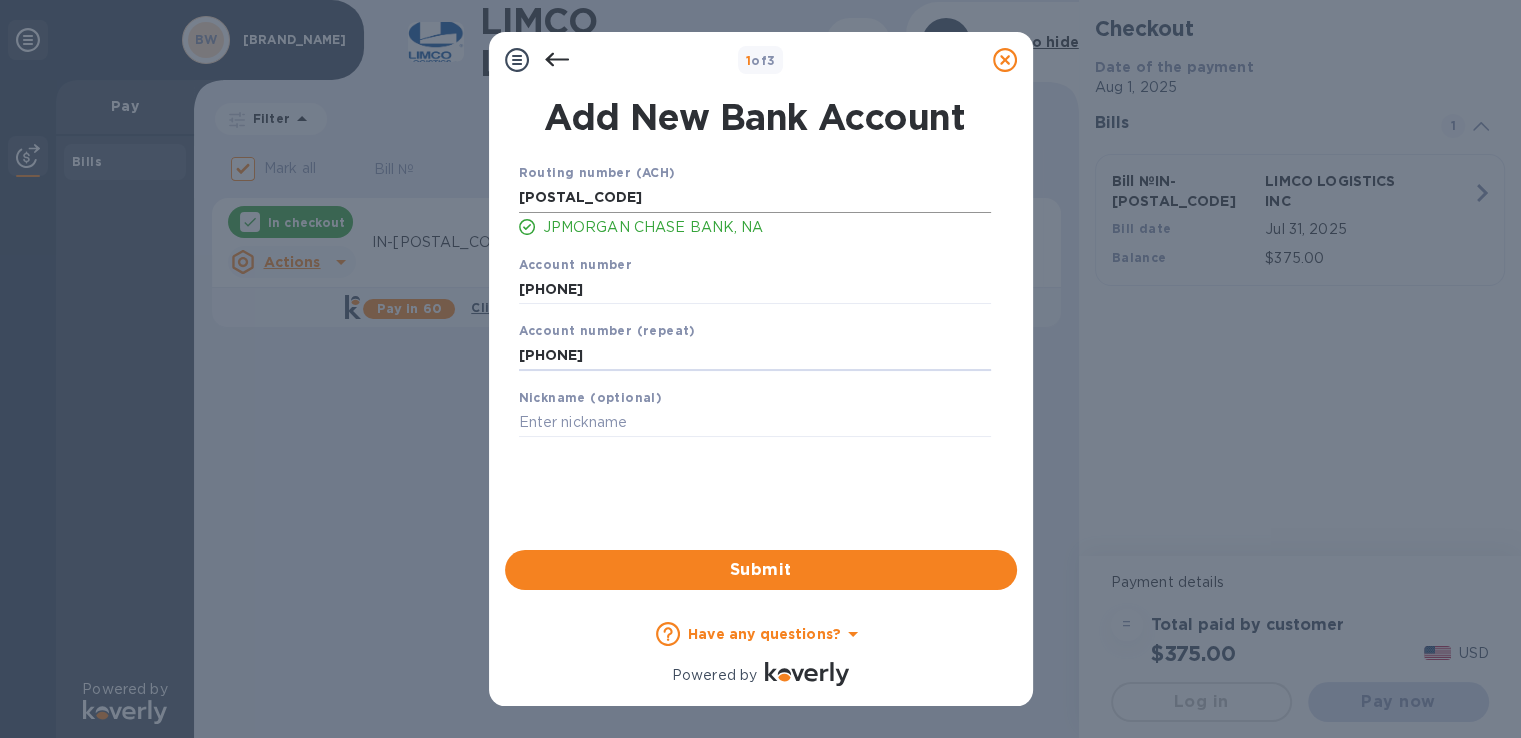 type on "[PHONE]" 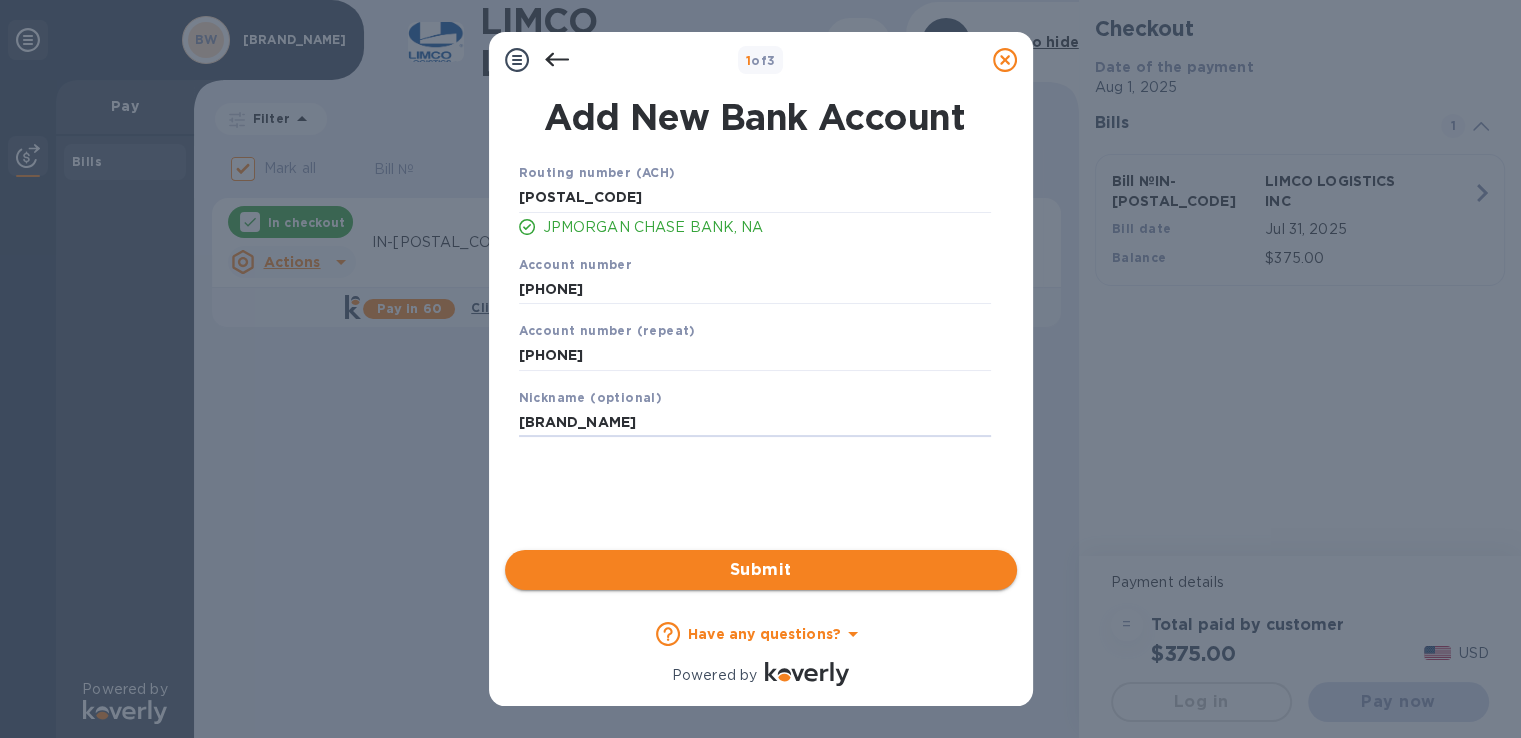type on "[BRAND_NAME]" 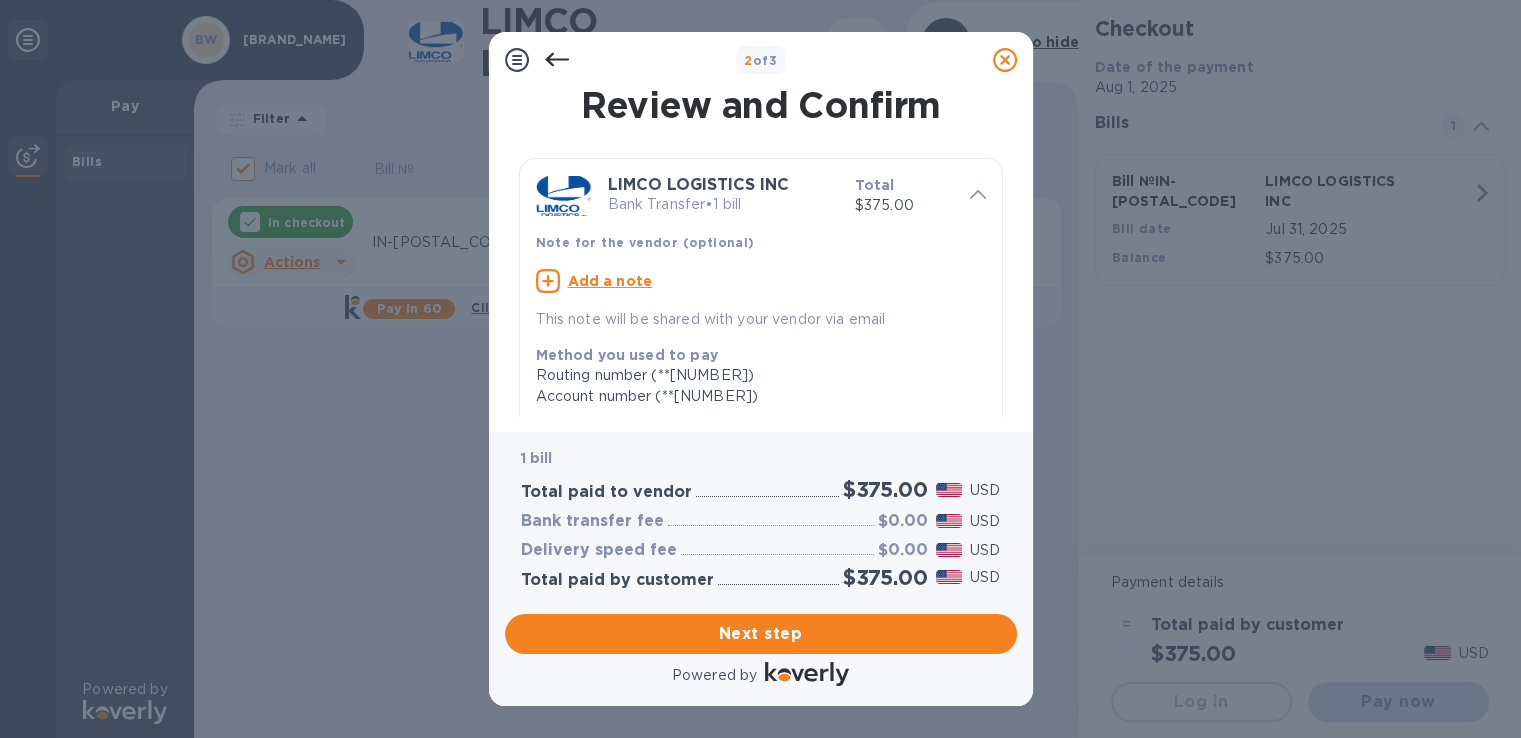 click on "Total $375.00" at bounding box center [904, 195] 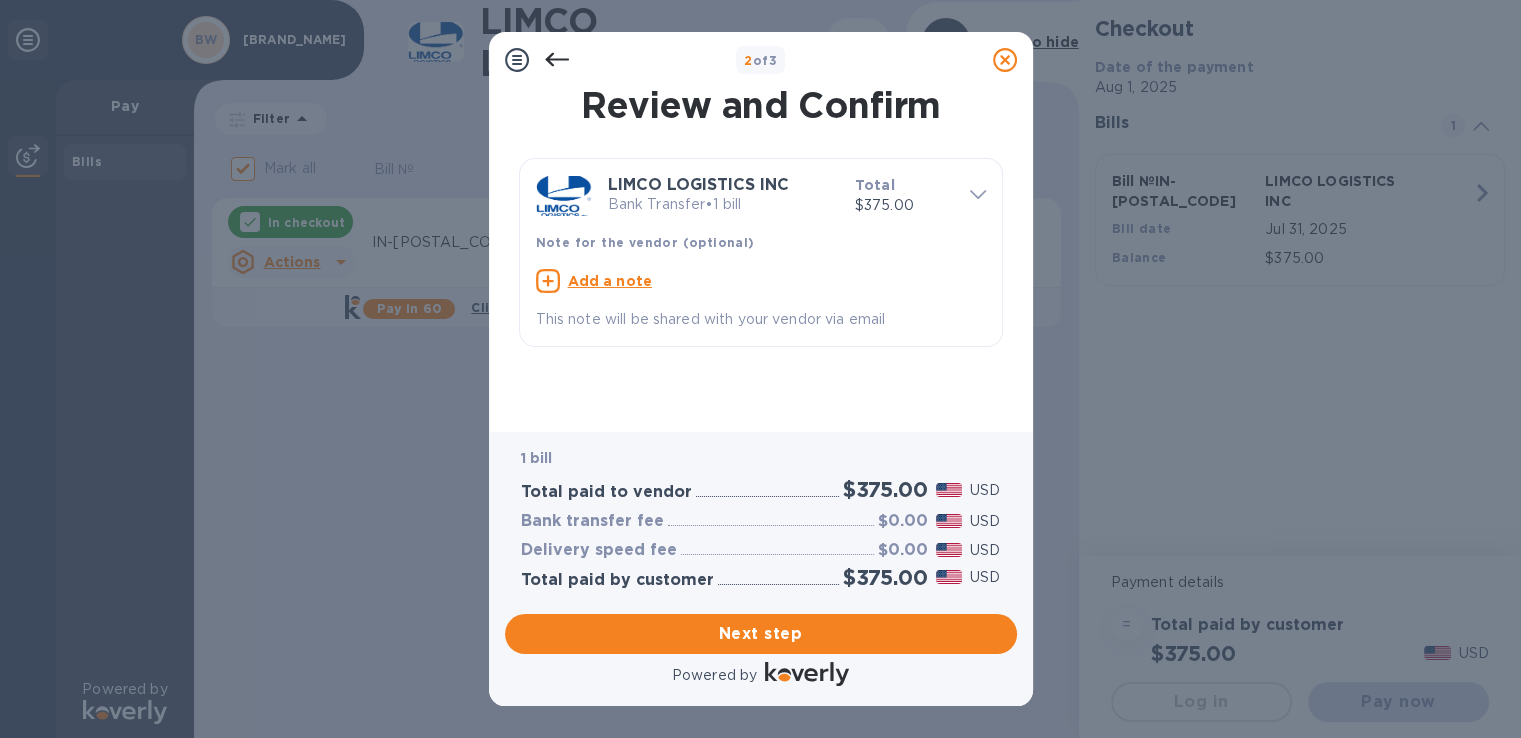 click on "$375.00" at bounding box center (904, 205) 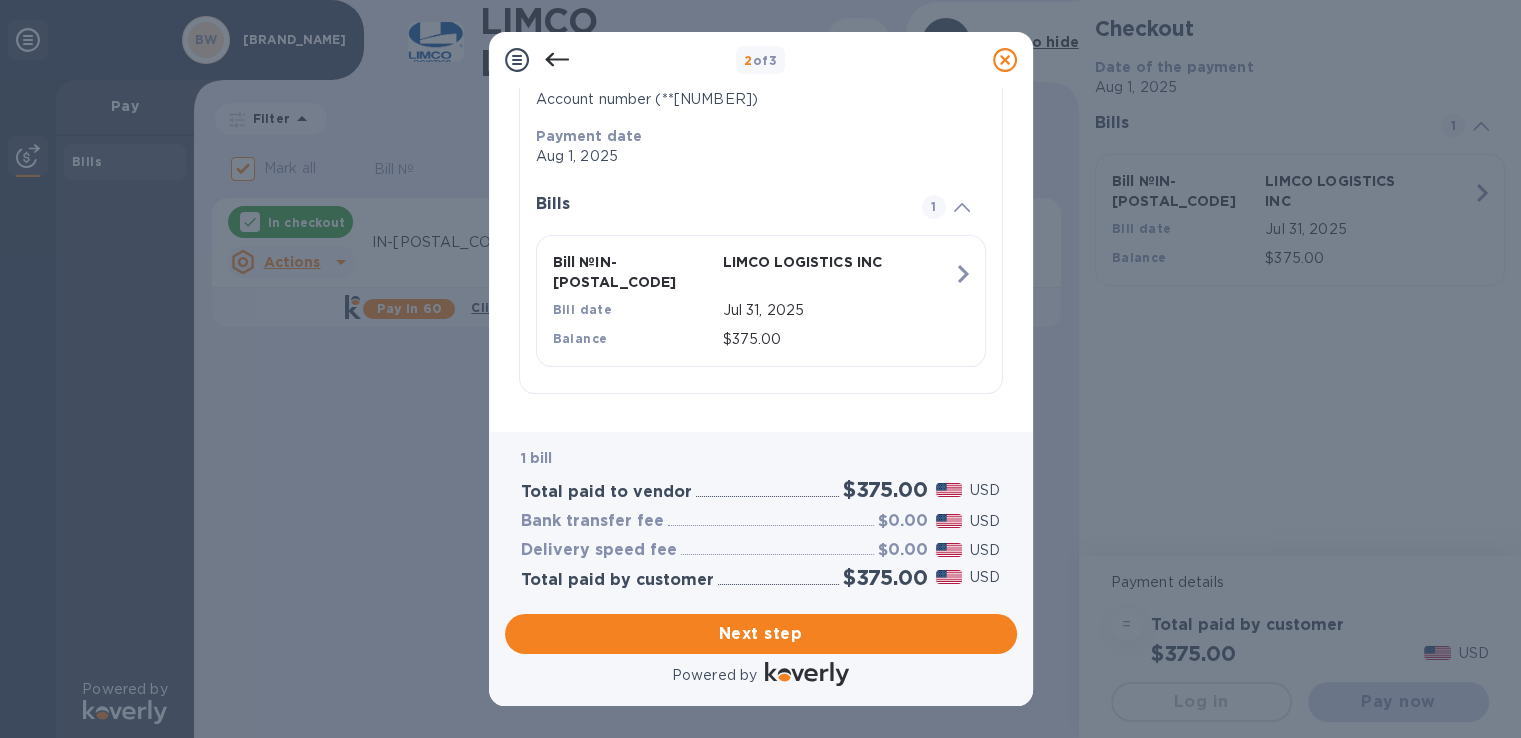 scroll, scrollTop: 376, scrollLeft: 0, axis: vertical 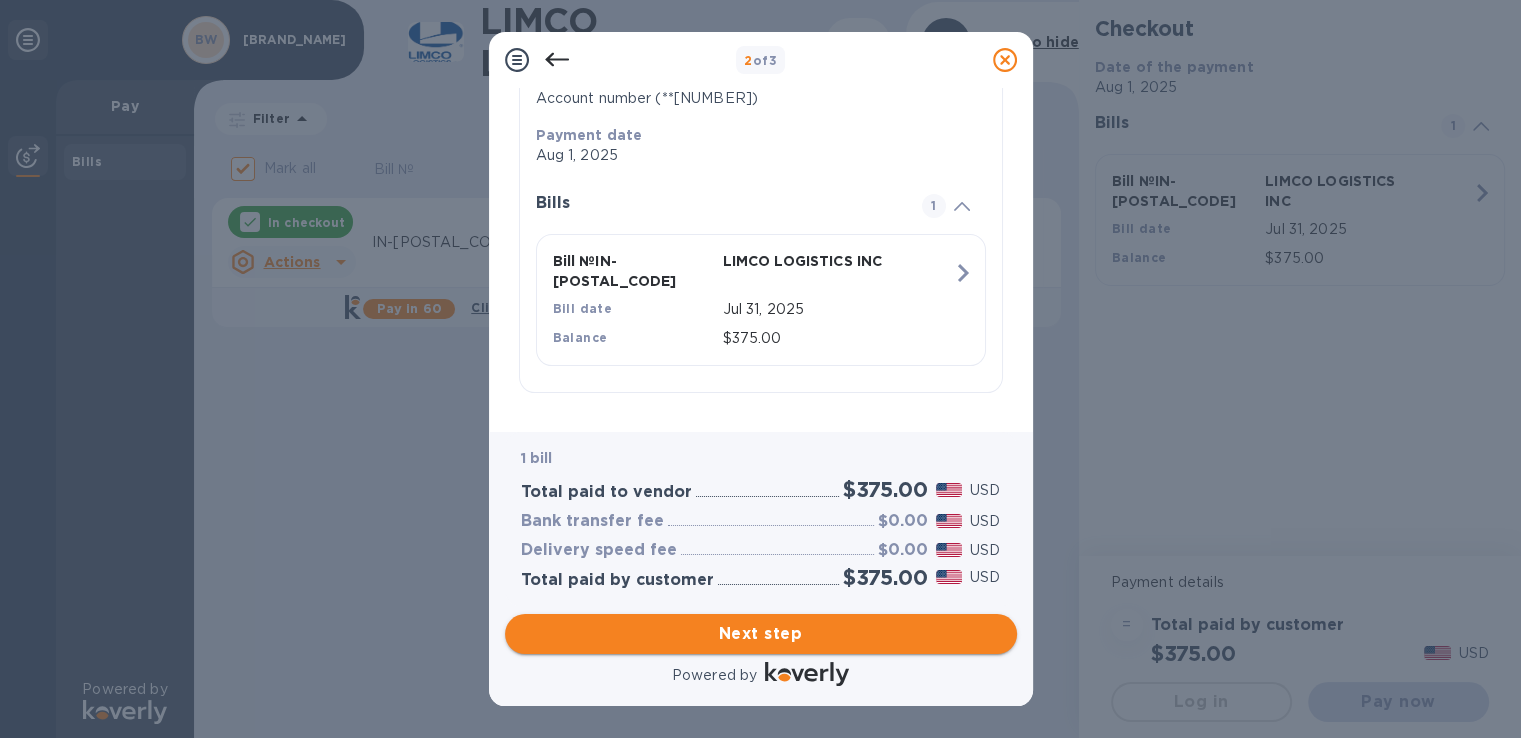 click on "Next step" at bounding box center (761, 634) 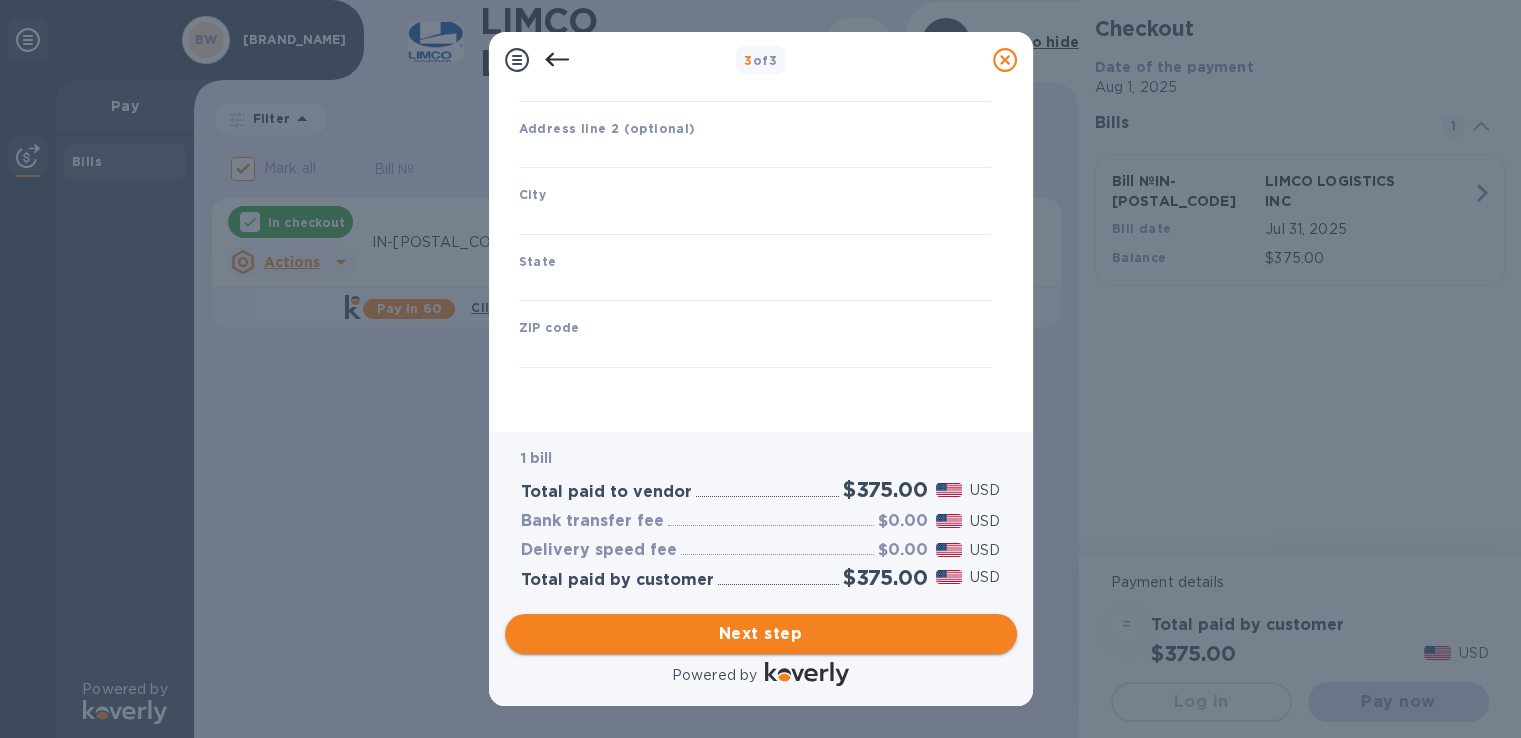scroll, scrollTop: 243, scrollLeft: 0, axis: vertical 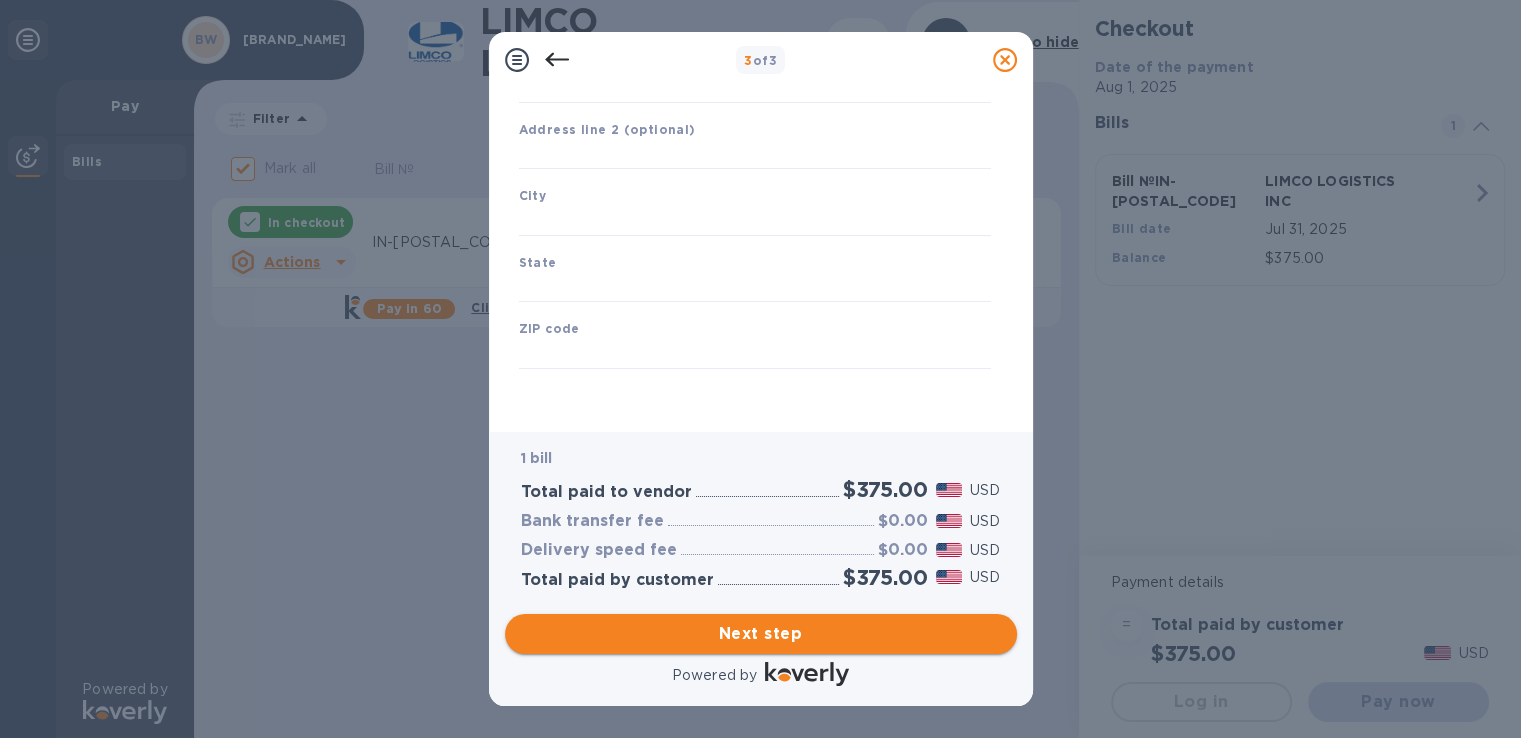 type on "United States" 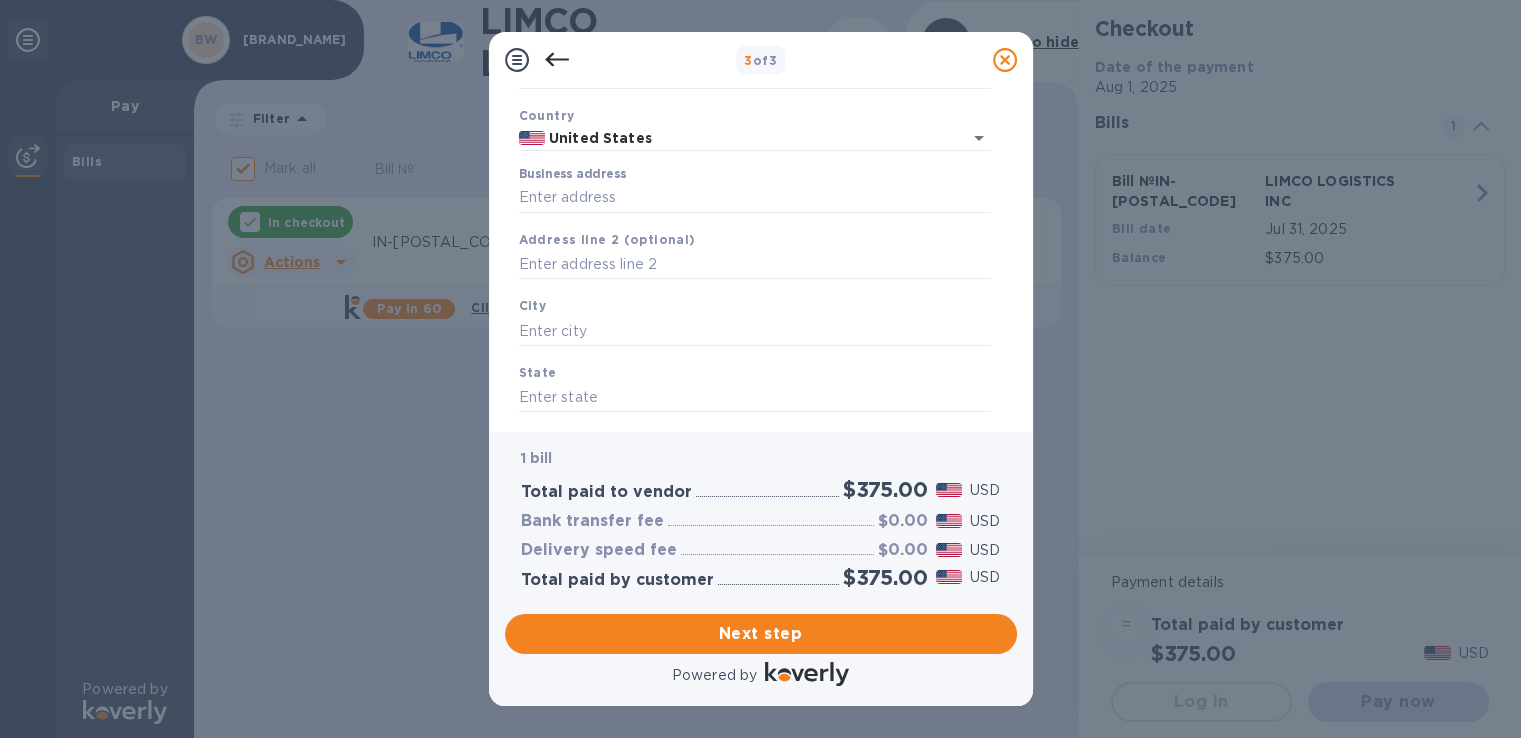 scroll, scrollTop: 0, scrollLeft: 0, axis: both 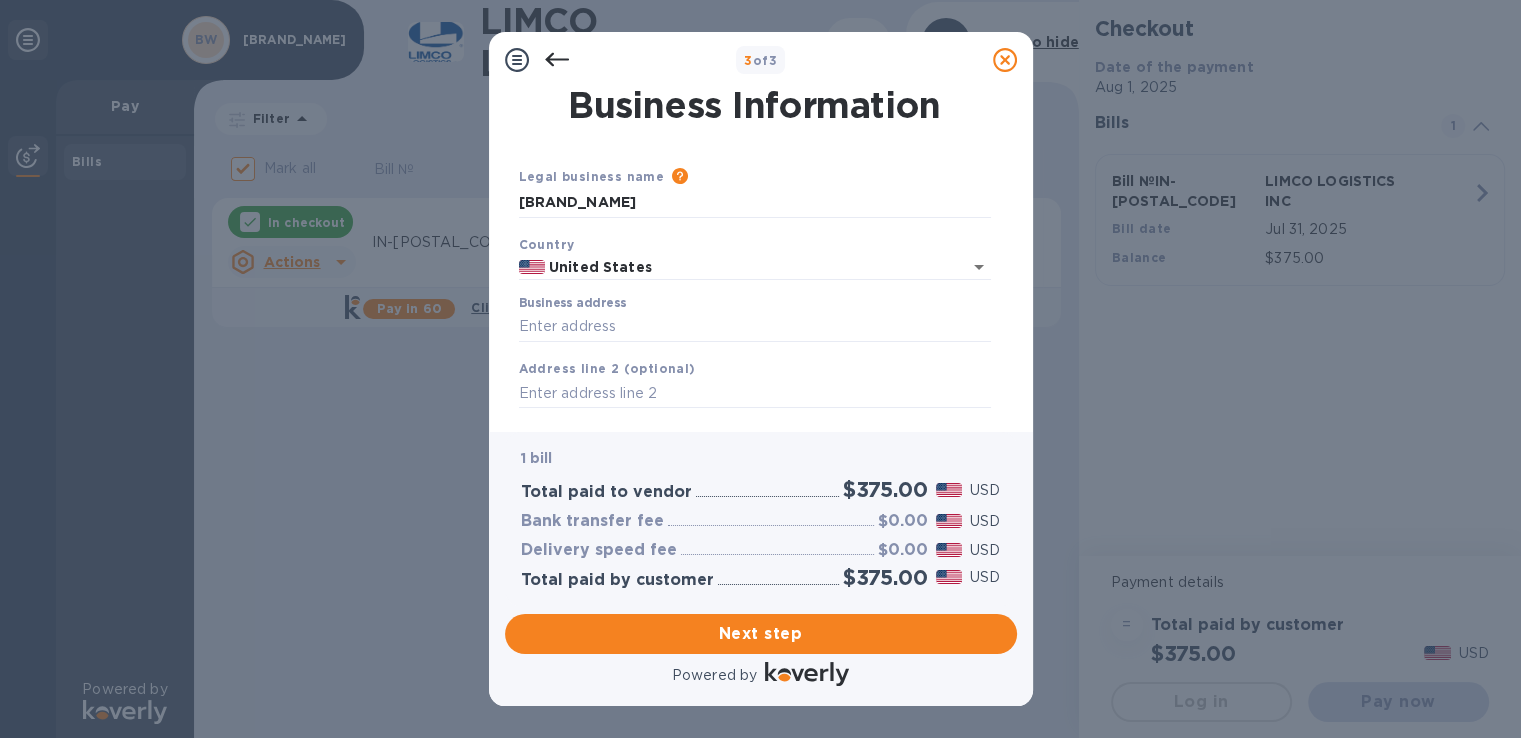 click on "Business address" at bounding box center (755, 319) 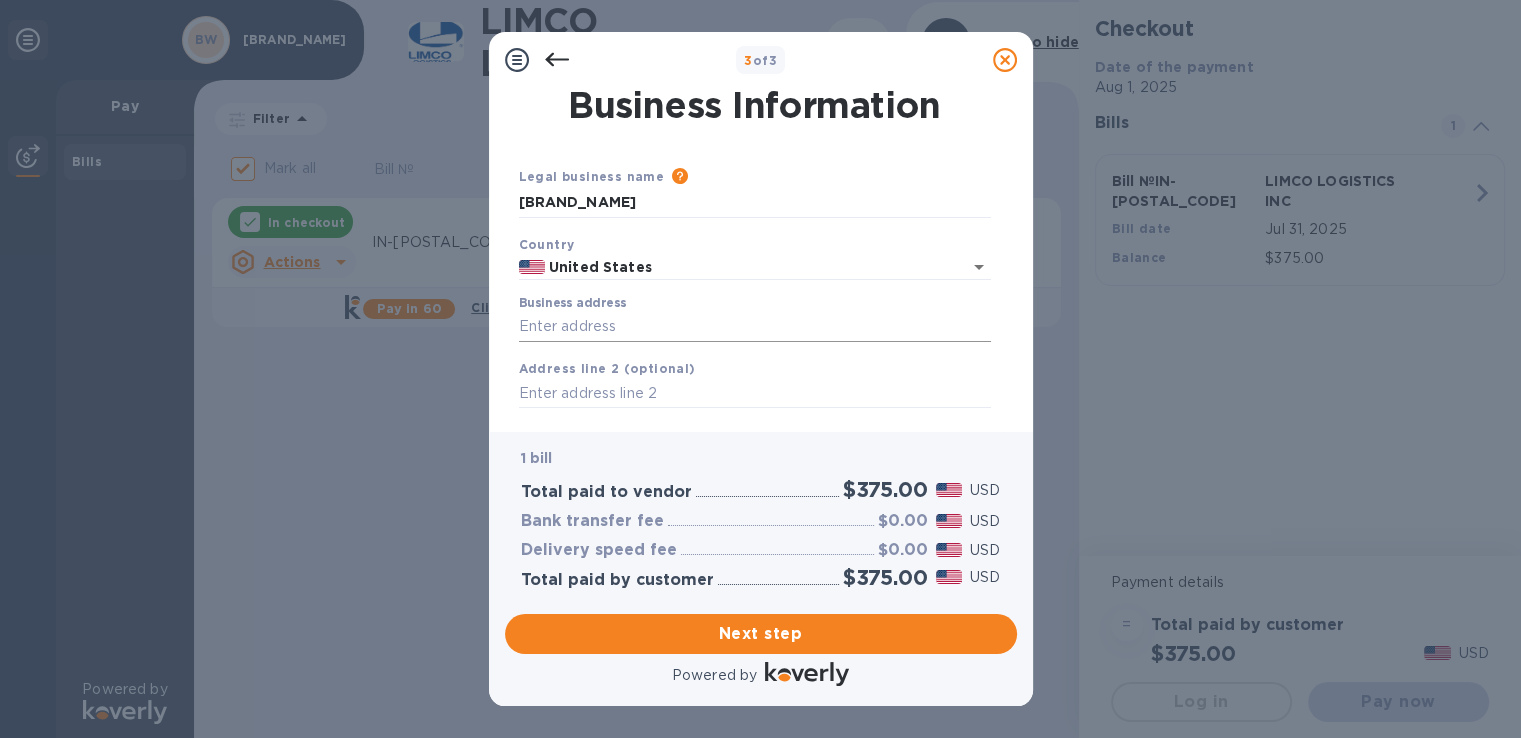 click on "Business address" at bounding box center (755, 327) 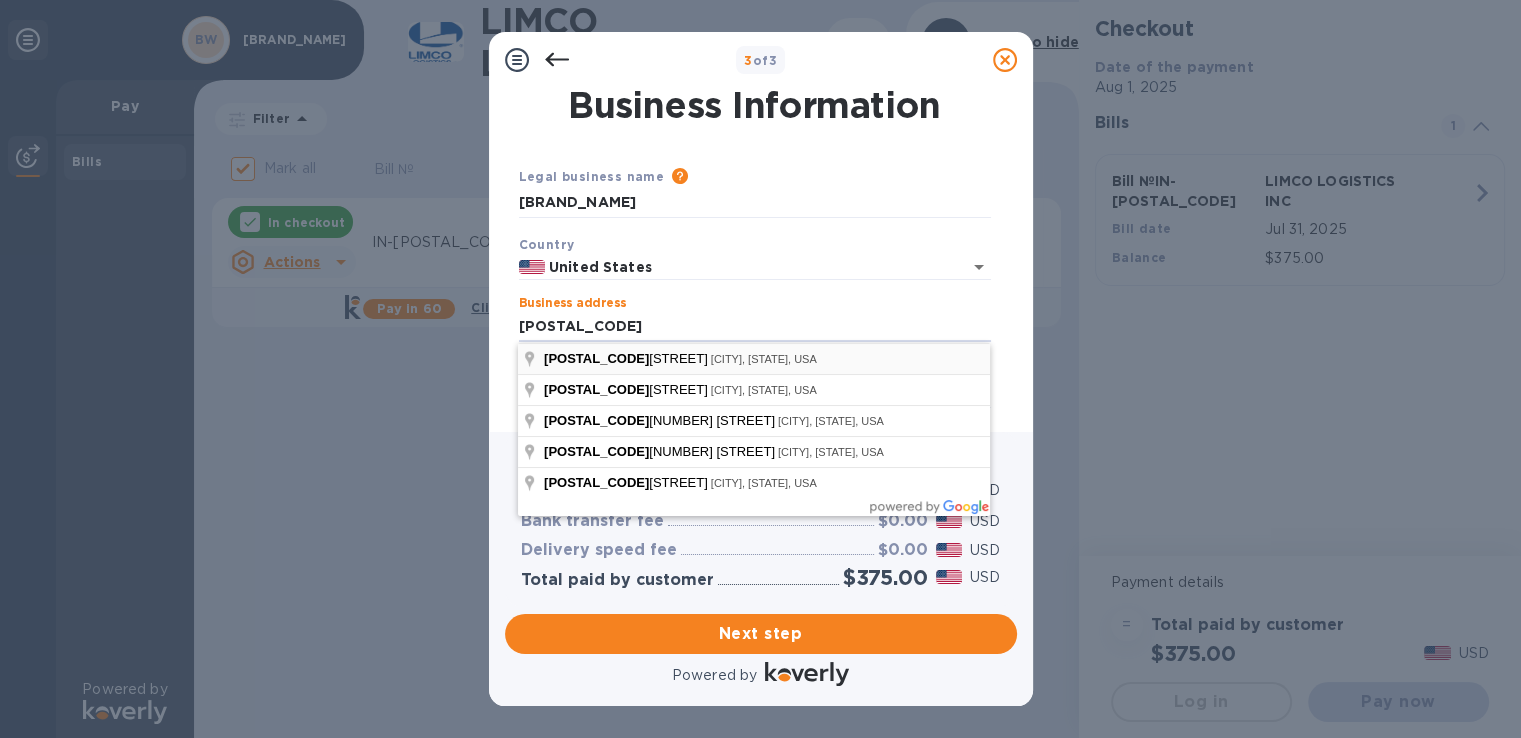 type on "[NUMBER] [STREET]" 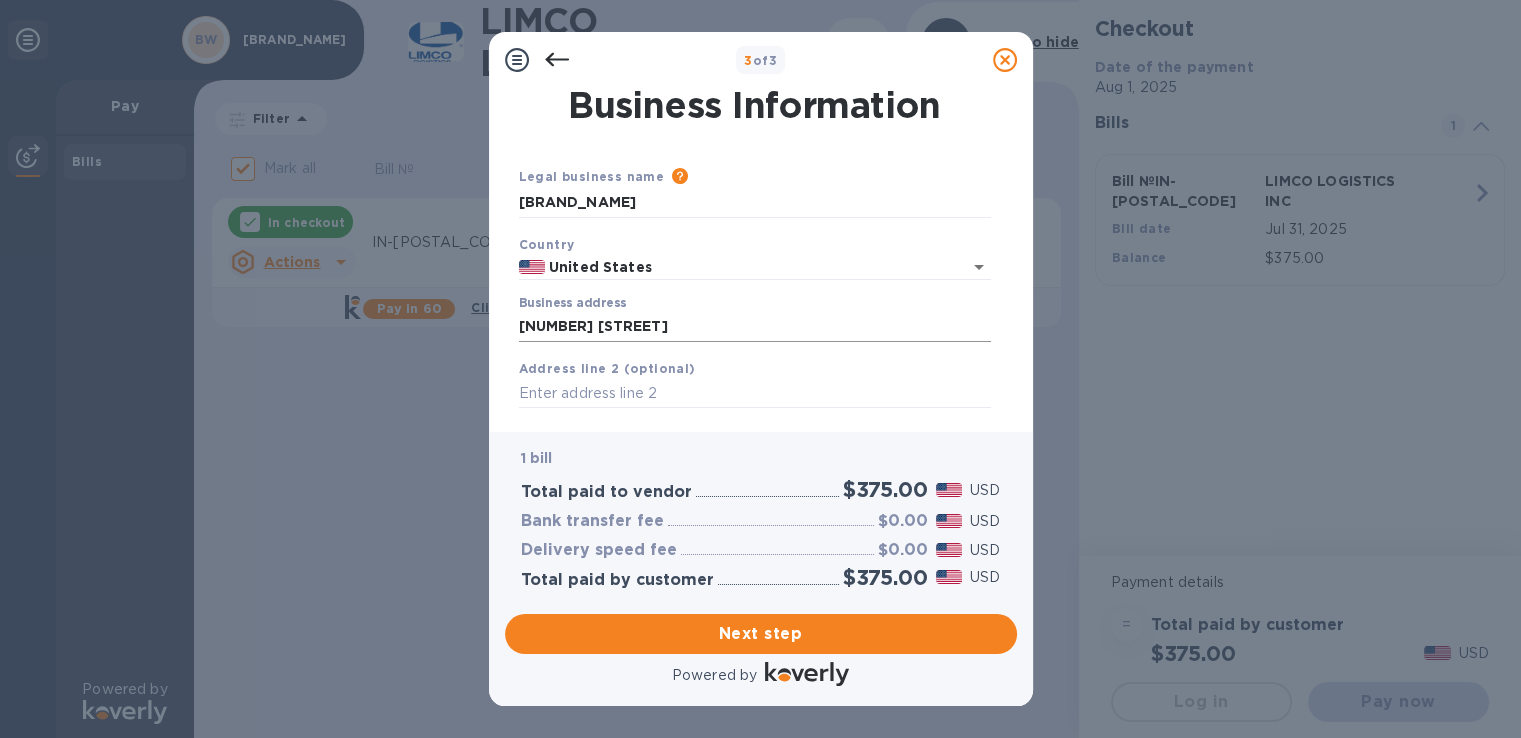 click on "[NUMBER] [STREET]" at bounding box center (755, 327) 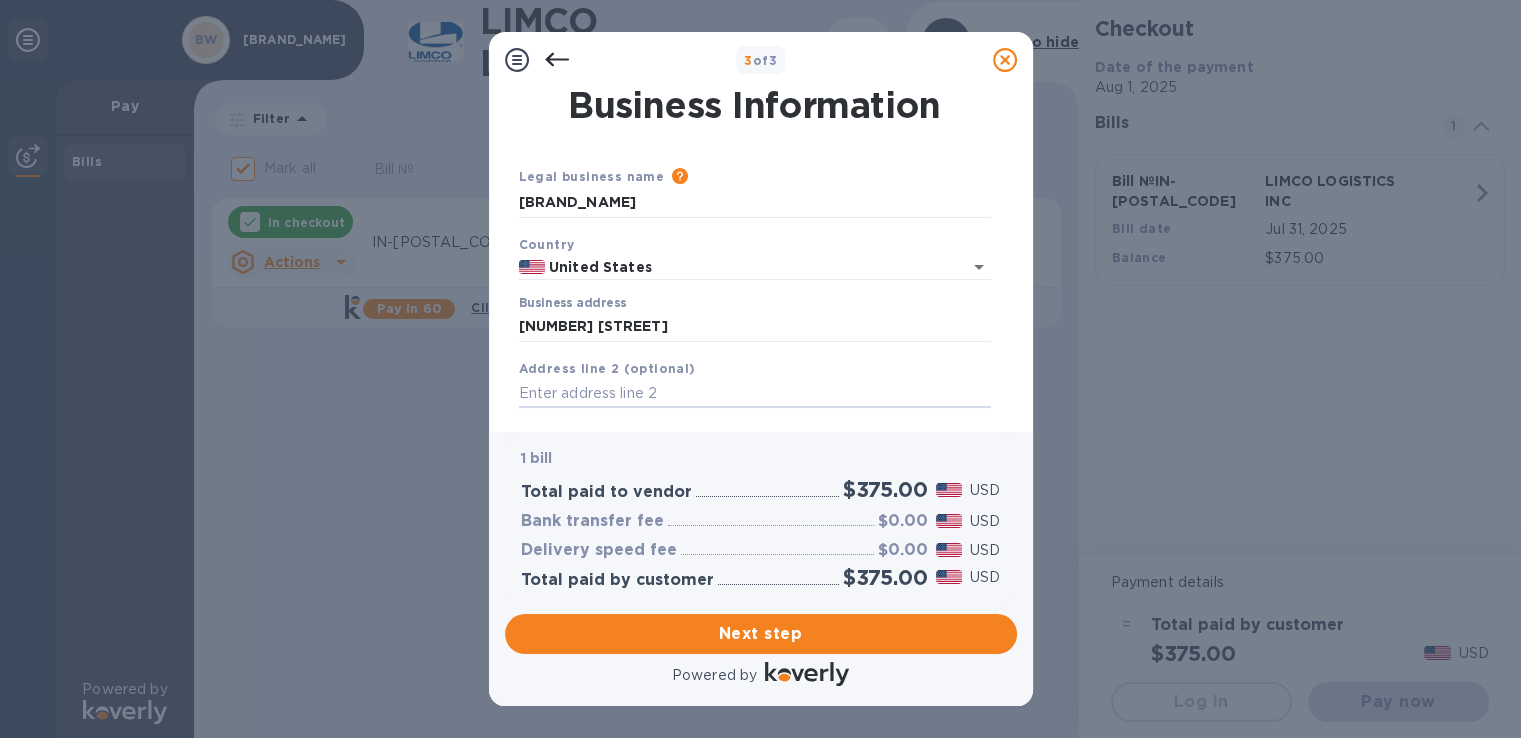 scroll, scrollTop: 209, scrollLeft: 0, axis: vertical 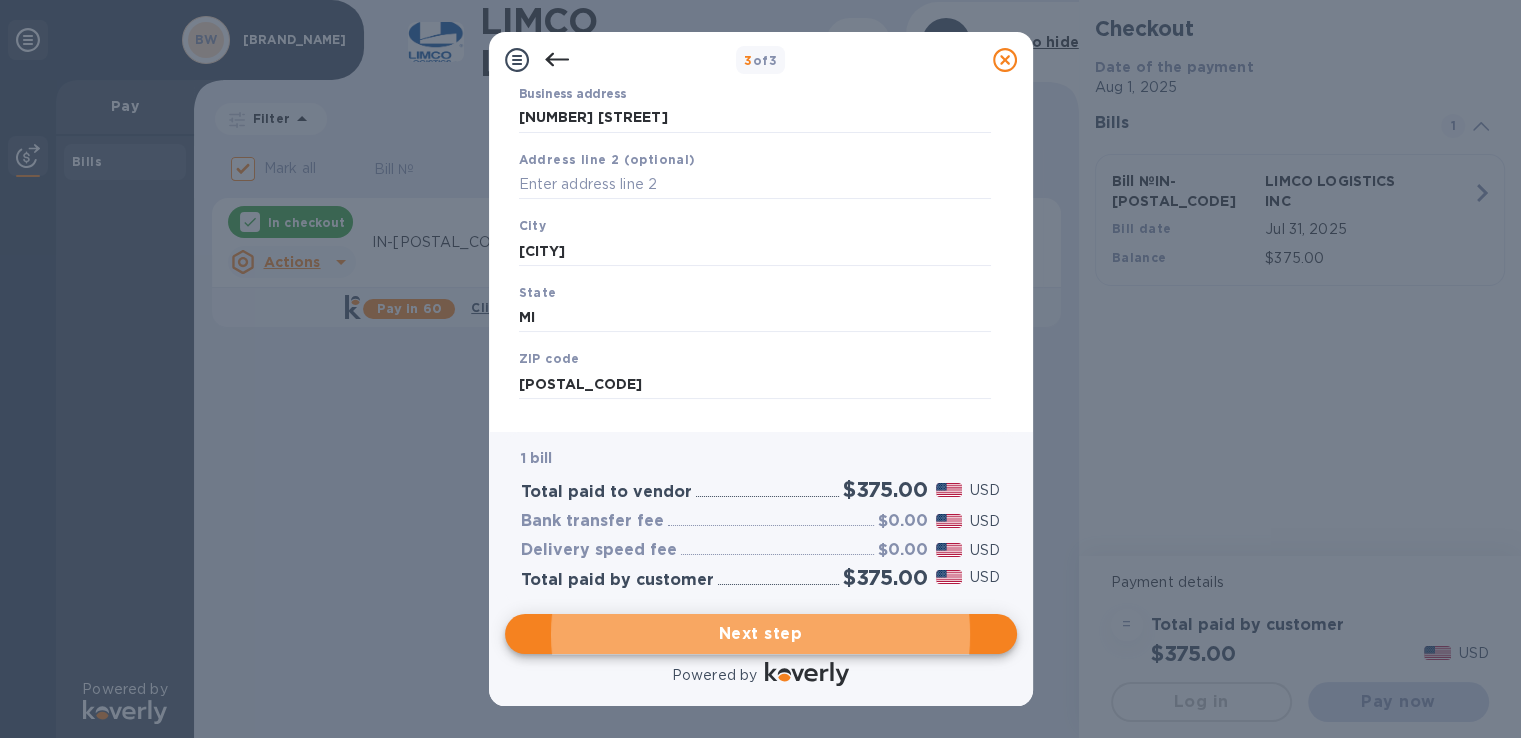 type 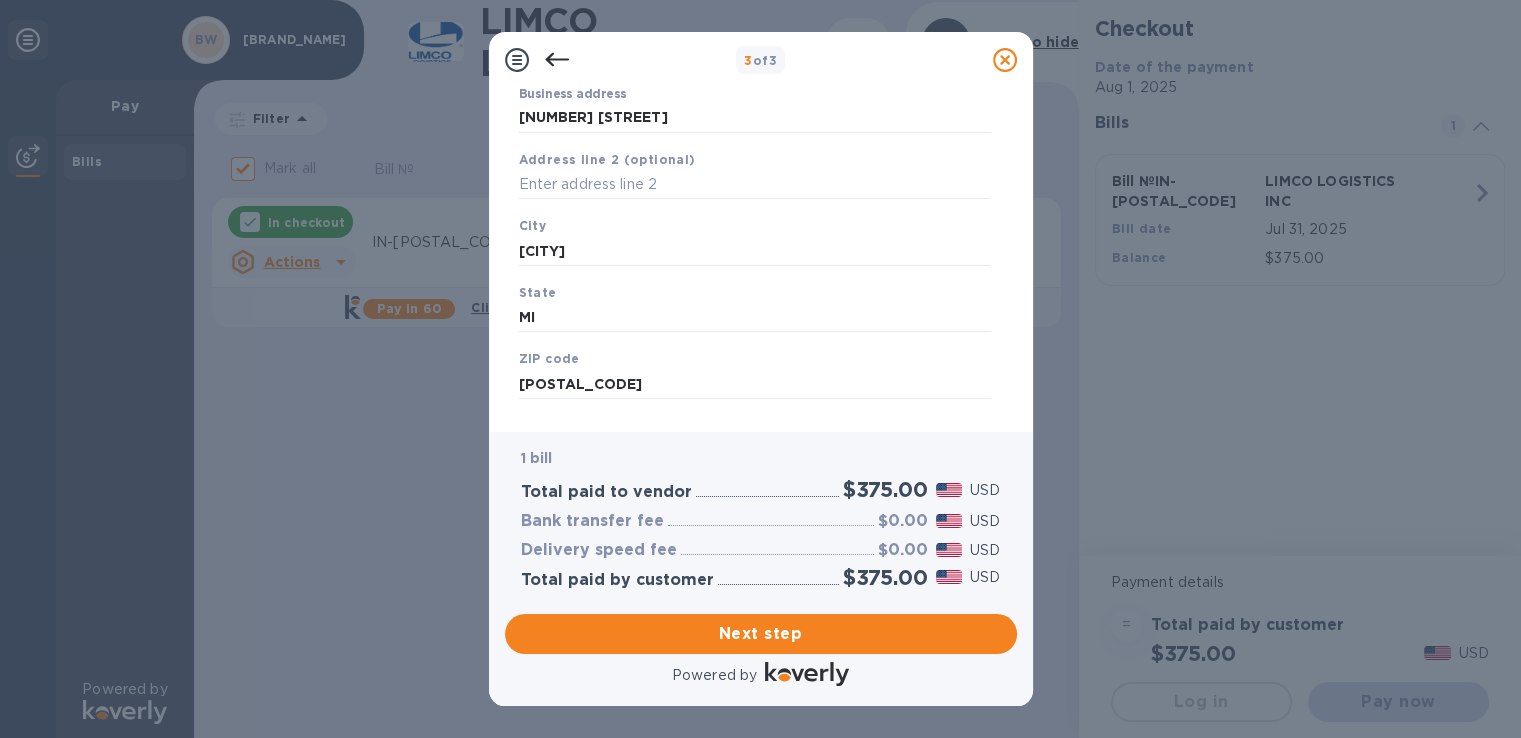 scroll, scrollTop: 243, scrollLeft: 0, axis: vertical 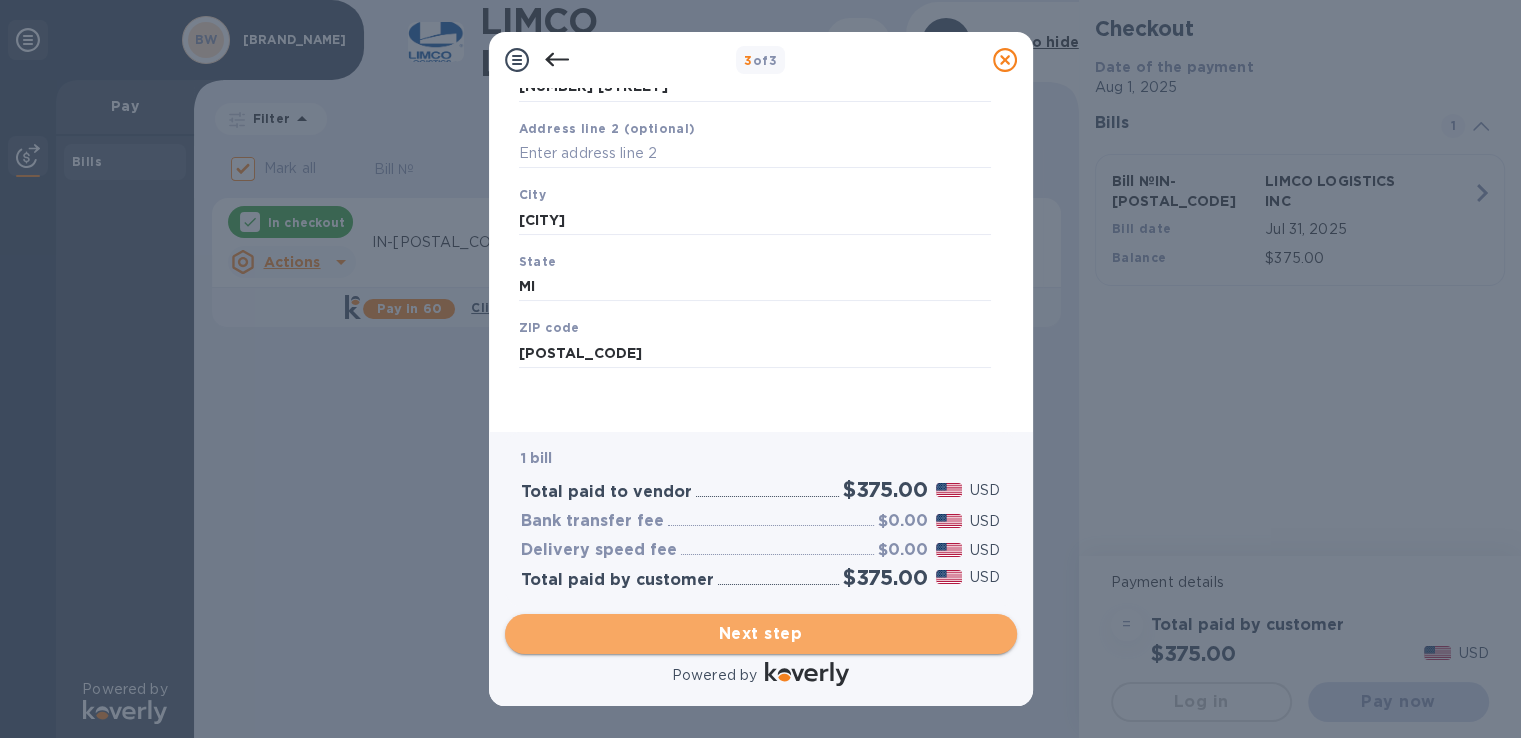 click on "Next step" at bounding box center [761, 634] 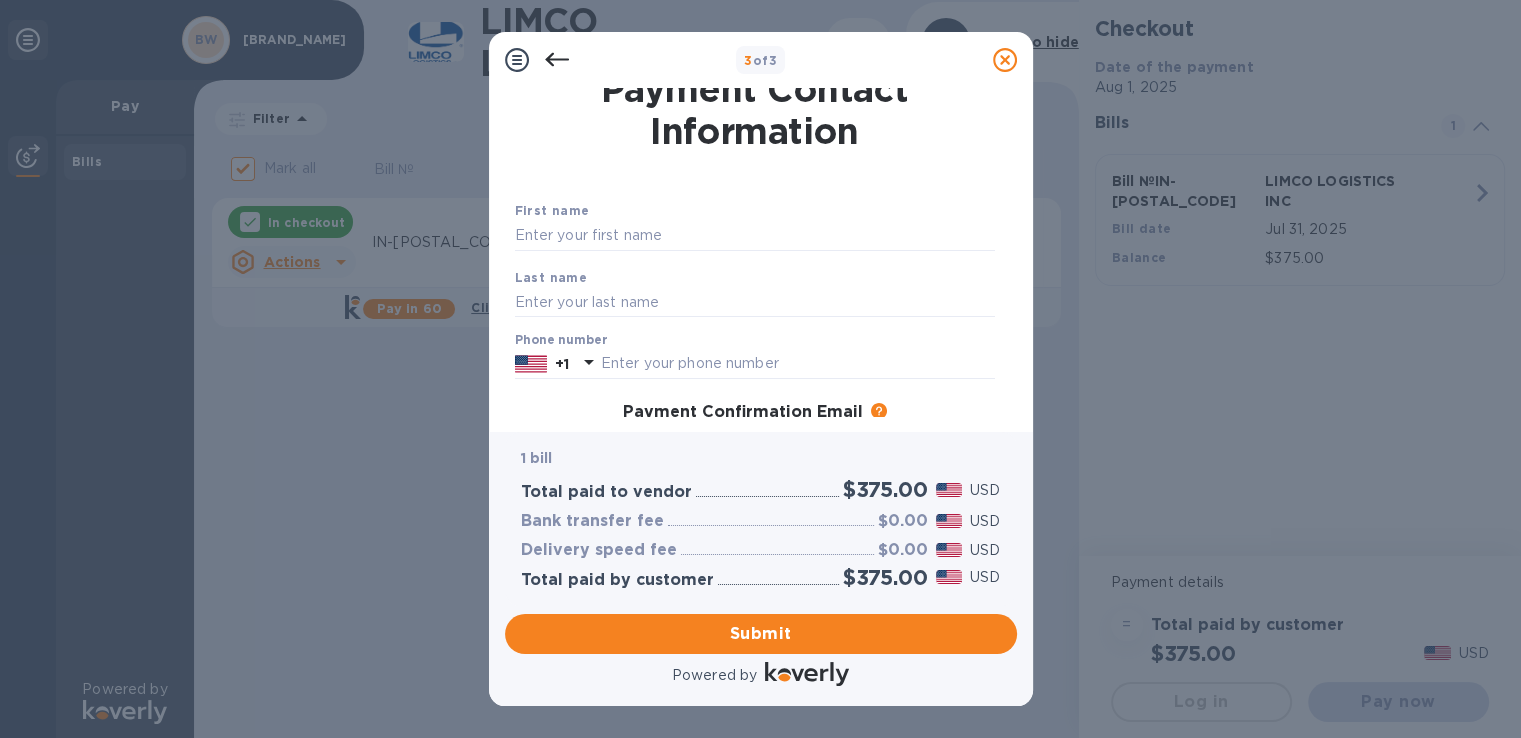 scroll, scrollTop: 0, scrollLeft: 0, axis: both 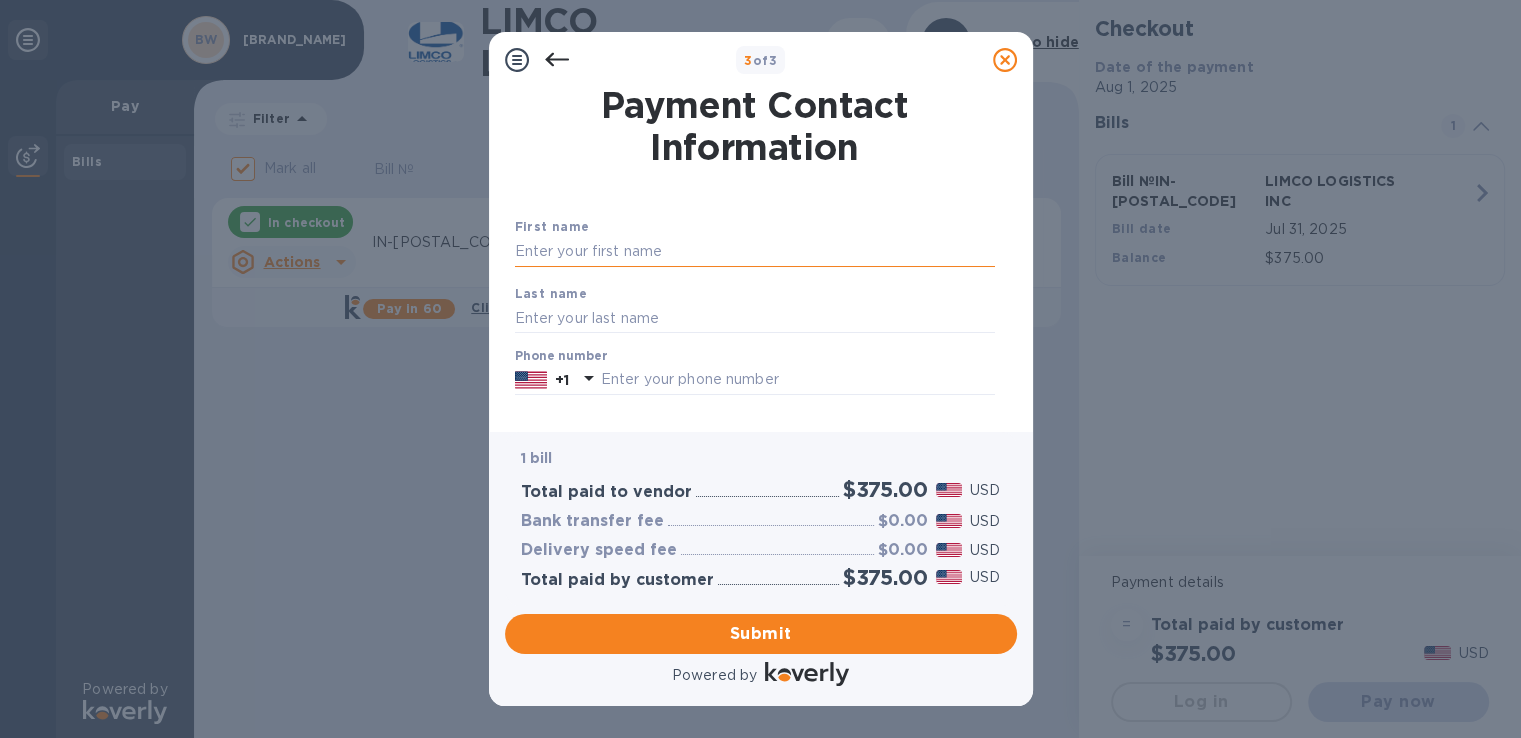 click at bounding box center (755, 252) 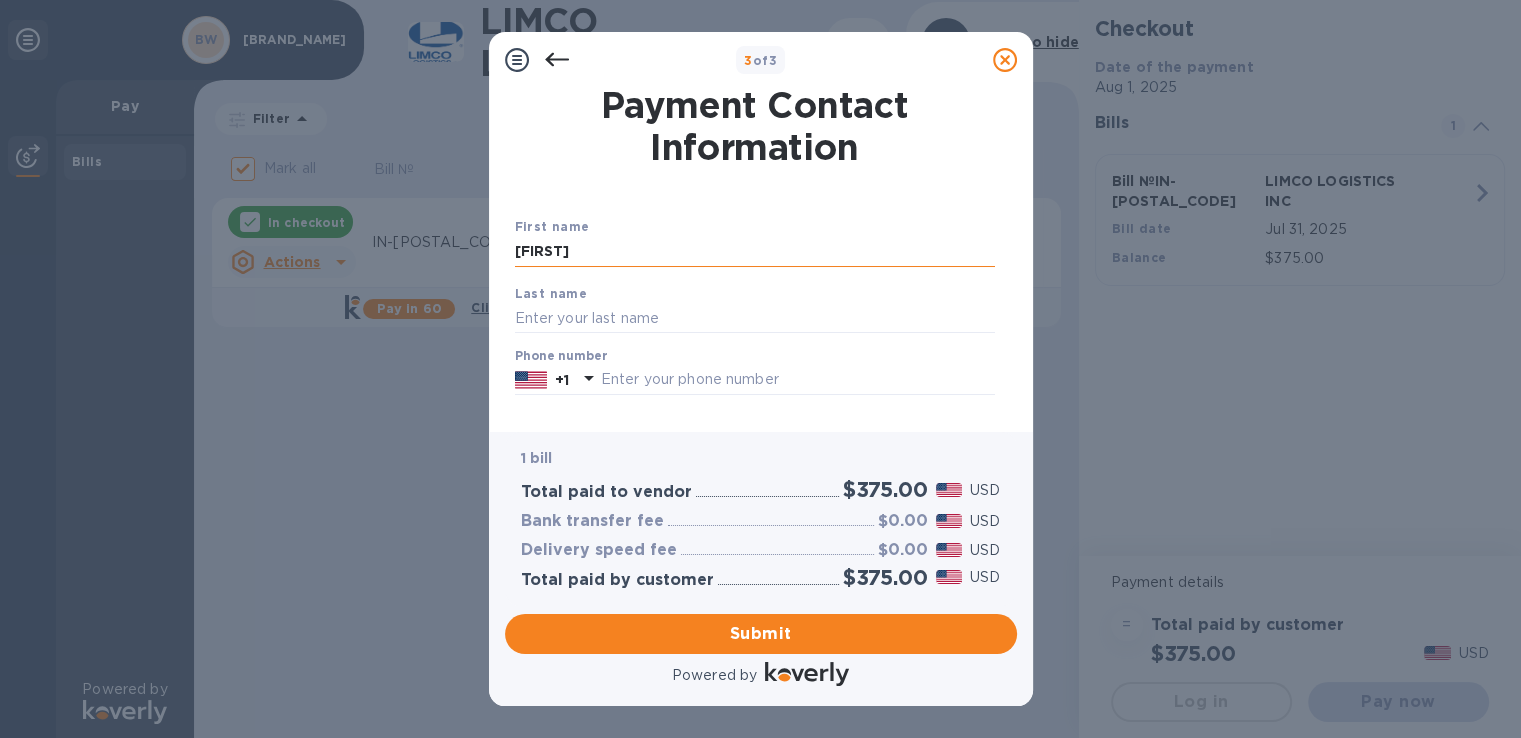type on "[FIRST]" 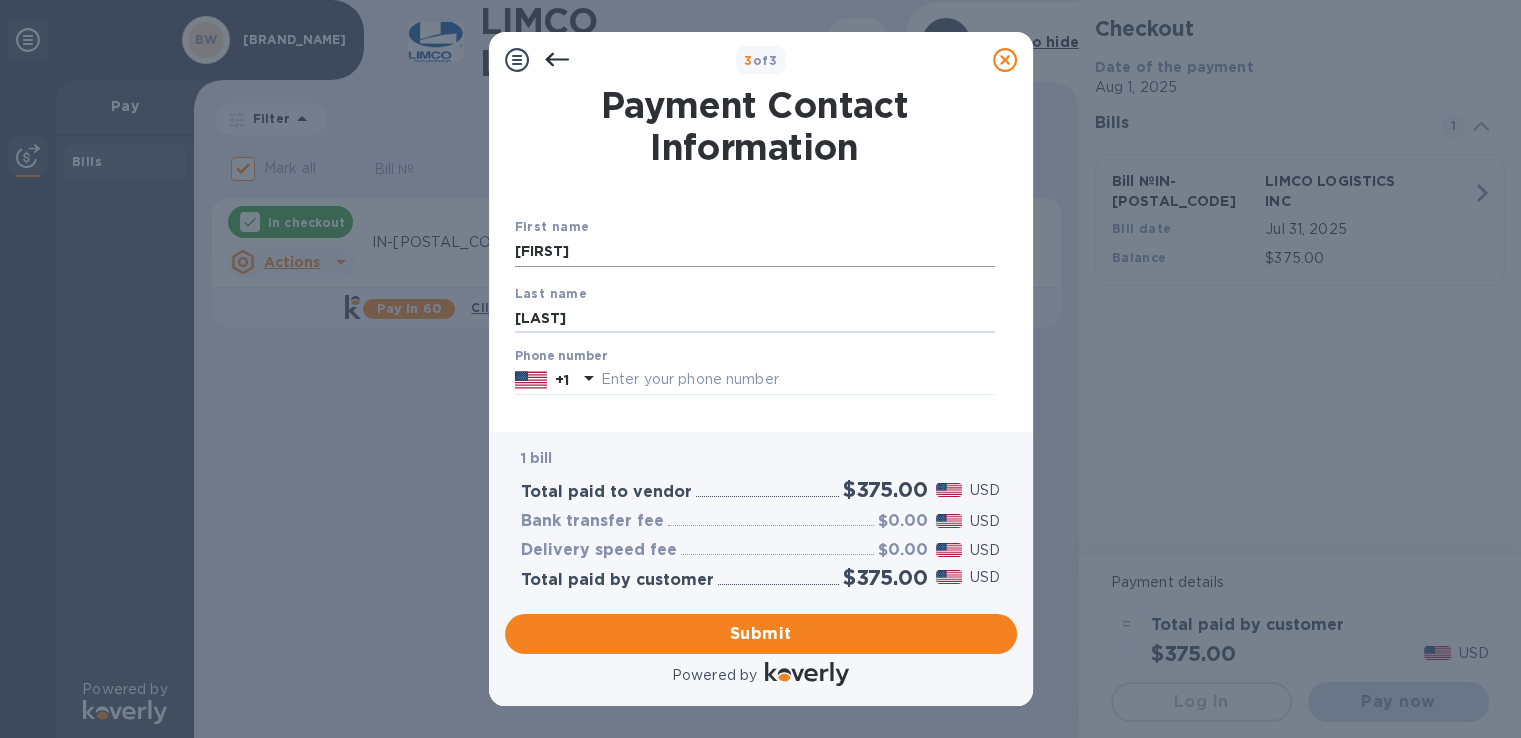 type on "[LAST]" 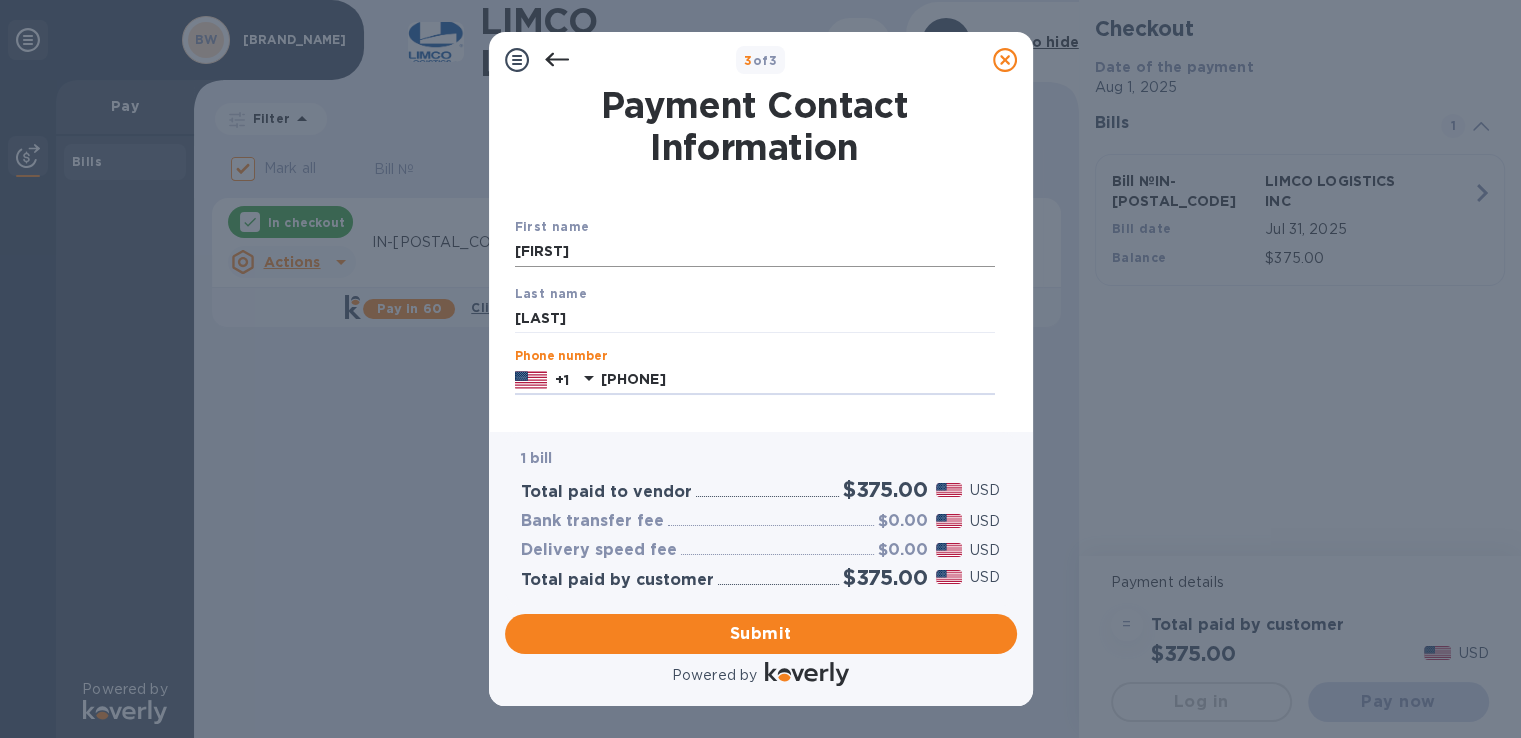 type on "[PHONE]" 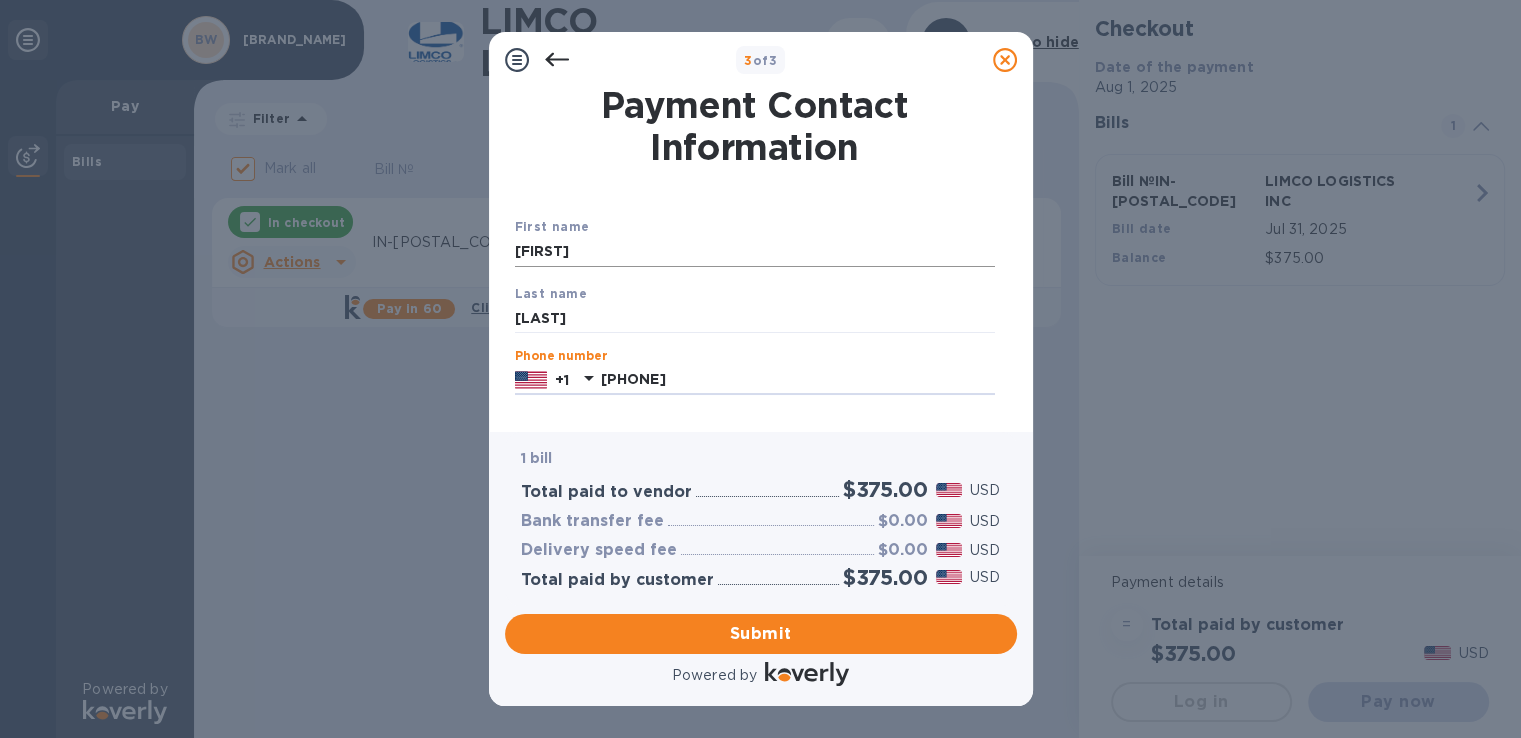 scroll, scrollTop: 248, scrollLeft: 0, axis: vertical 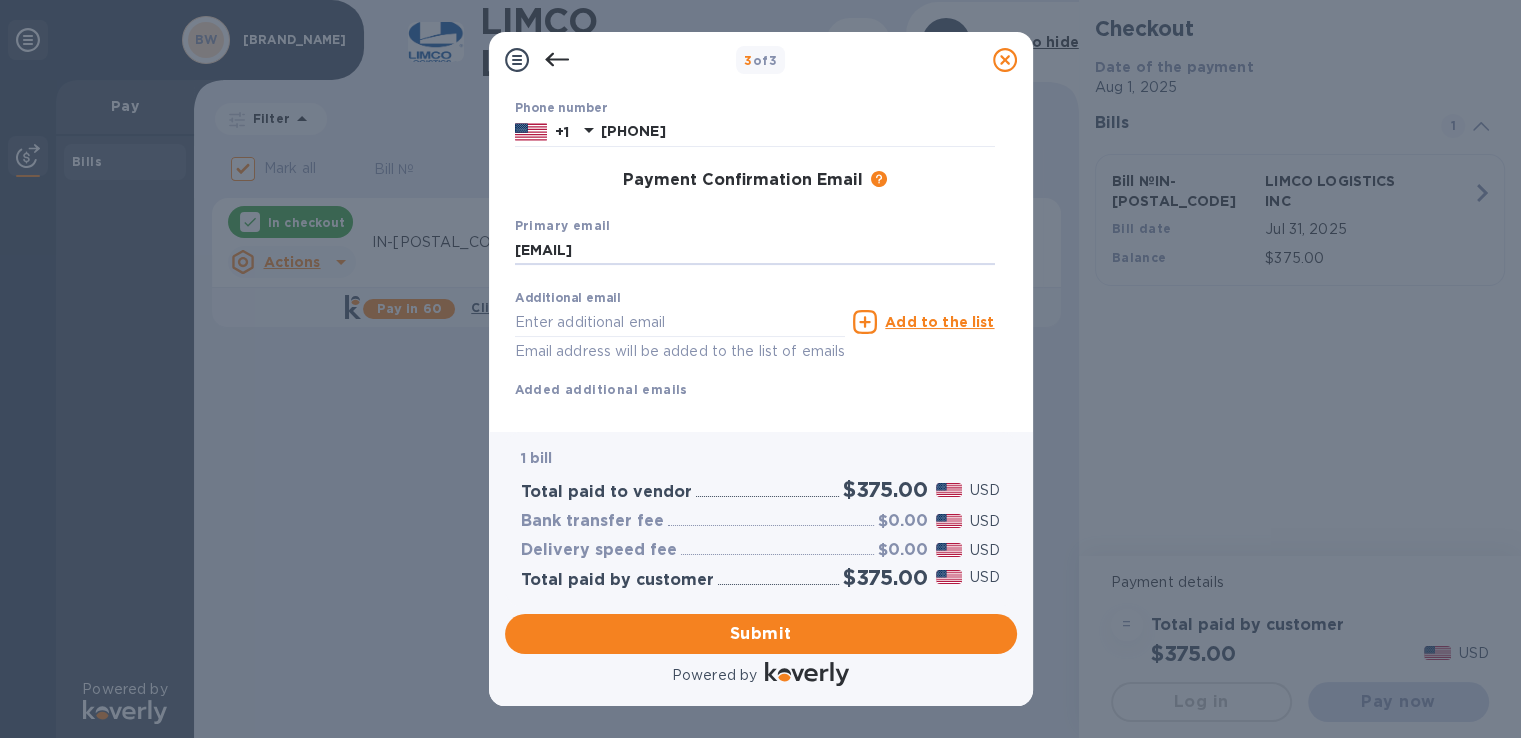 type on "[EMAIL]" 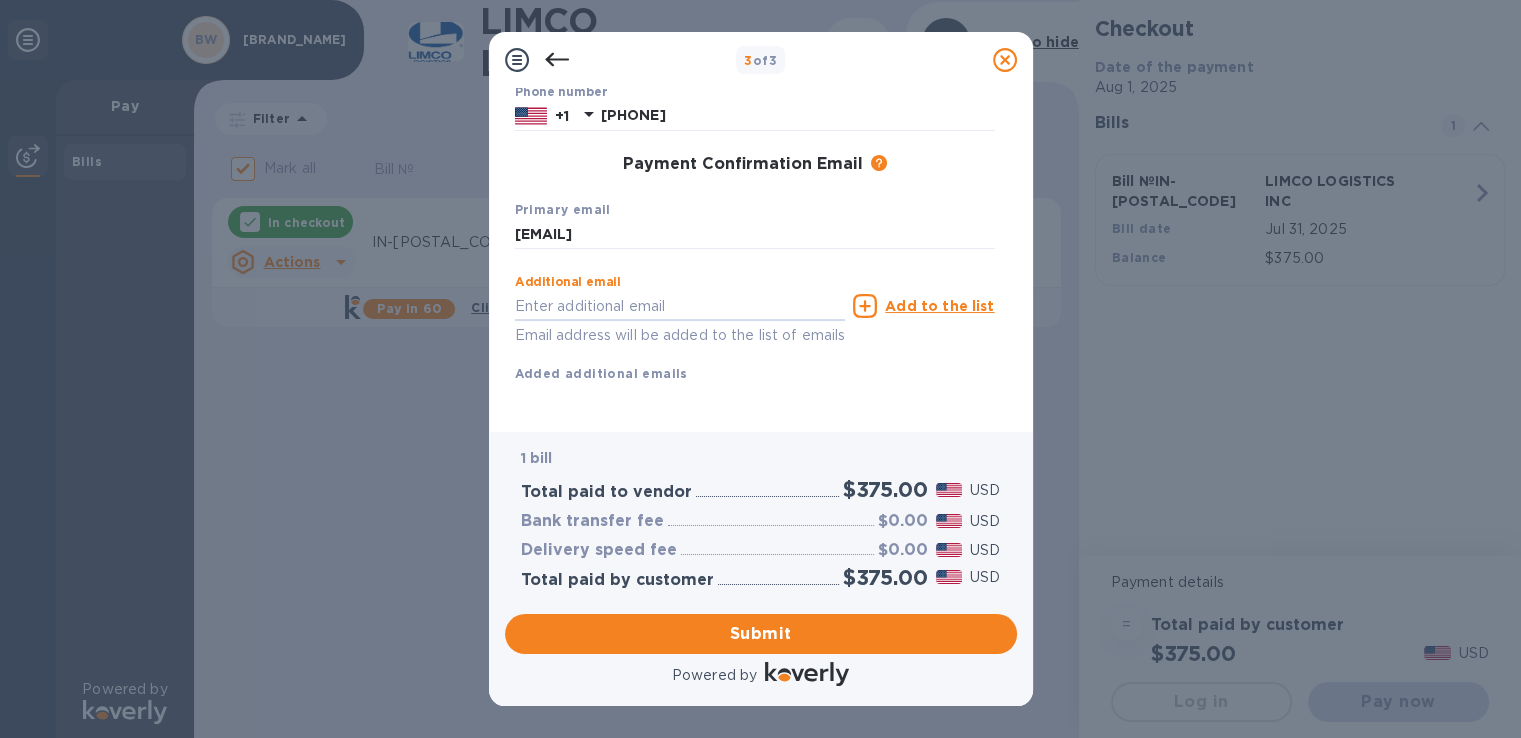 scroll, scrollTop: 289, scrollLeft: 0, axis: vertical 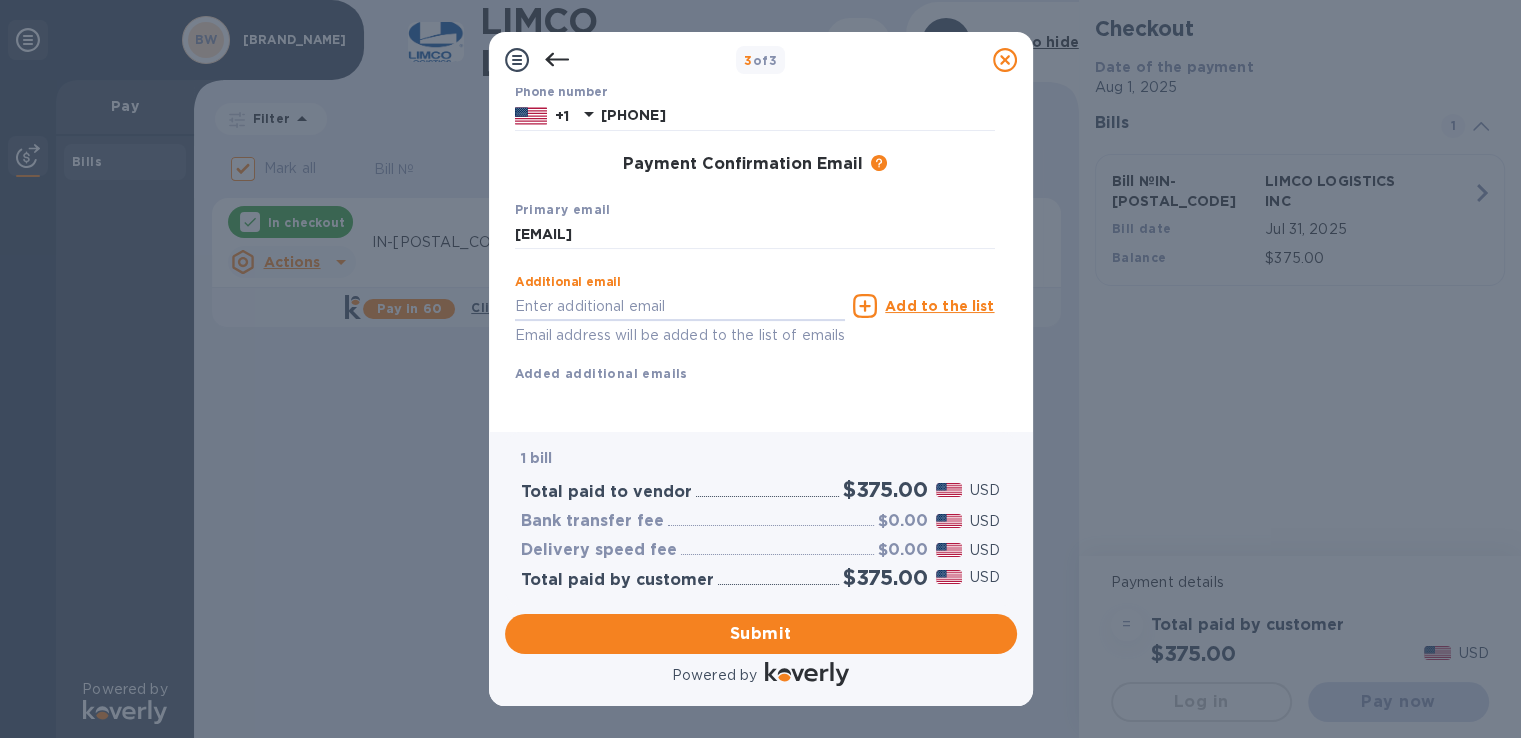 click on "Additional email Email address will be added to the list of emails Add to the list Added additional emails" at bounding box center (755, 324) 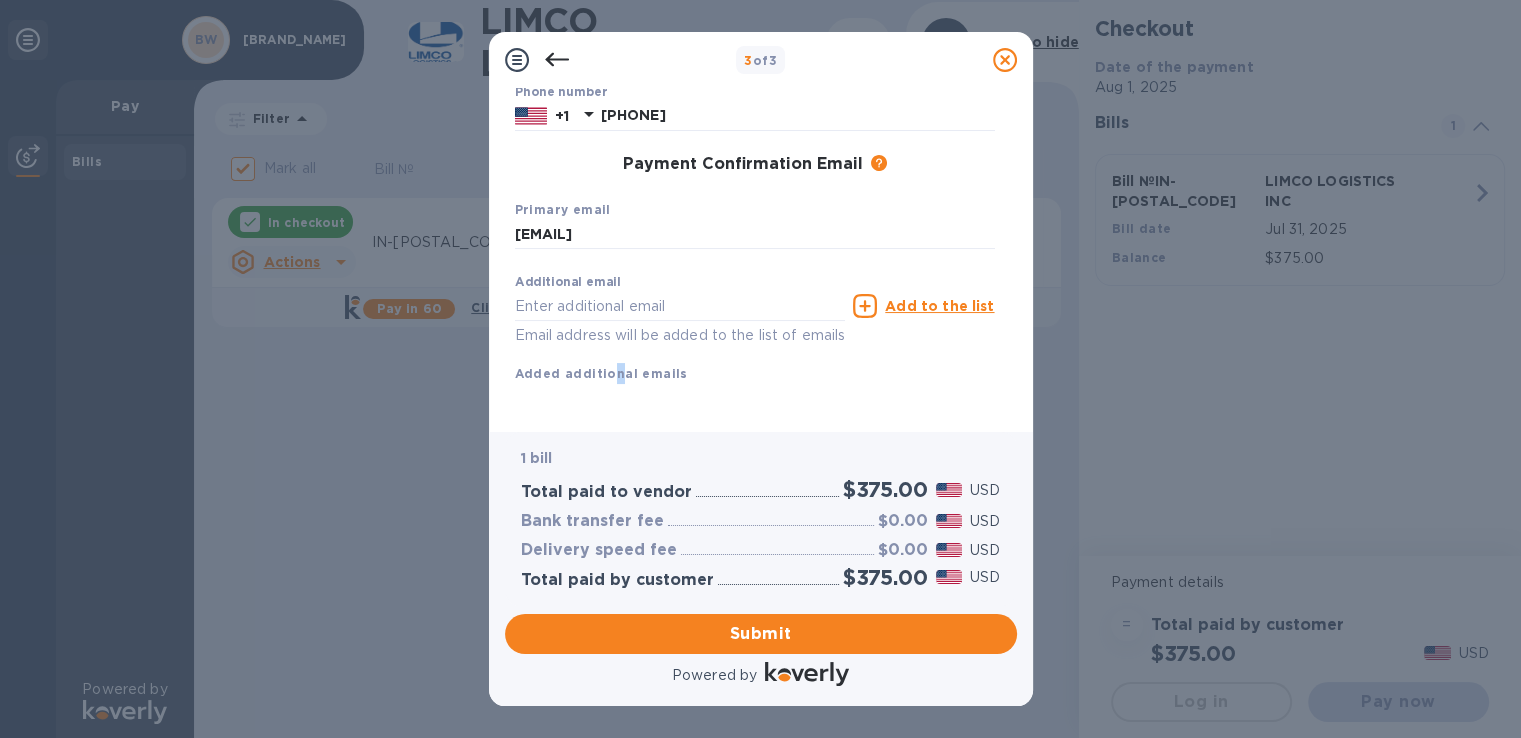 click on "Added additional emails" at bounding box center [601, 373] 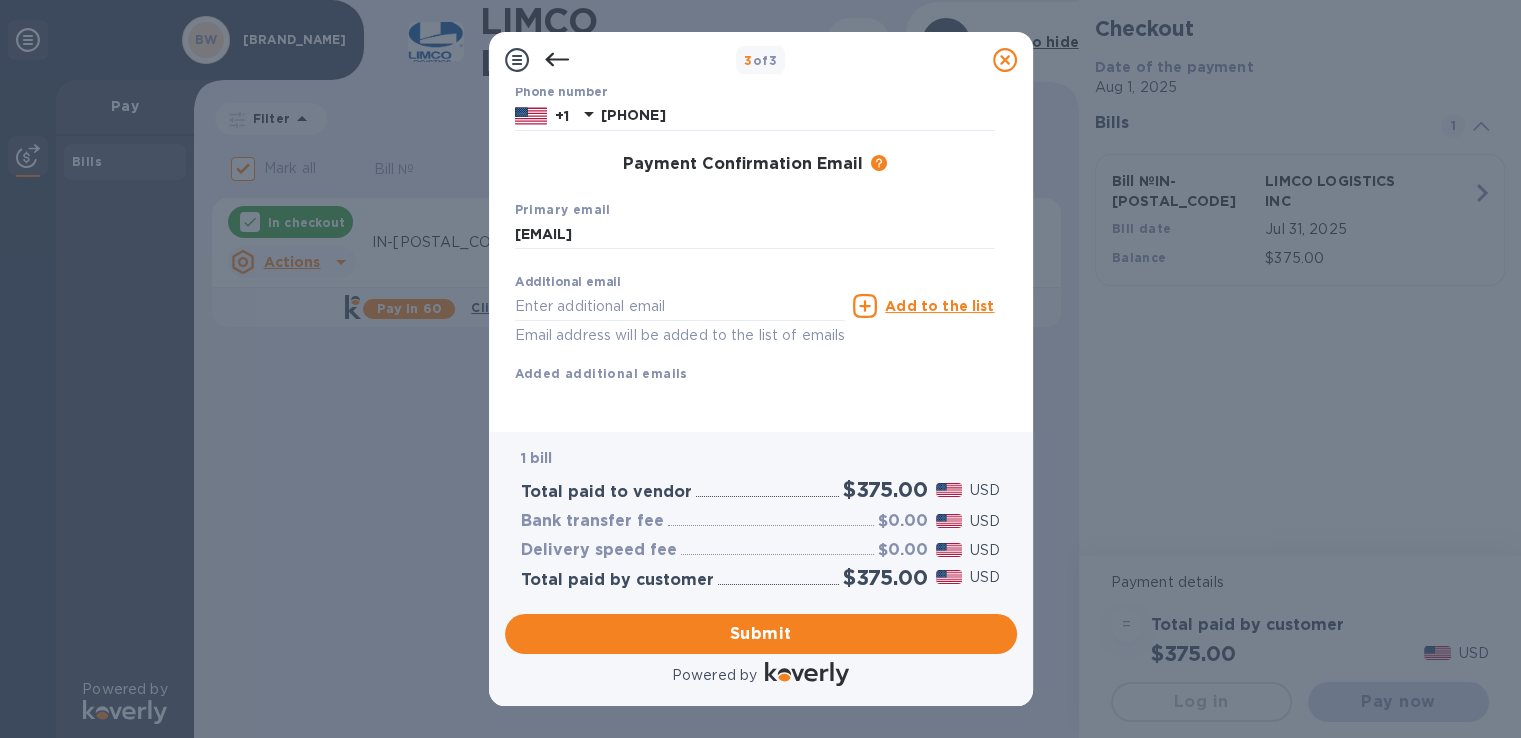 click on "Additional email Email address will be added to the list of emails Add to the list Added additional emails" at bounding box center (755, 324) 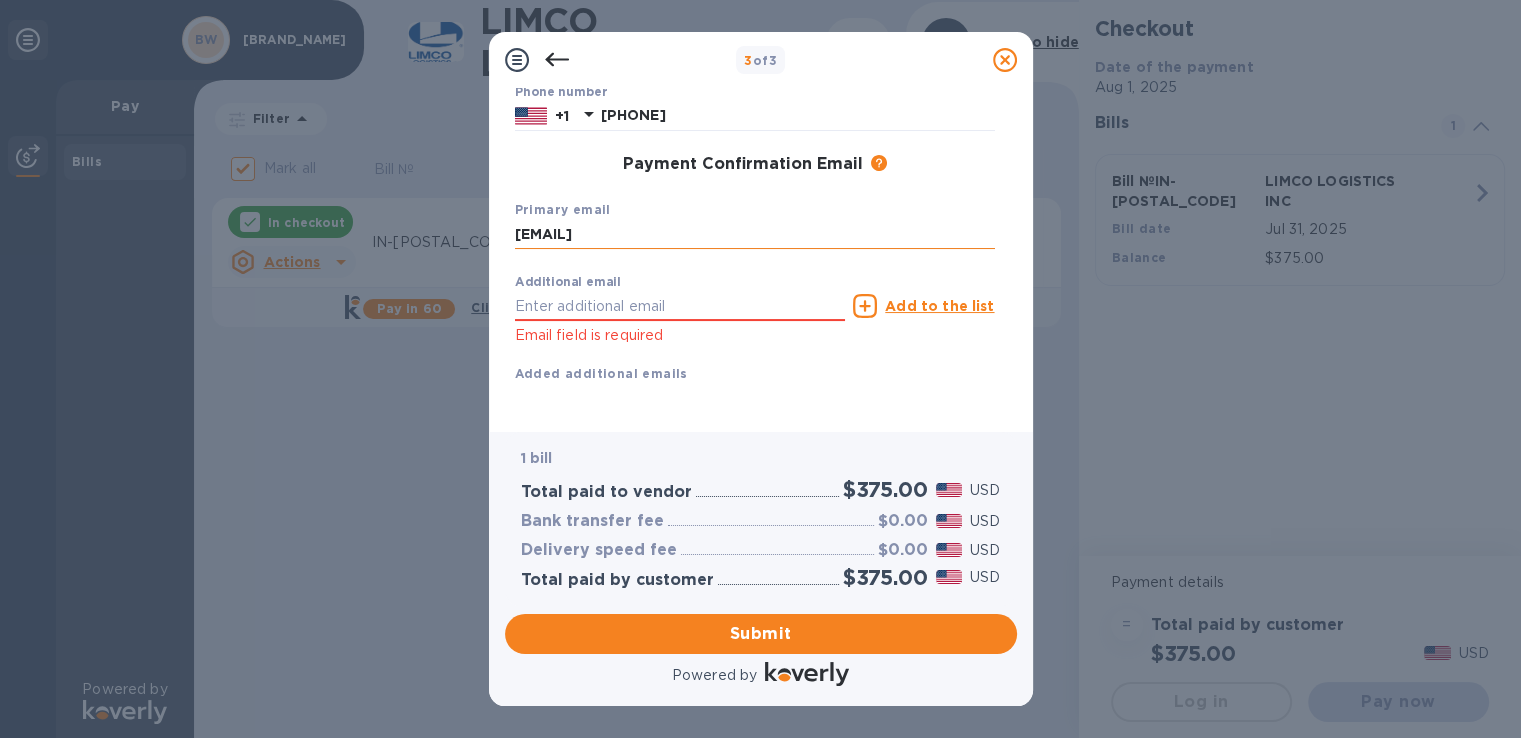 click on "[EMAIL]" at bounding box center [755, 235] 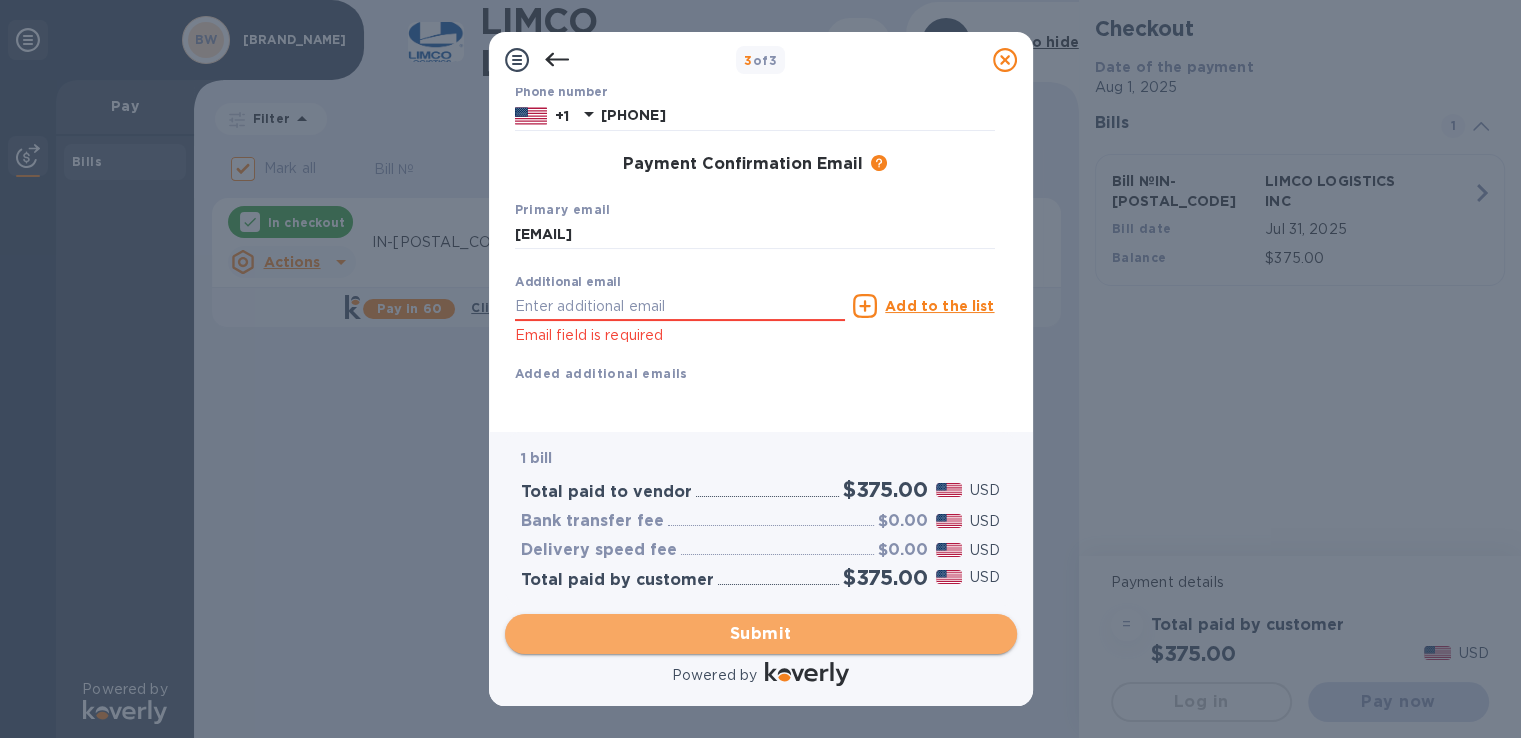 click on "Submit" at bounding box center (761, 634) 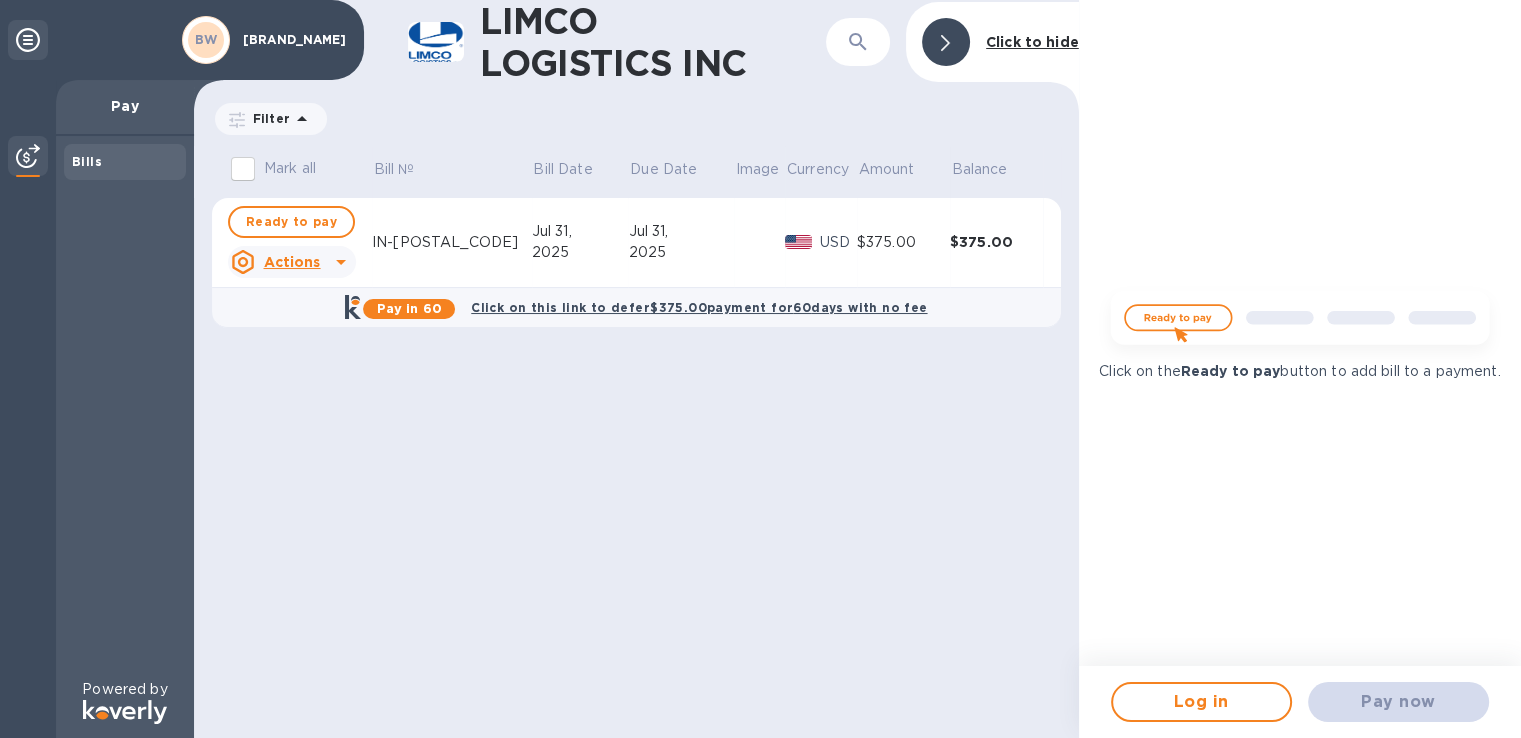 scroll, scrollTop: 0, scrollLeft: 0, axis: both 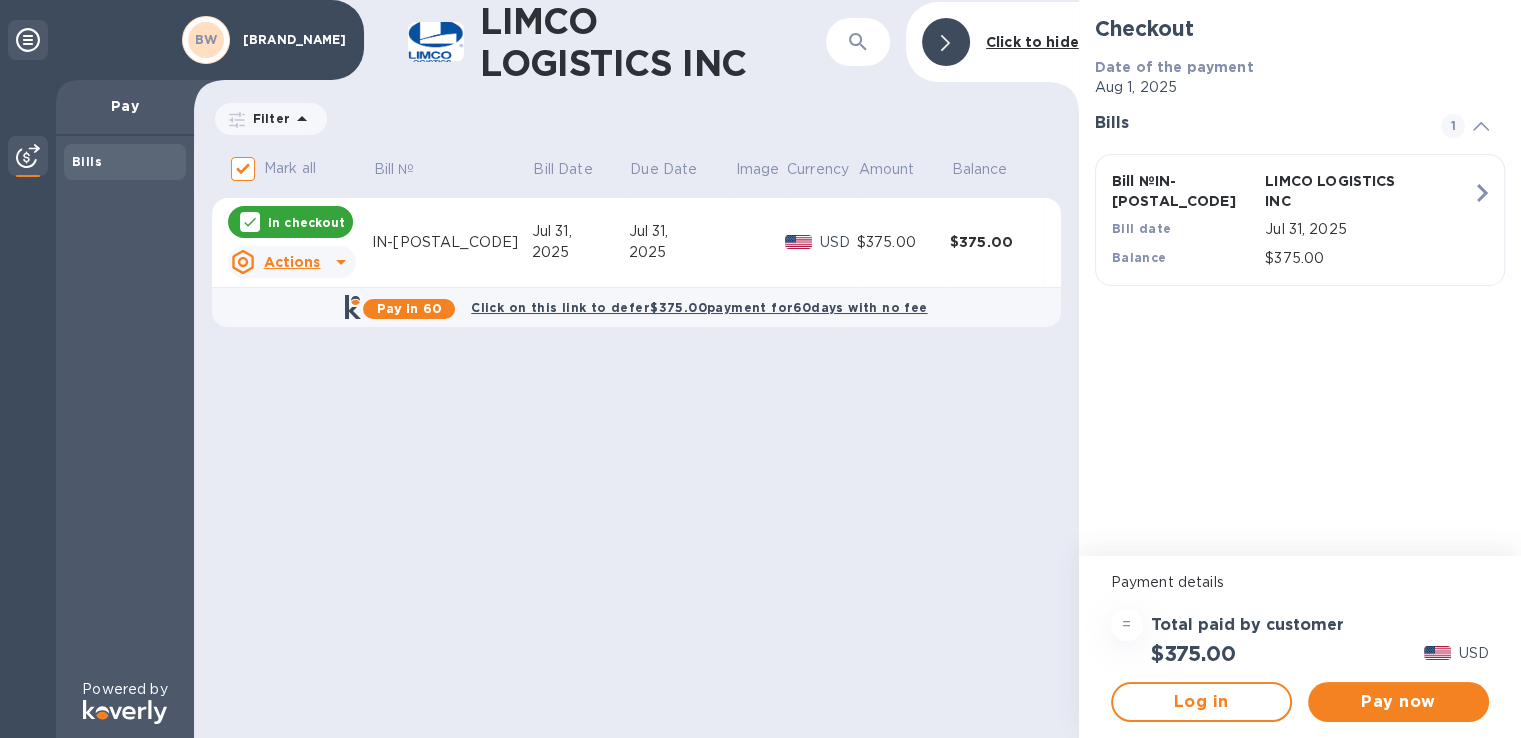 click on "Actions" at bounding box center (291, 262) 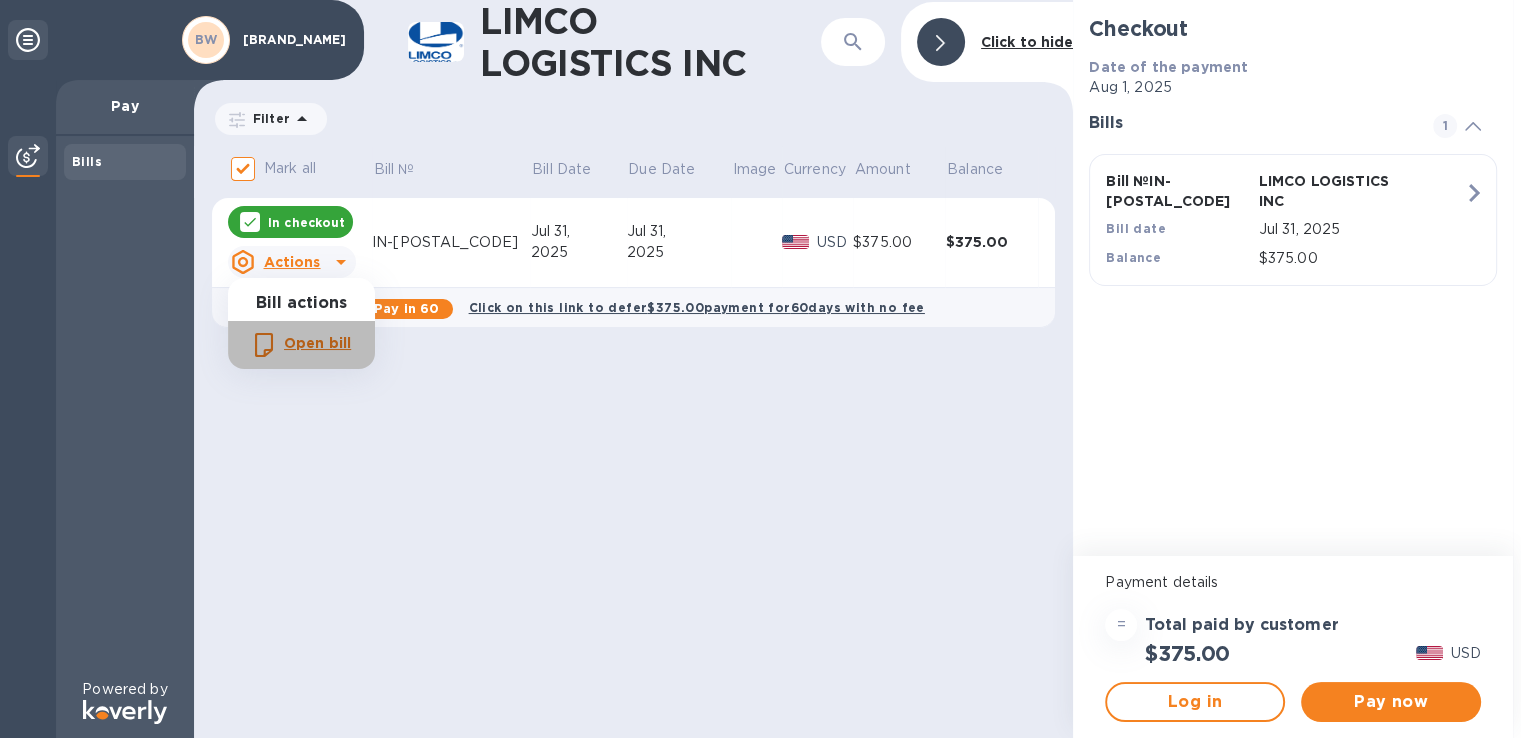 click on "Open bill" at bounding box center [317, 343] 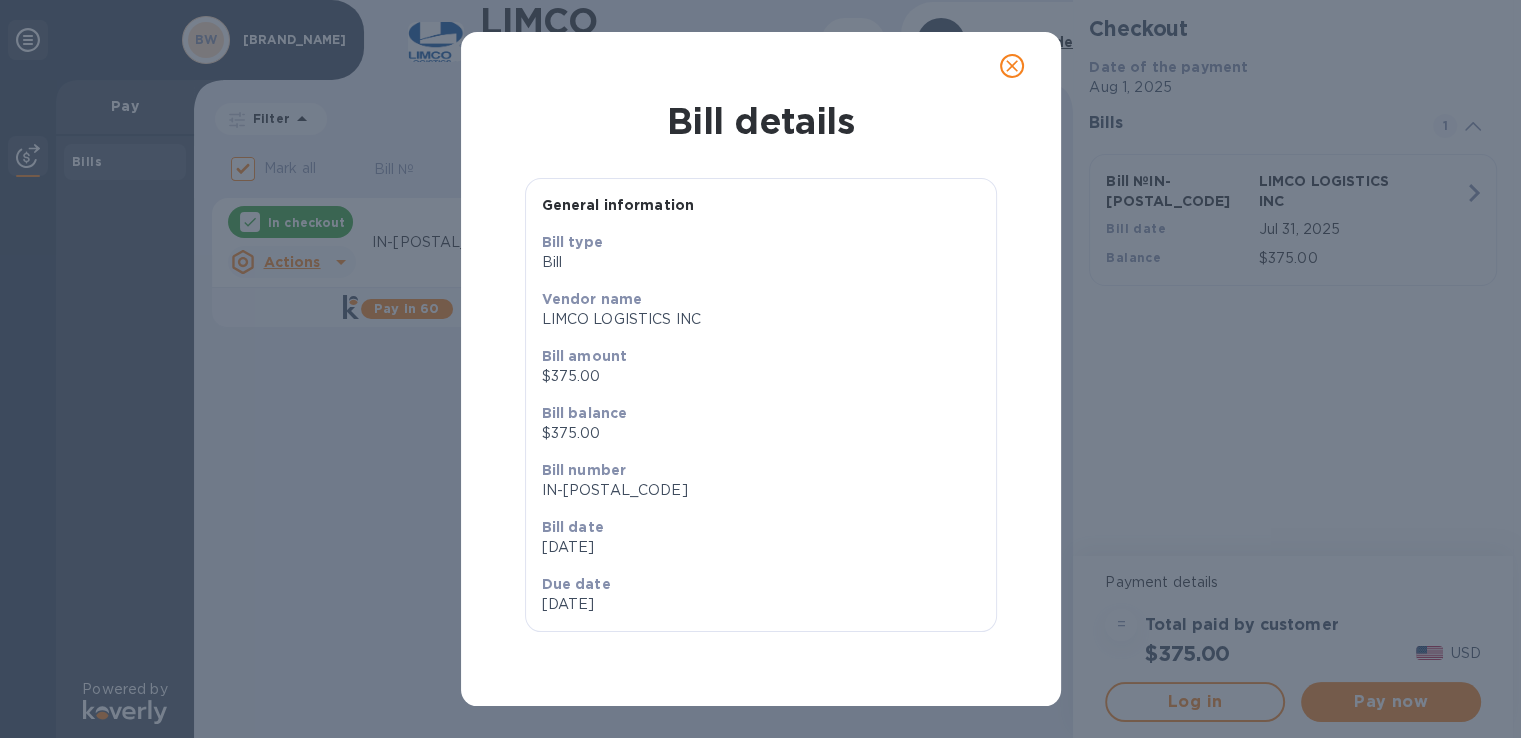 scroll, scrollTop: 0, scrollLeft: 0, axis: both 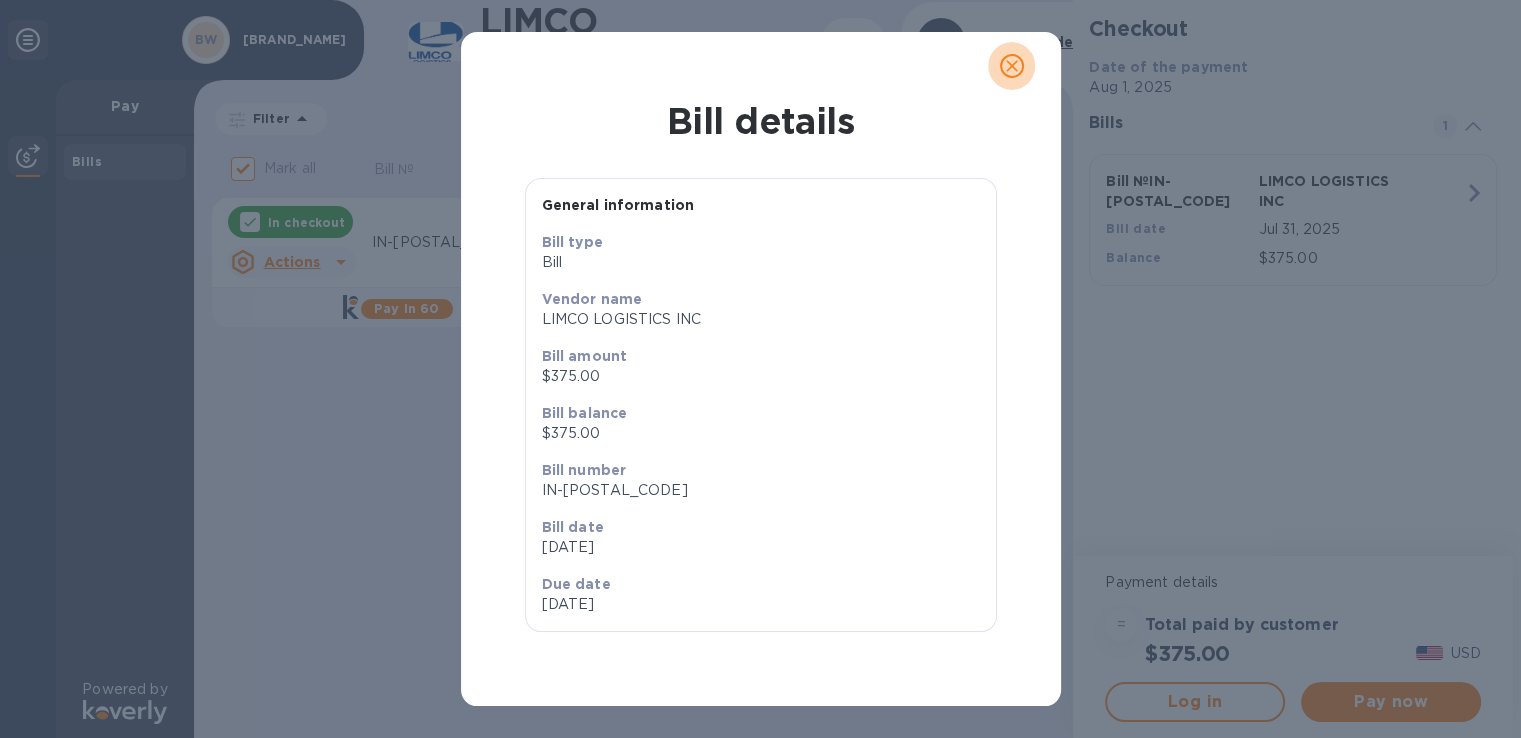 drag, startPoint x: 1032, startPoint y: 70, endPoint x: 1020, endPoint y: 79, distance: 15 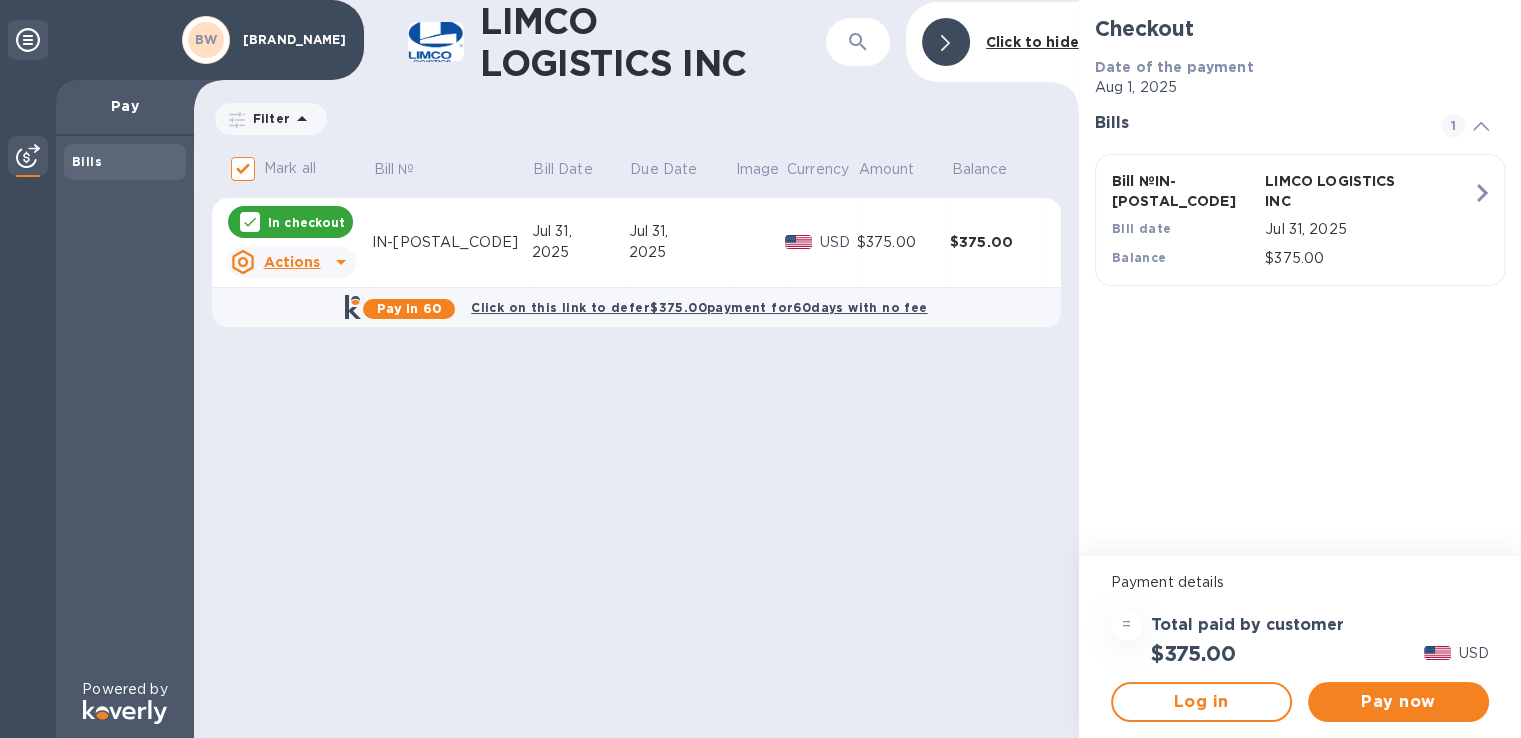 click at bounding box center (28, 156) 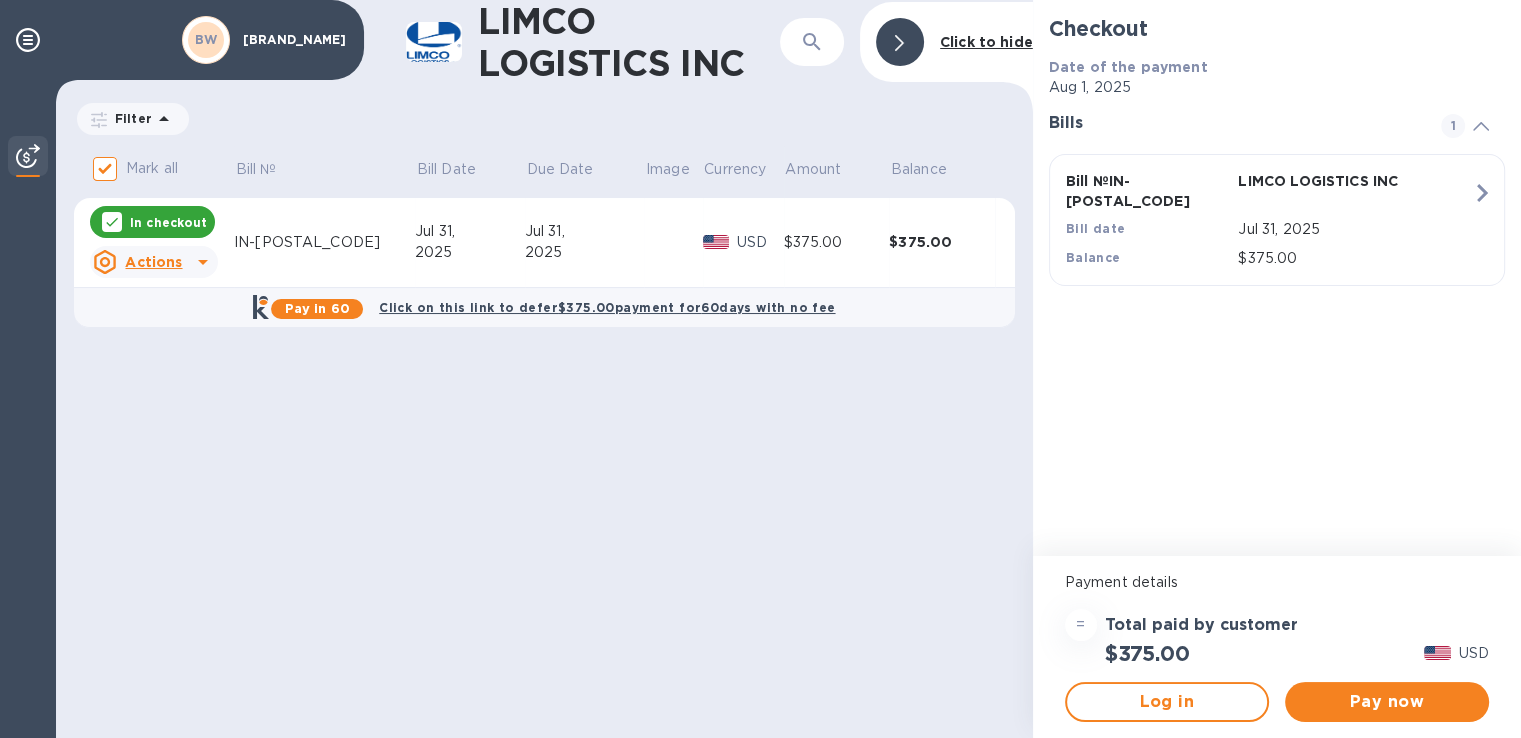 drag, startPoint x: 6, startPoint y: 28, endPoint x: 16, endPoint y: 27, distance: 10.049875 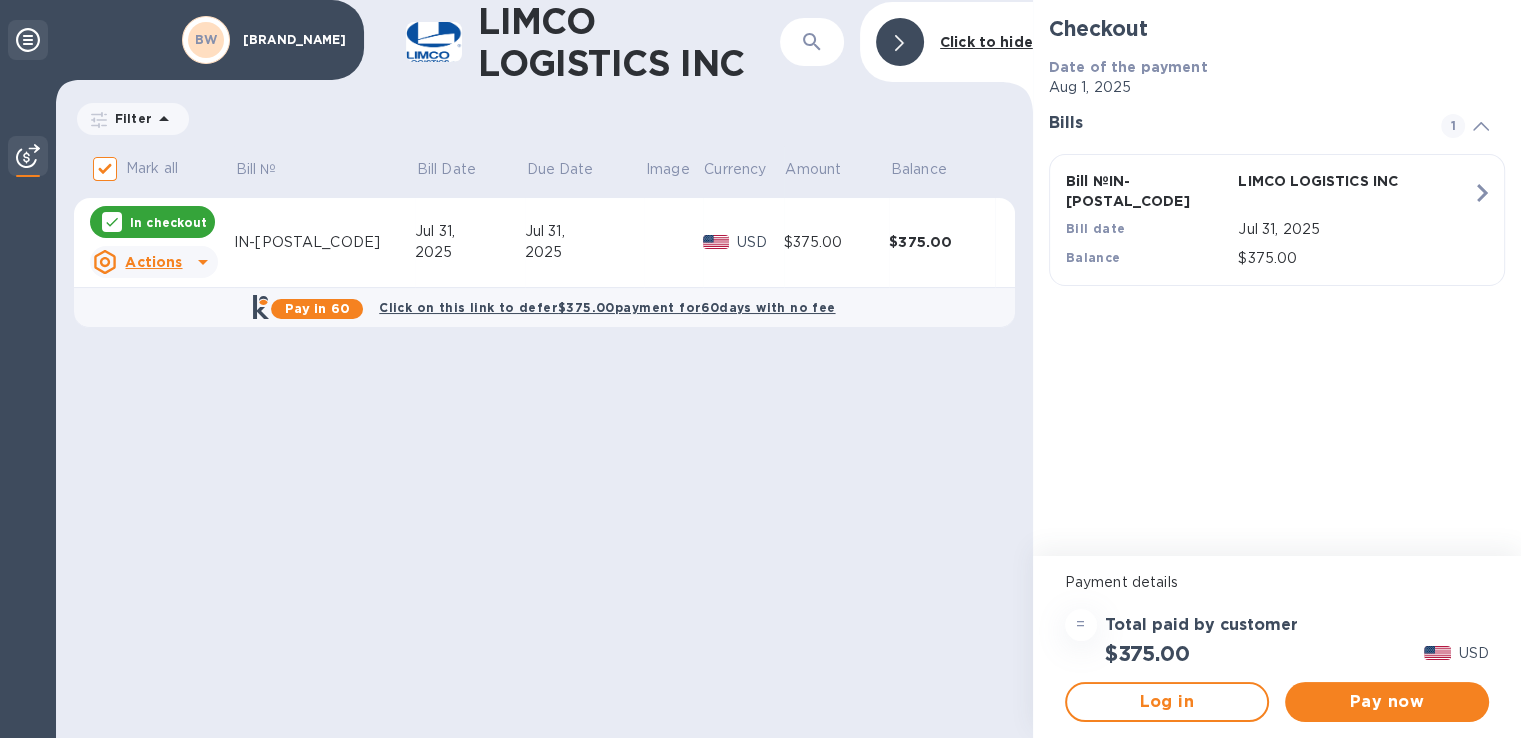 click 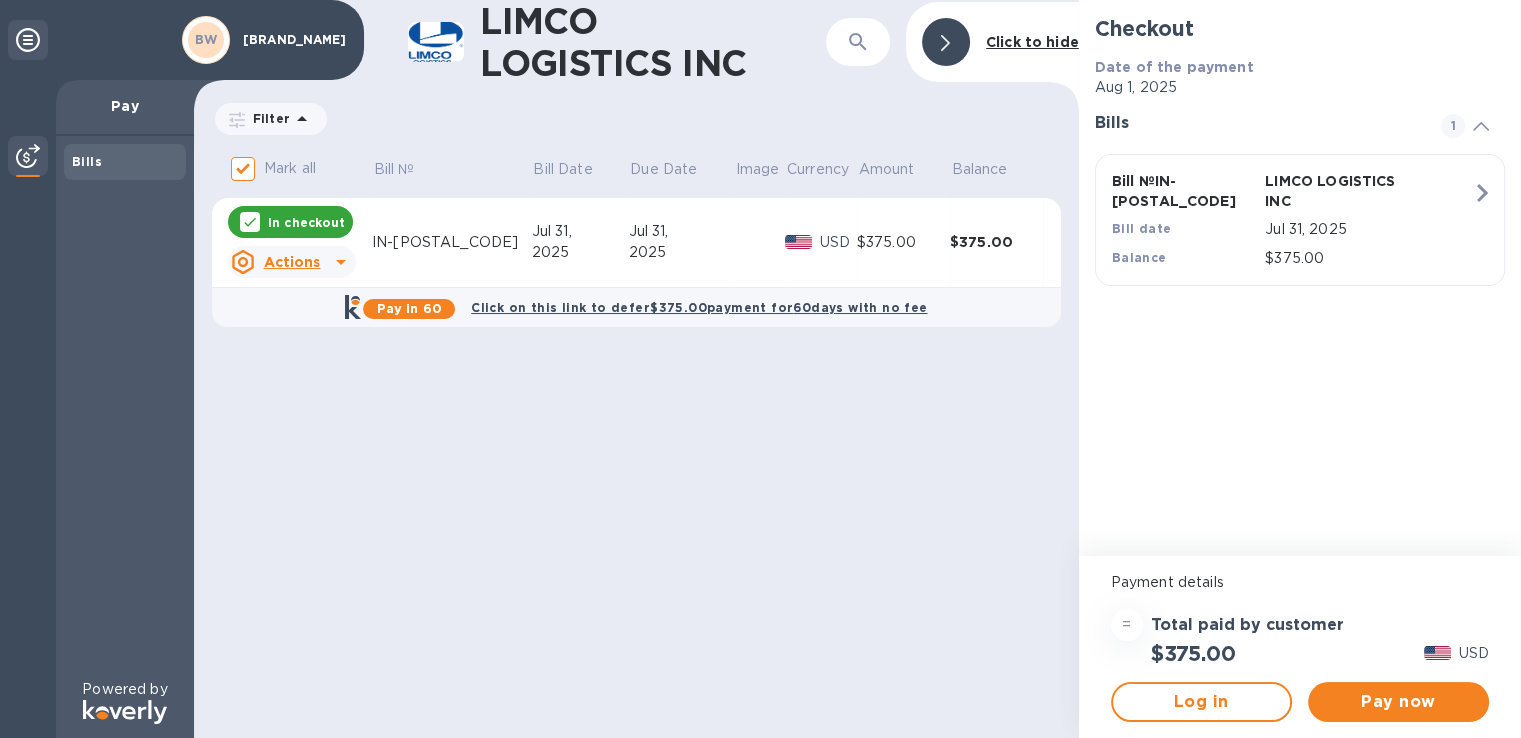 scroll, scrollTop: 0, scrollLeft: 0, axis: both 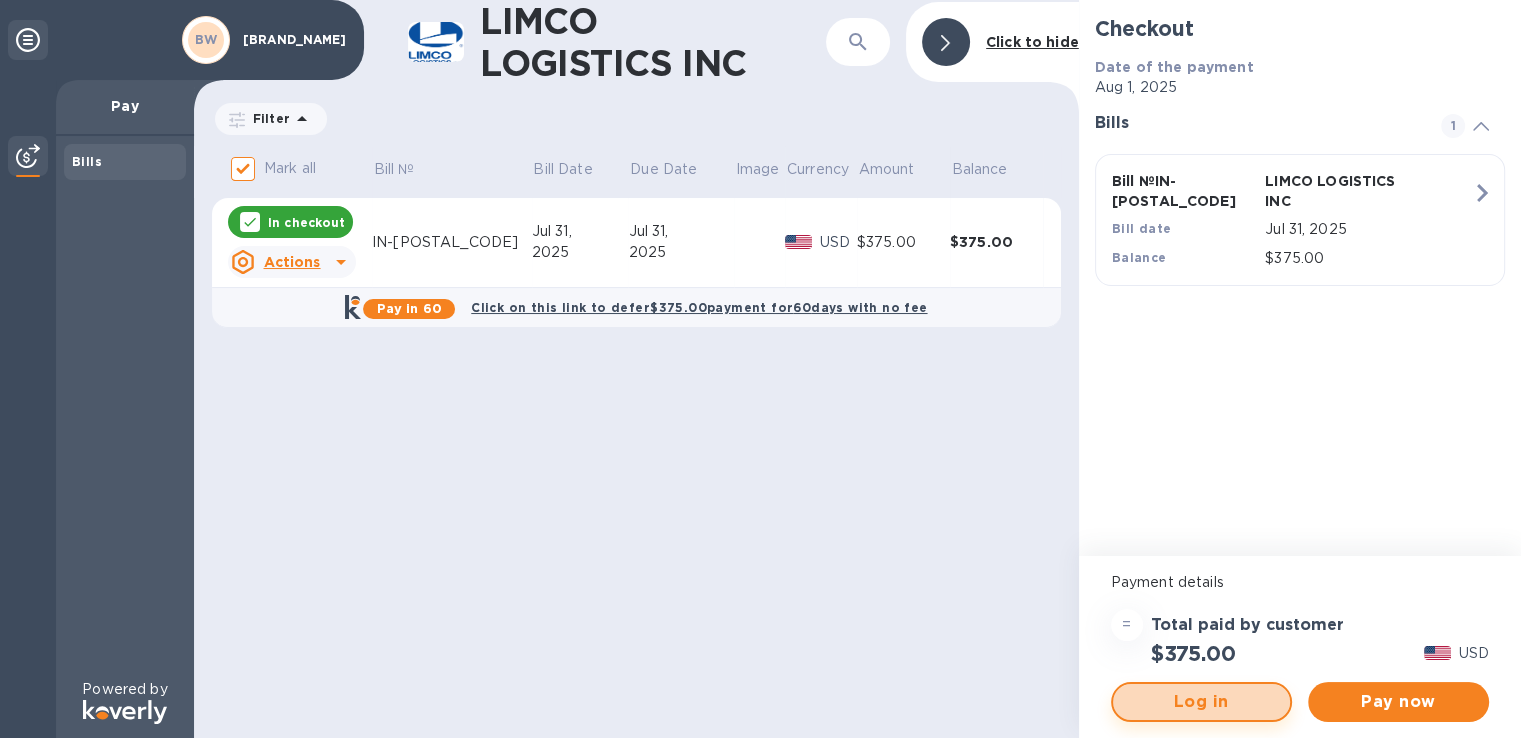 click on "Log in" at bounding box center [1201, 702] 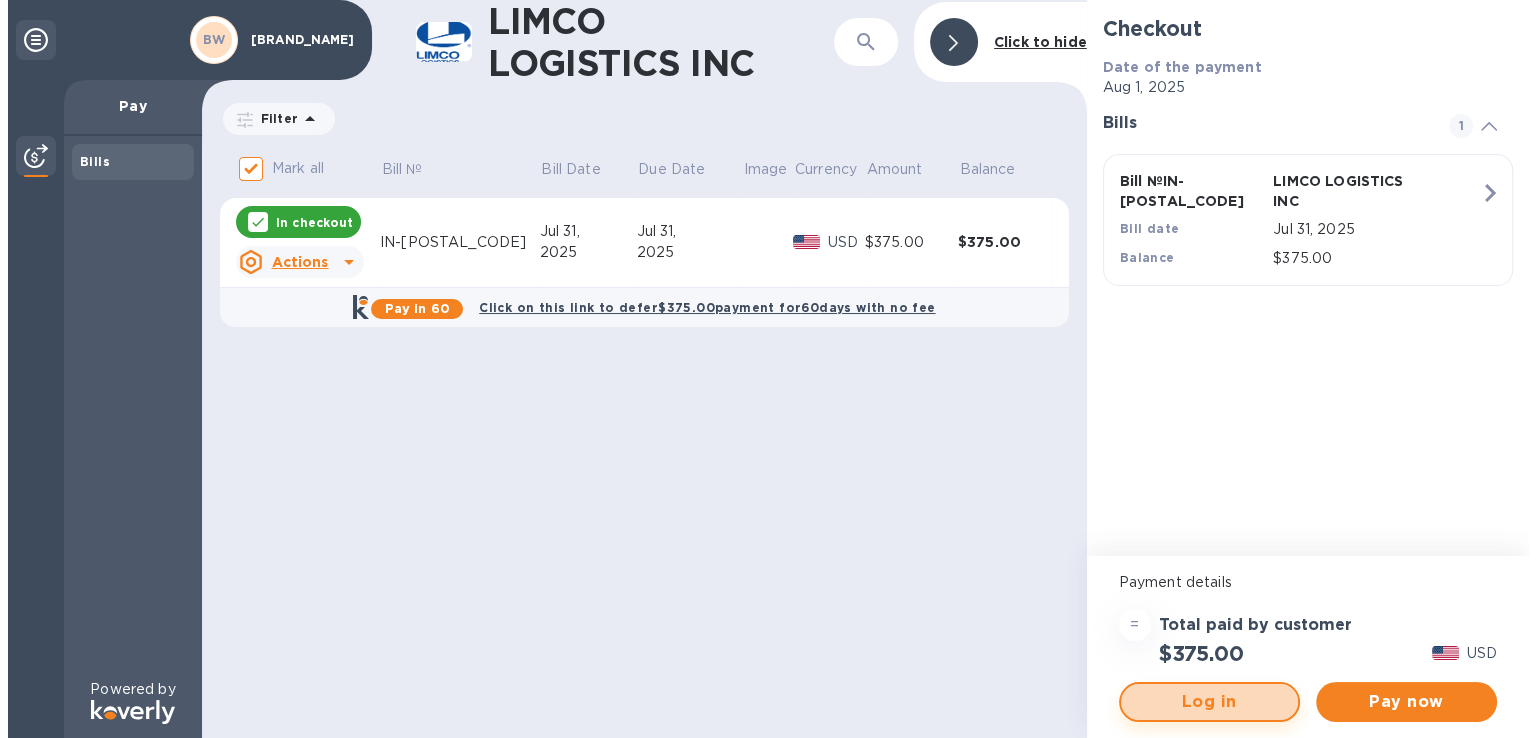 scroll, scrollTop: 0, scrollLeft: 0, axis: both 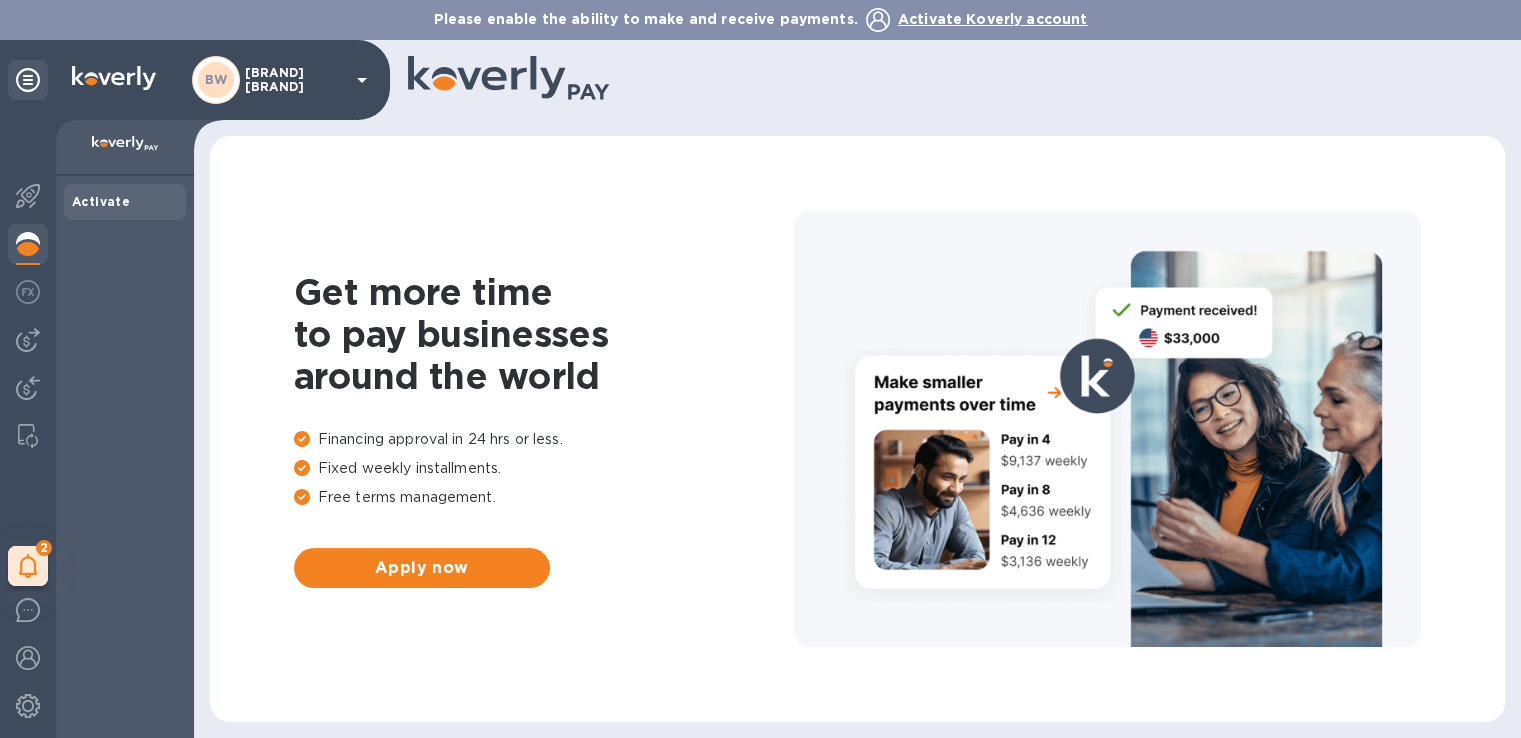 click on "Activate" at bounding box center (101, 201) 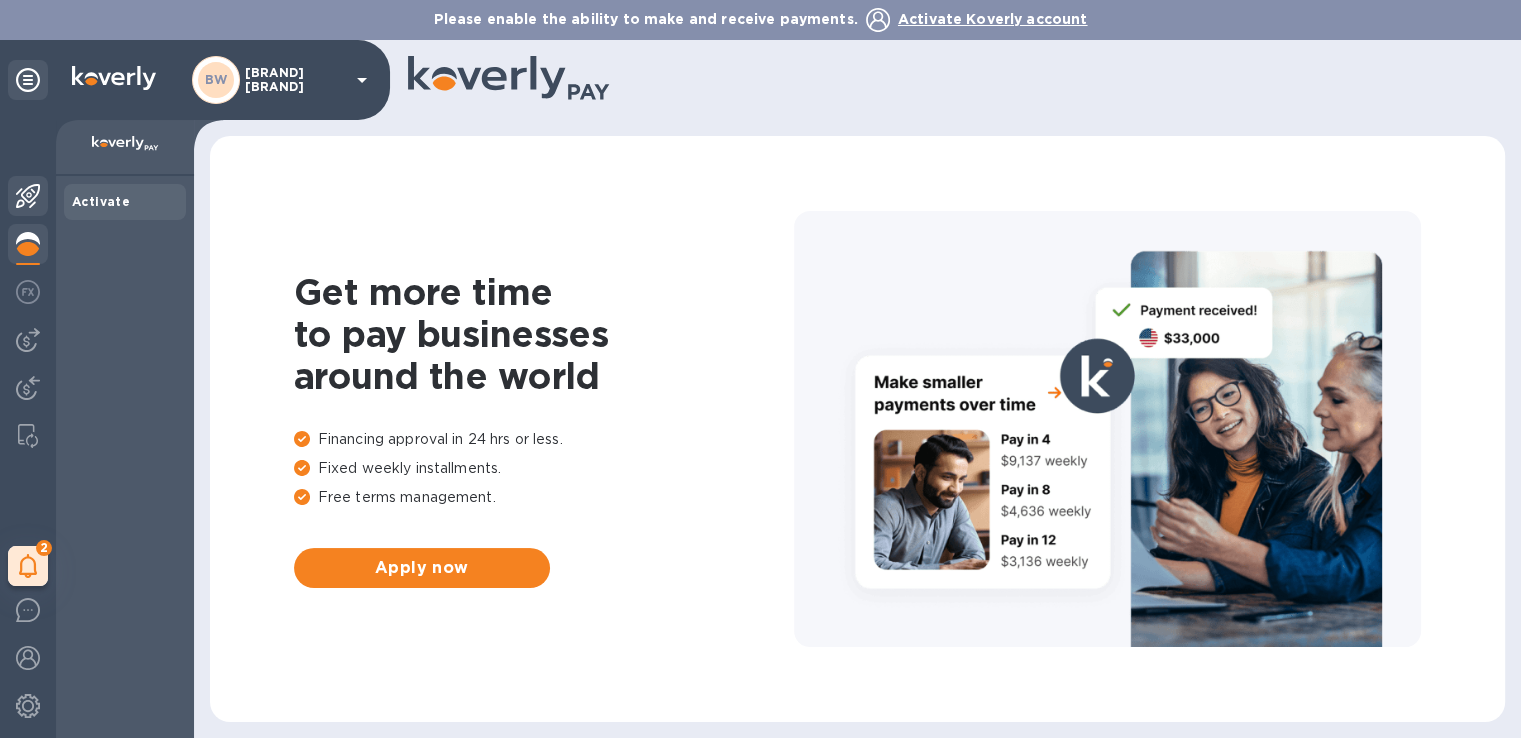 click at bounding box center (28, 196) 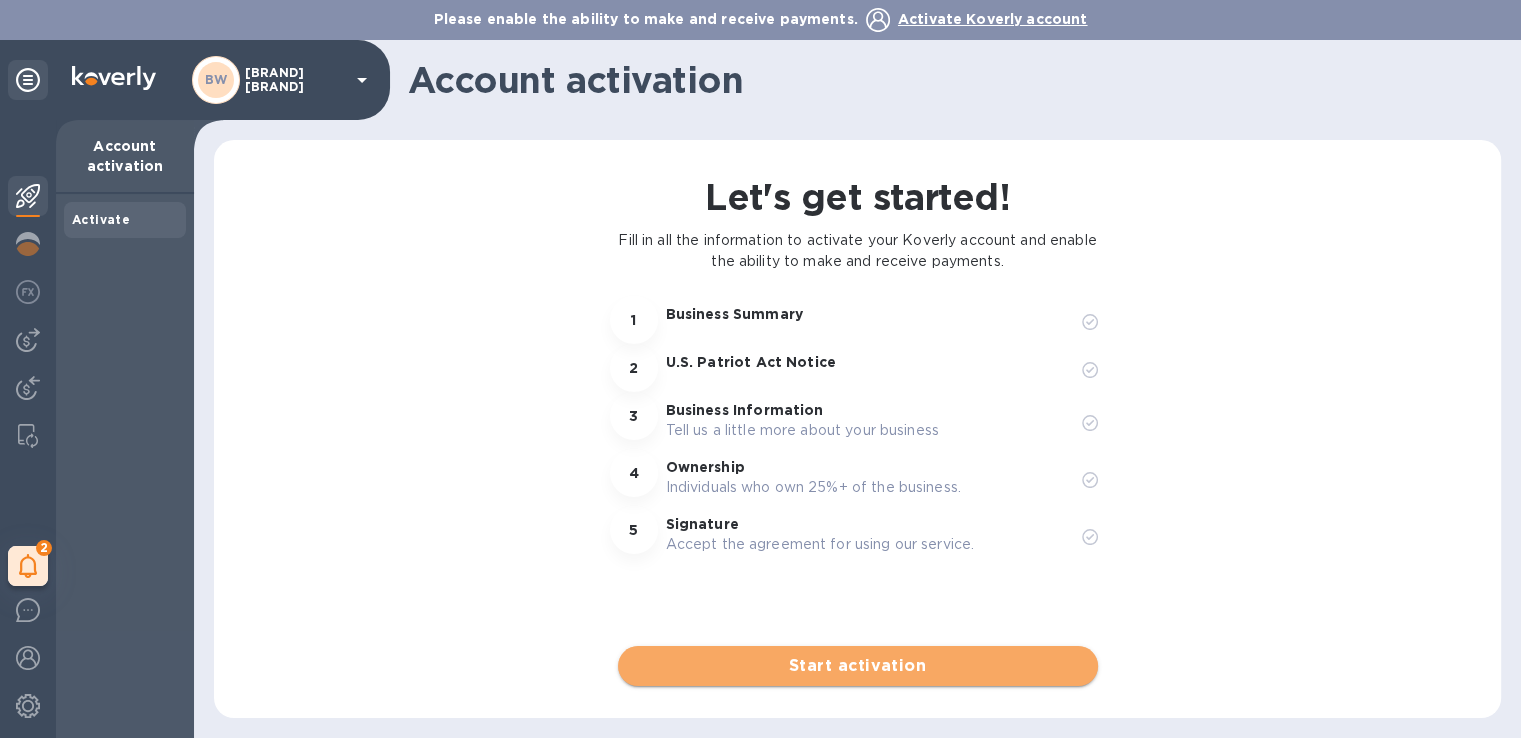 click on "Start activation" at bounding box center [858, 666] 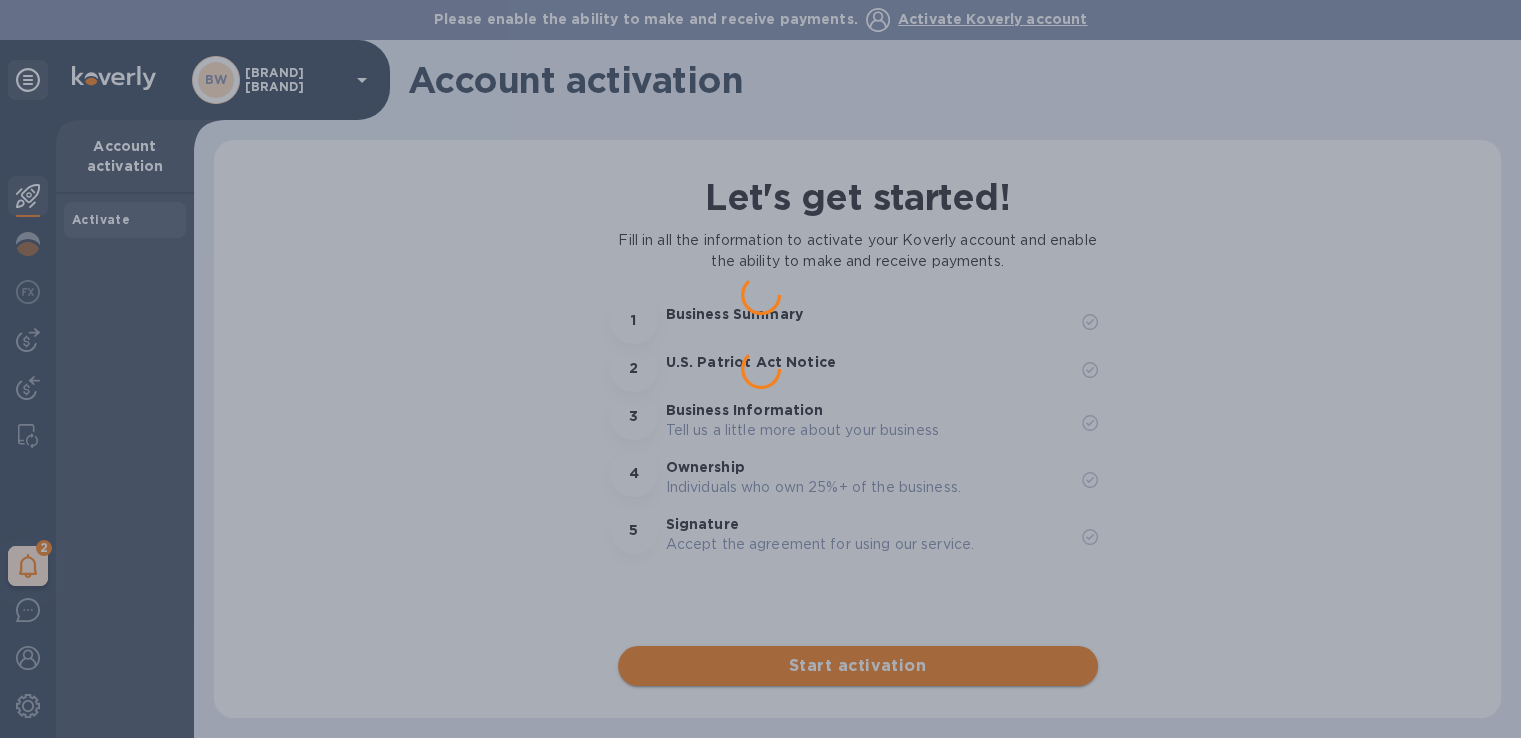 scroll, scrollTop: 0, scrollLeft: 0, axis: both 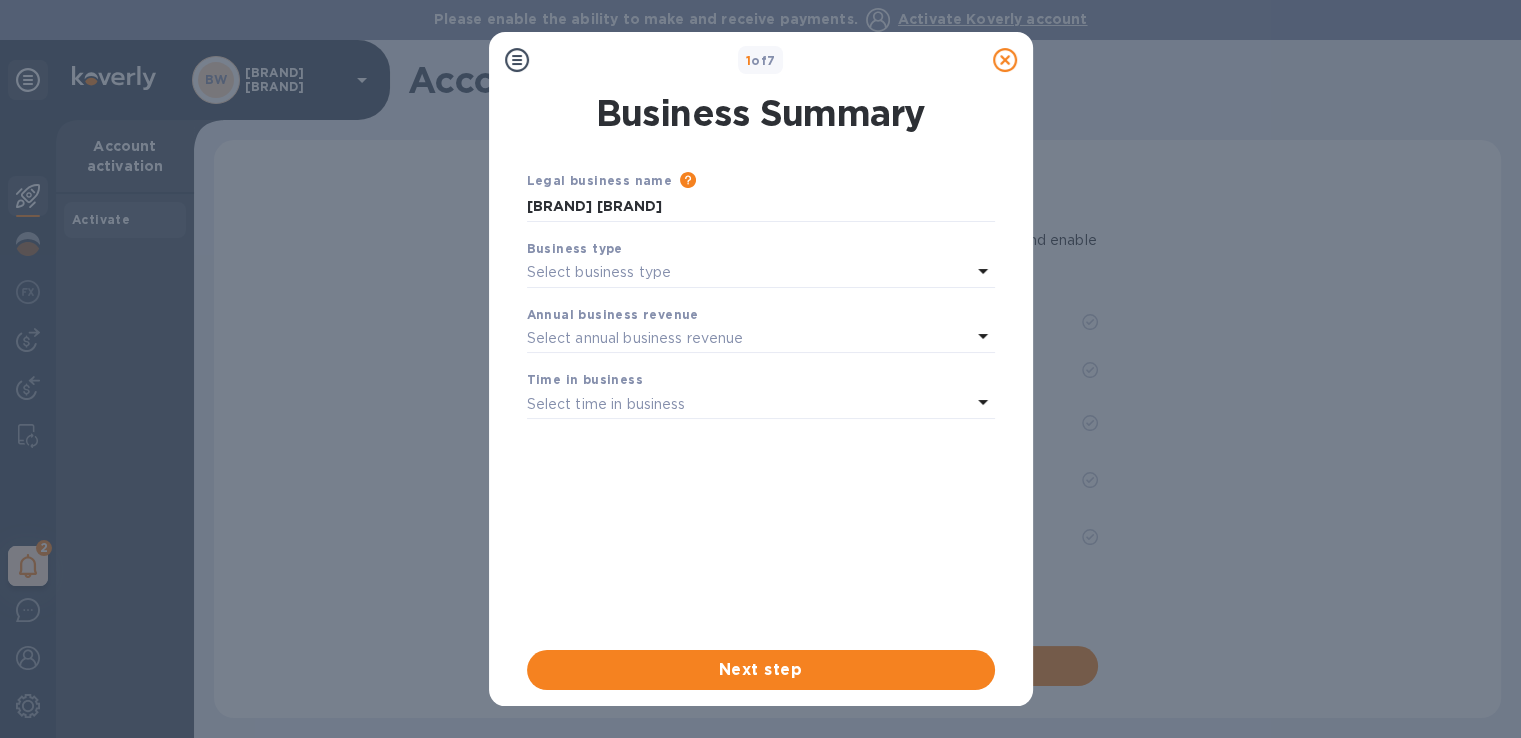 click on "Select business type" at bounding box center [749, 273] 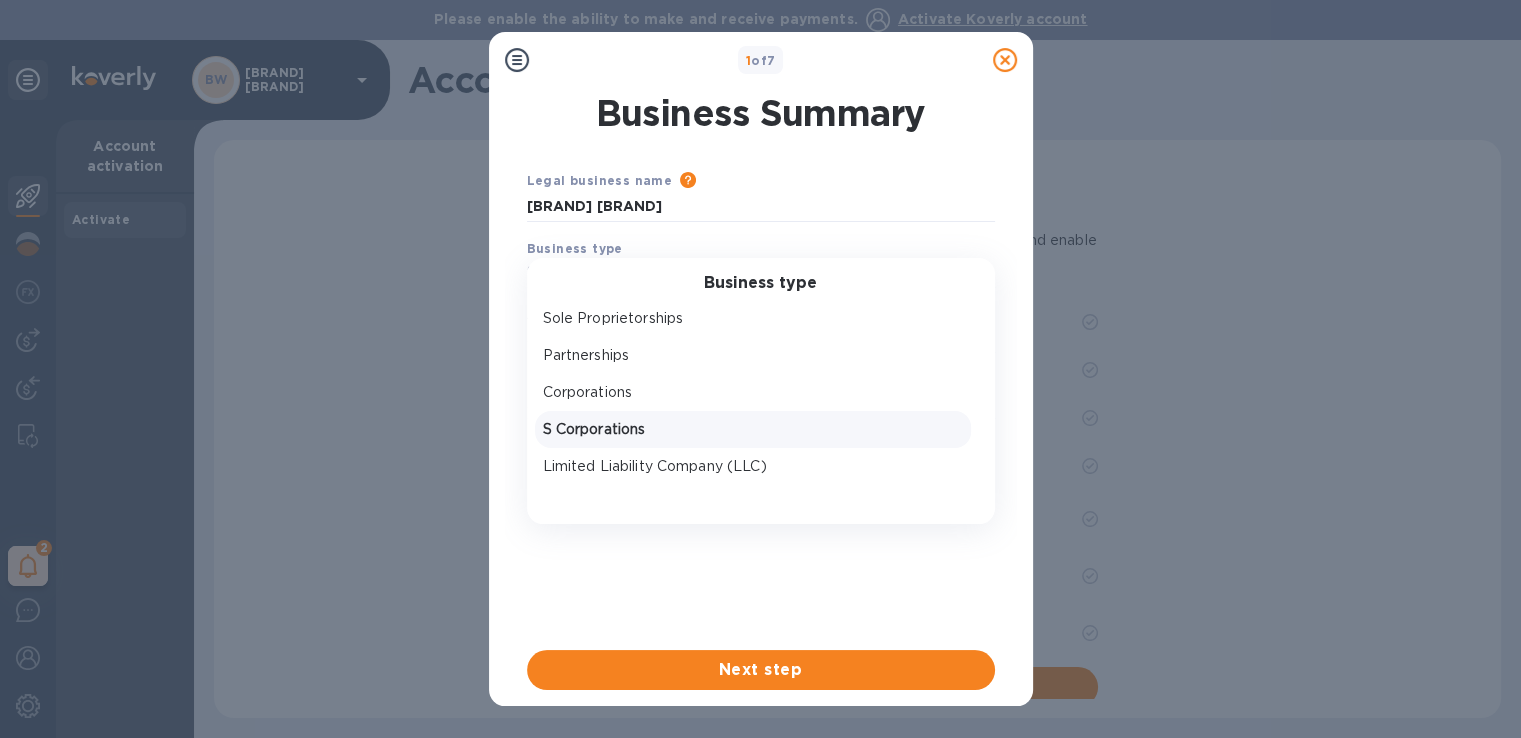 click on "S Corporations" at bounding box center (753, 429) 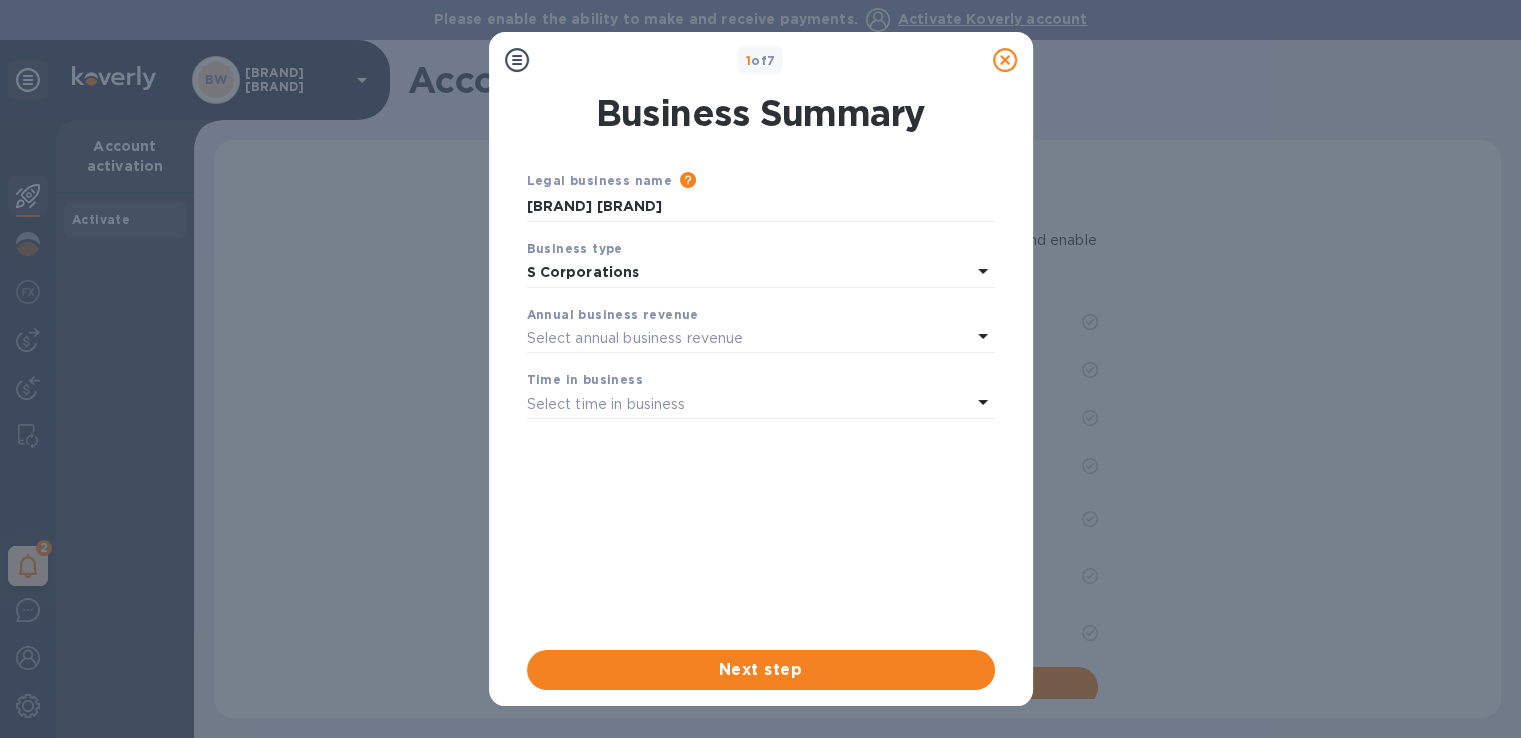 click on "Select annual business revenue" at bounding box center (635, 338) 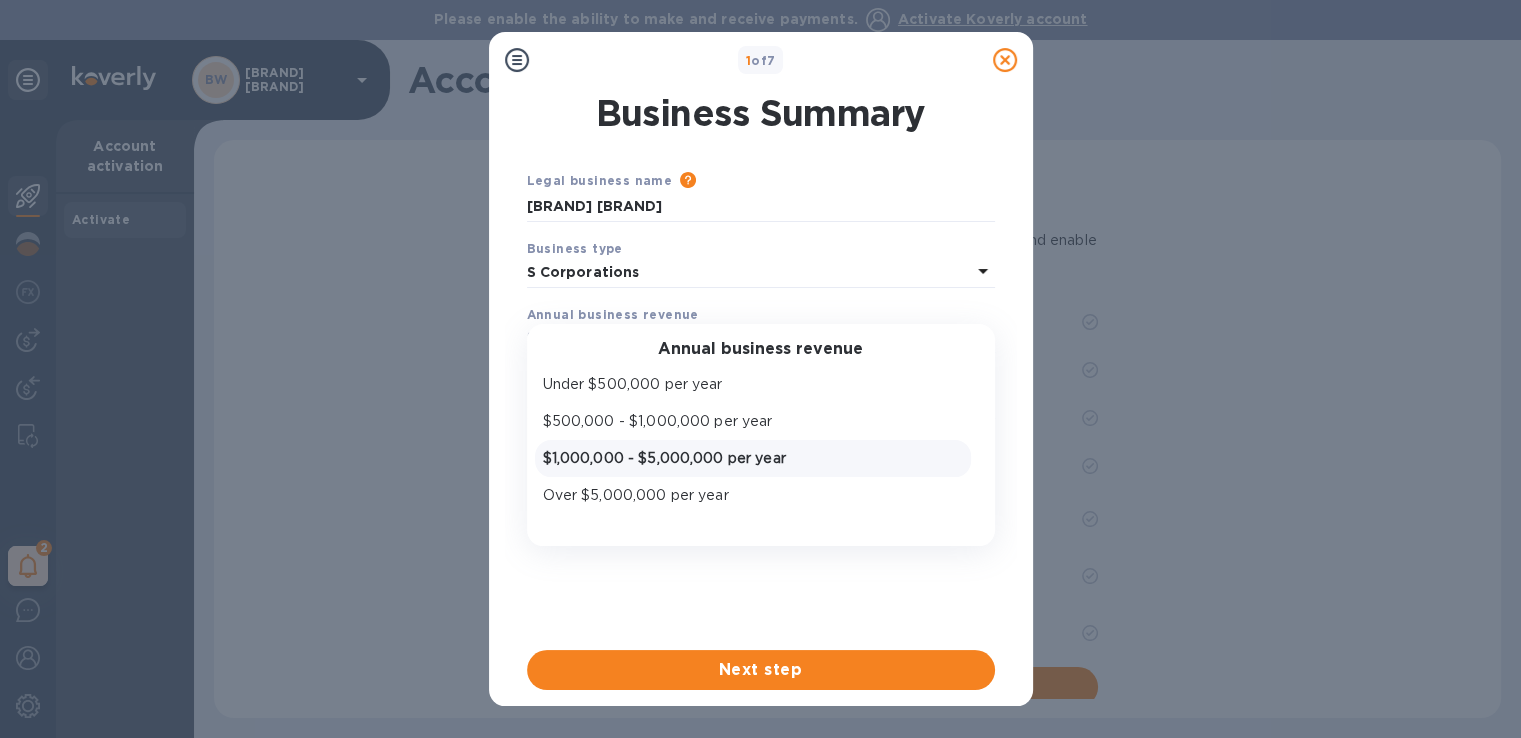 click on "$1,000,000 - $5,000,000 per year" at bounding box center [753, 458] 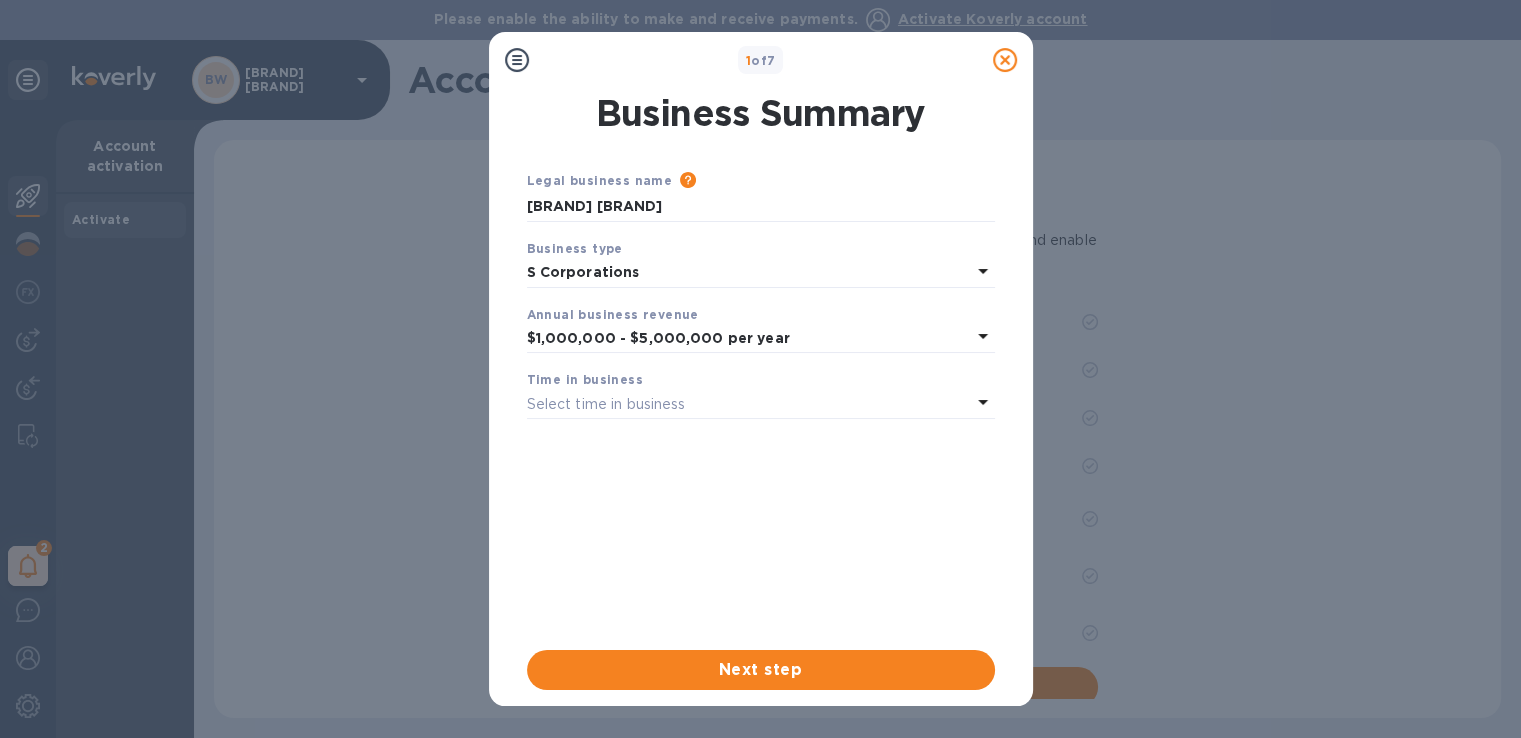 click on "Select time in business" at bounding box center [606, 404] 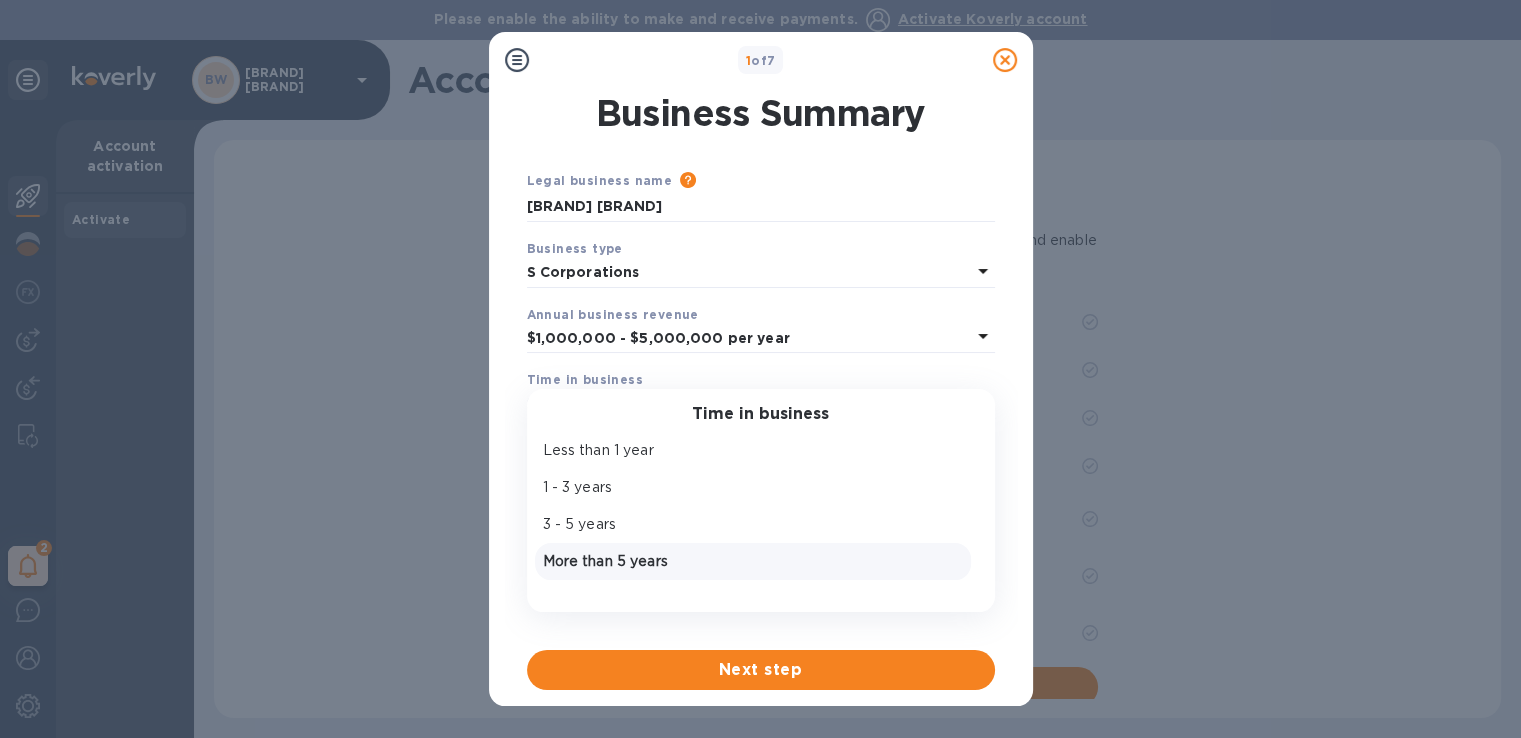 click on "More than 5 years" at bounding box center (753, 561) 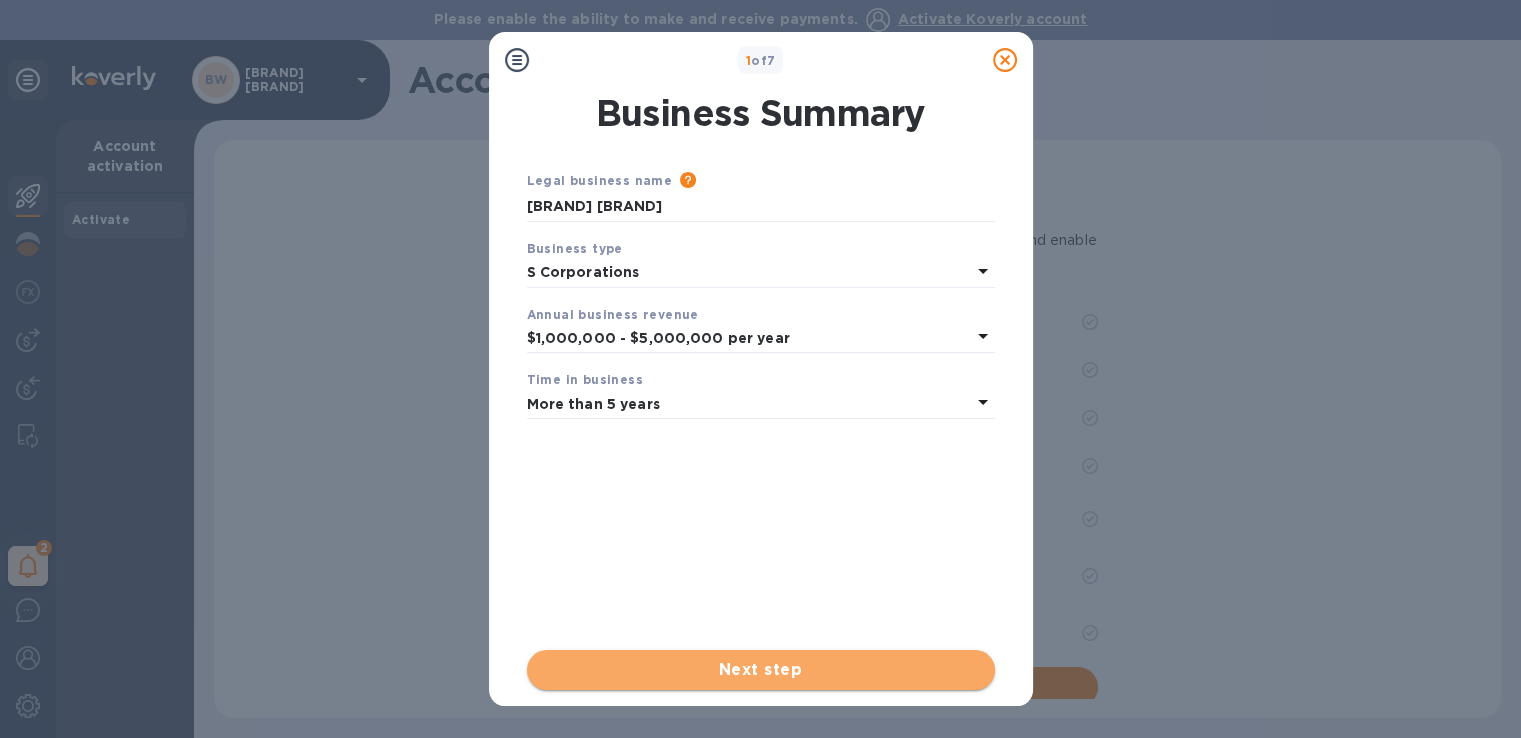 click on "Next step" at bounding box center (761, 670) 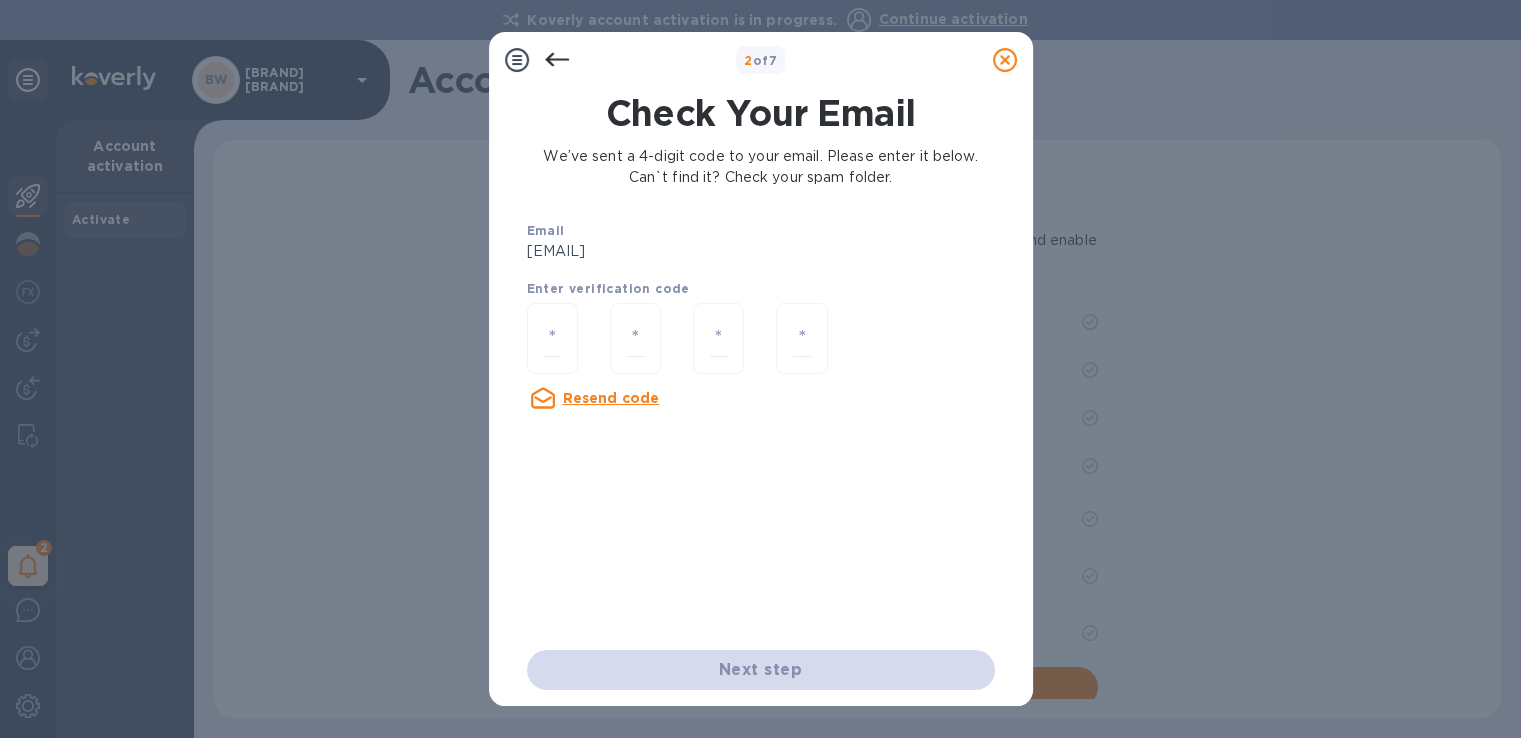 click on "Resend code" at bounding box center [611, 398] 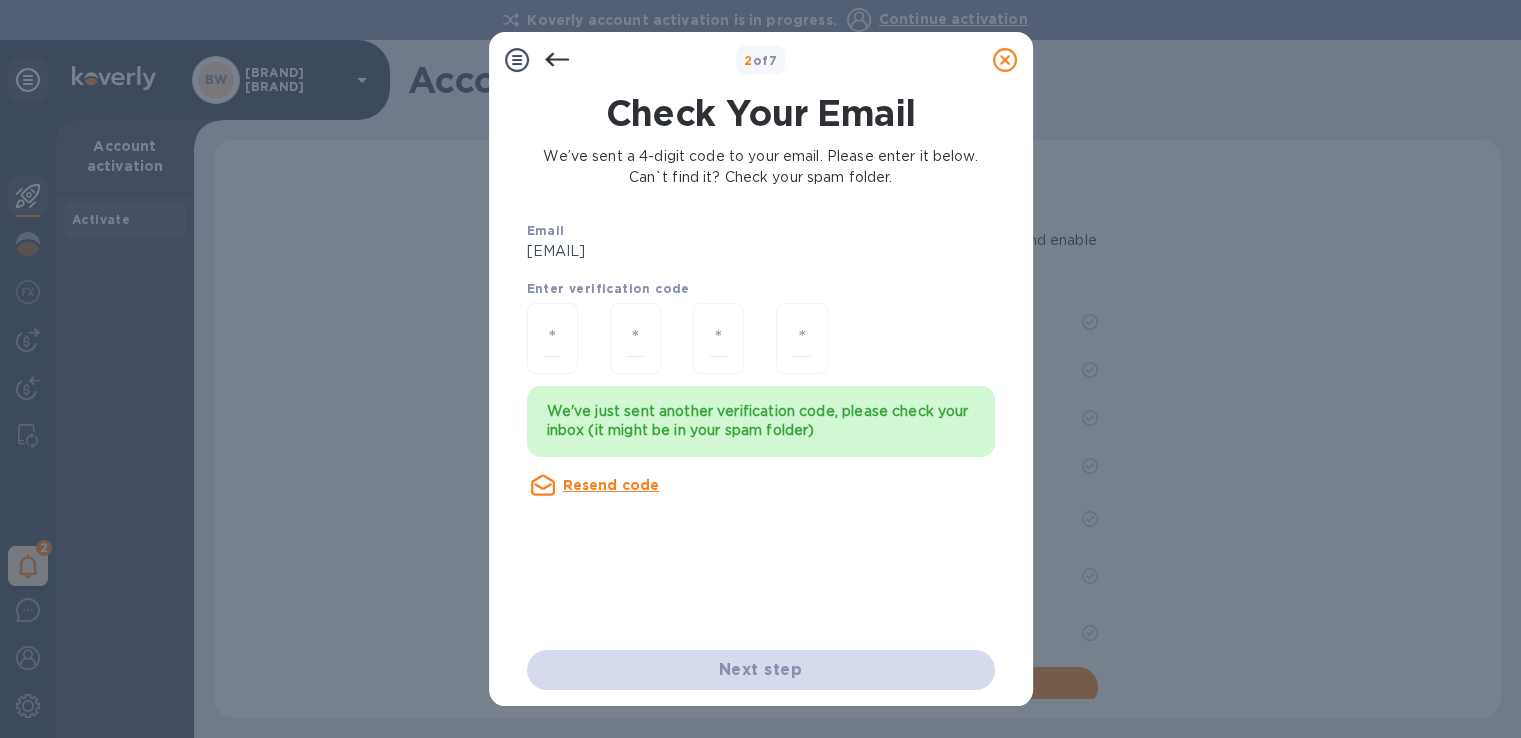 scroll, scrollTop: 0, scrollLeft: 0, axis: both 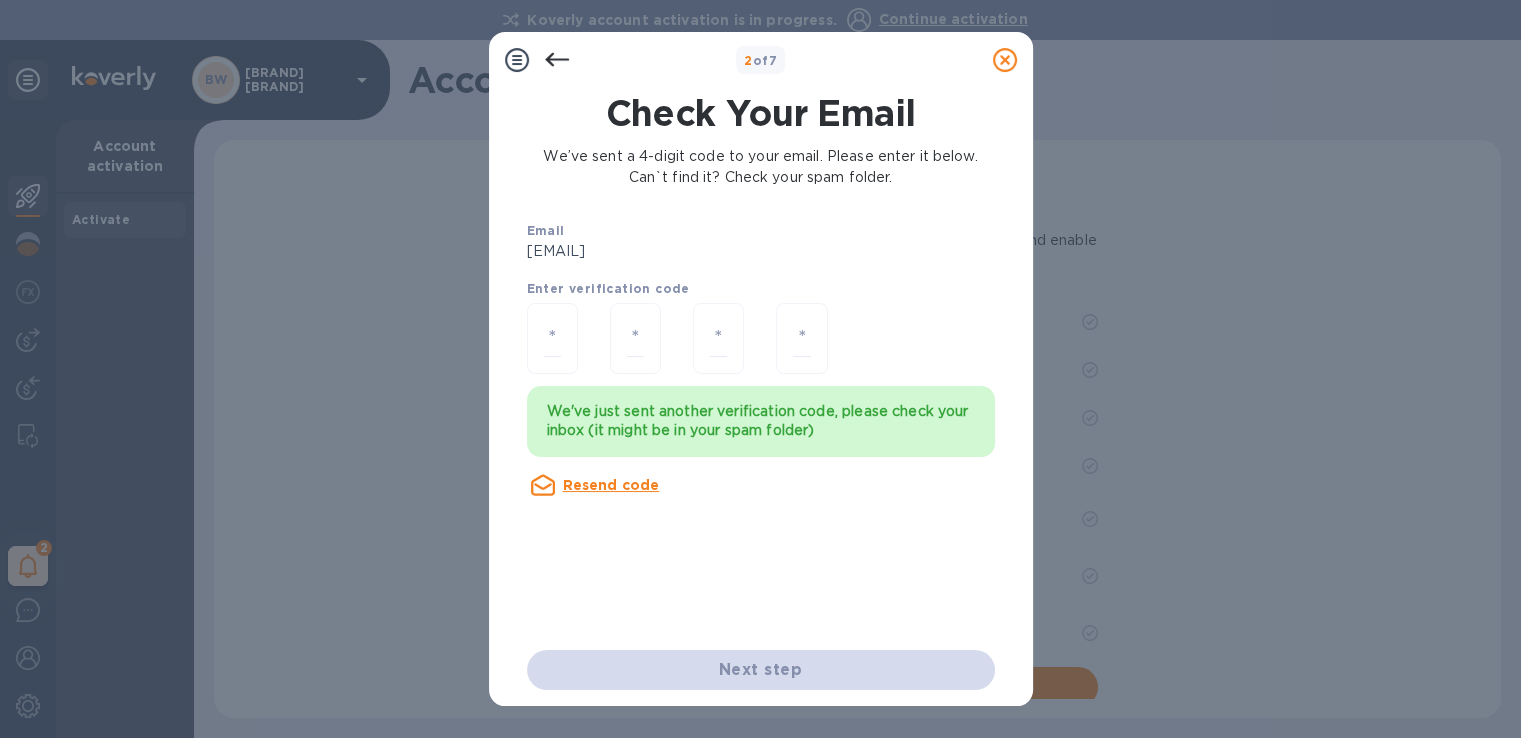 drag, startPoint x: 773, startPoint y: 688, endPoint x: 778, endPoint y: 673, distance: 15.811388 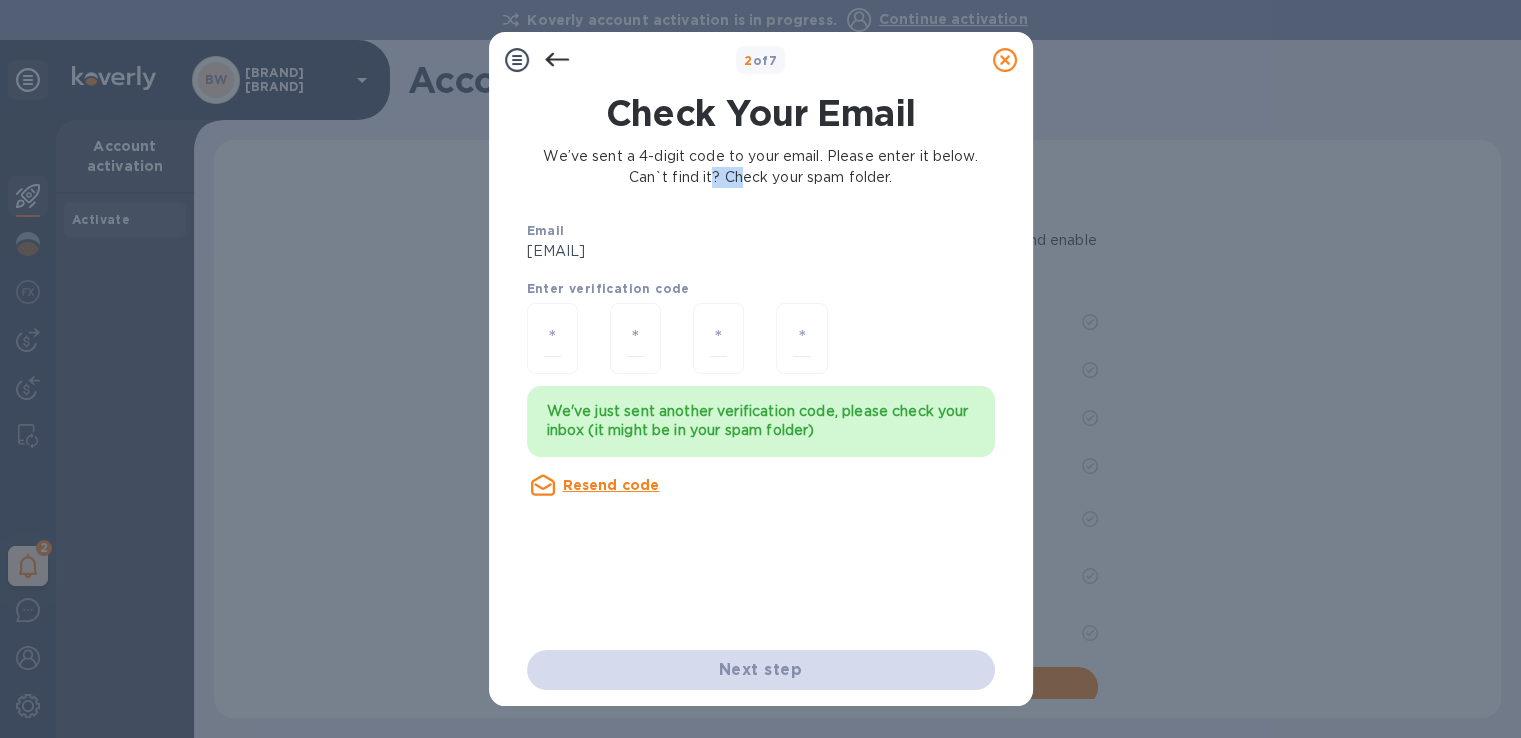drag, startPoint x: 728, startPoint y: 167, endPoint x: 714, endPoint y: 169, distance: 14.142136 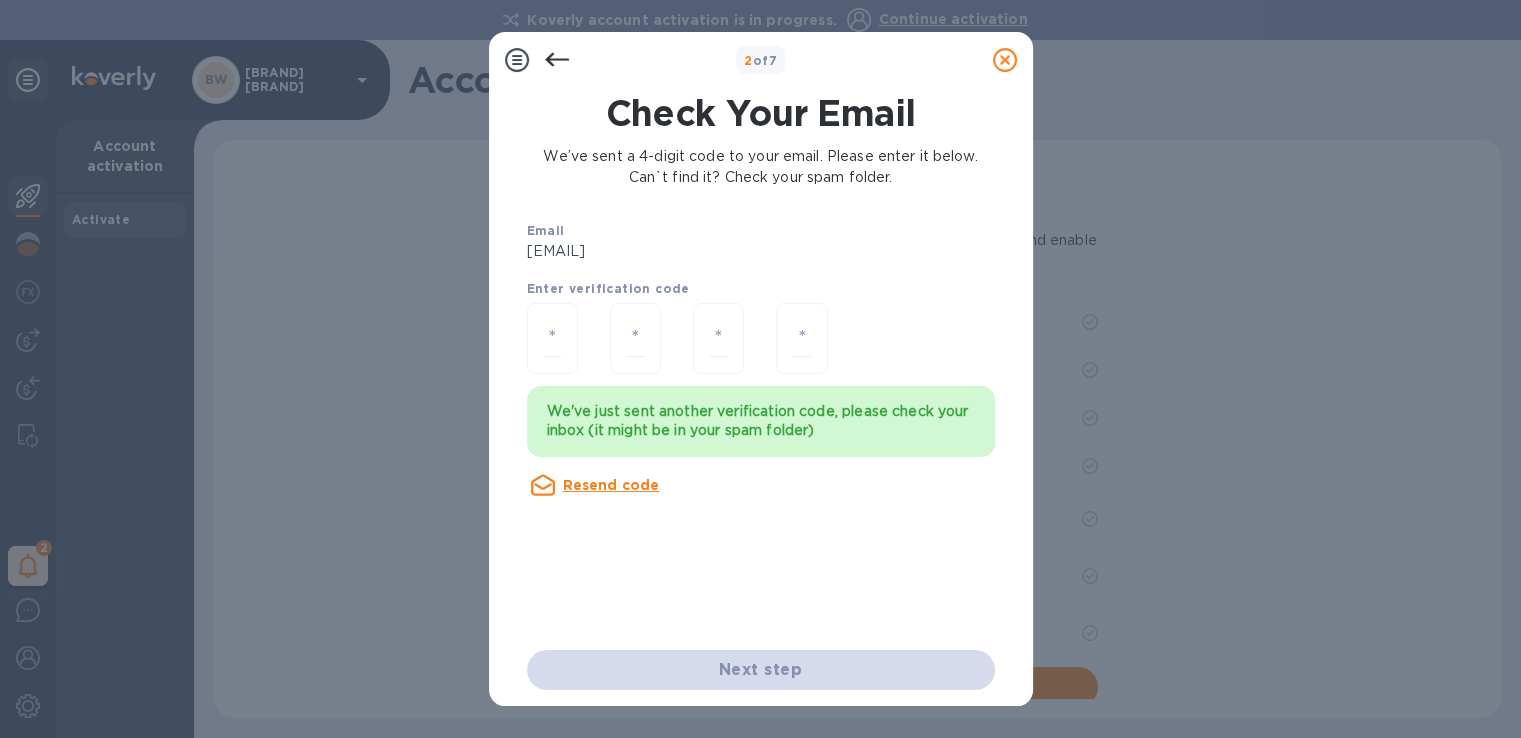 click on "We’ve sent a 4-digit code to your email. Please enter it below. Can`t find it? Check your spam folder." at bounding box center [761, 167] 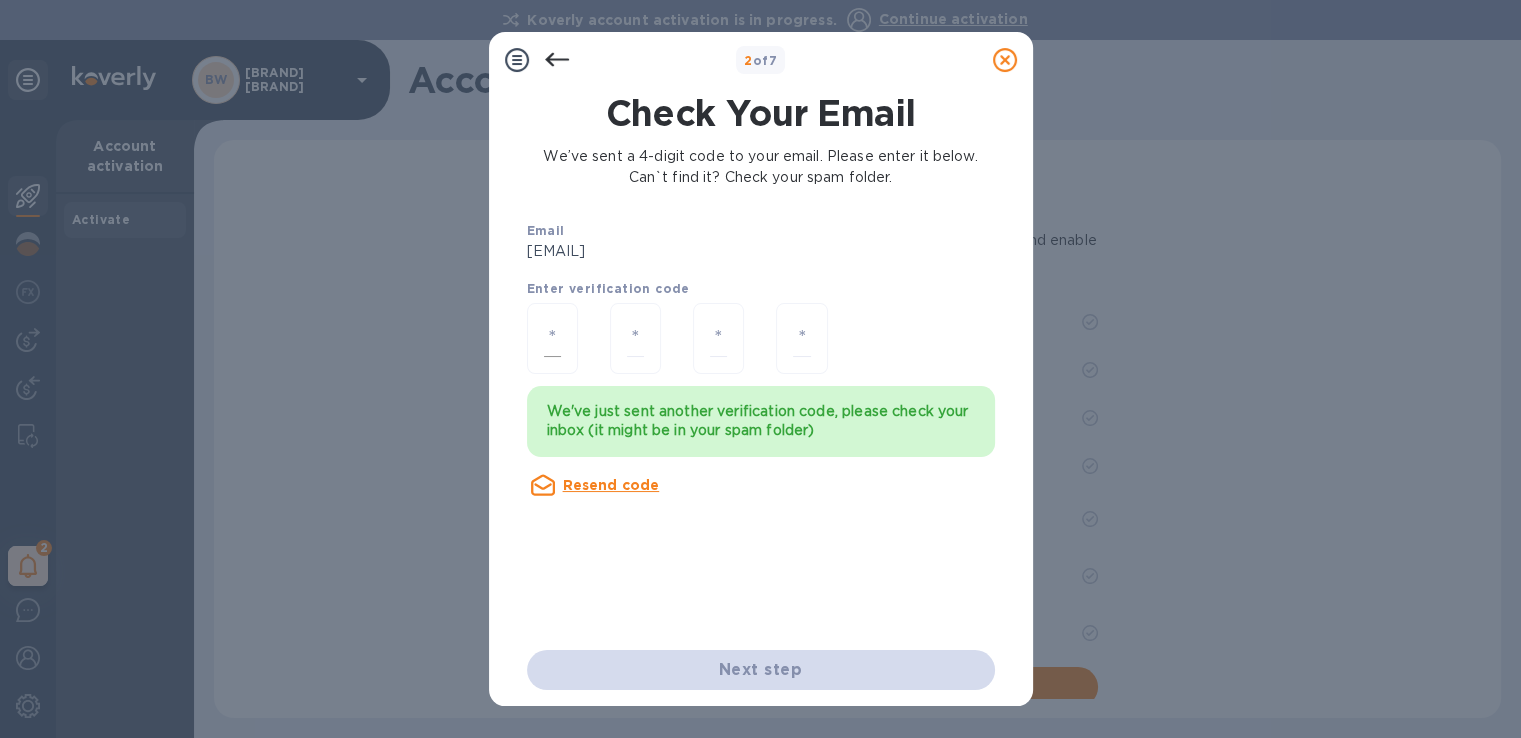 click at bounding box center (552, 338) 